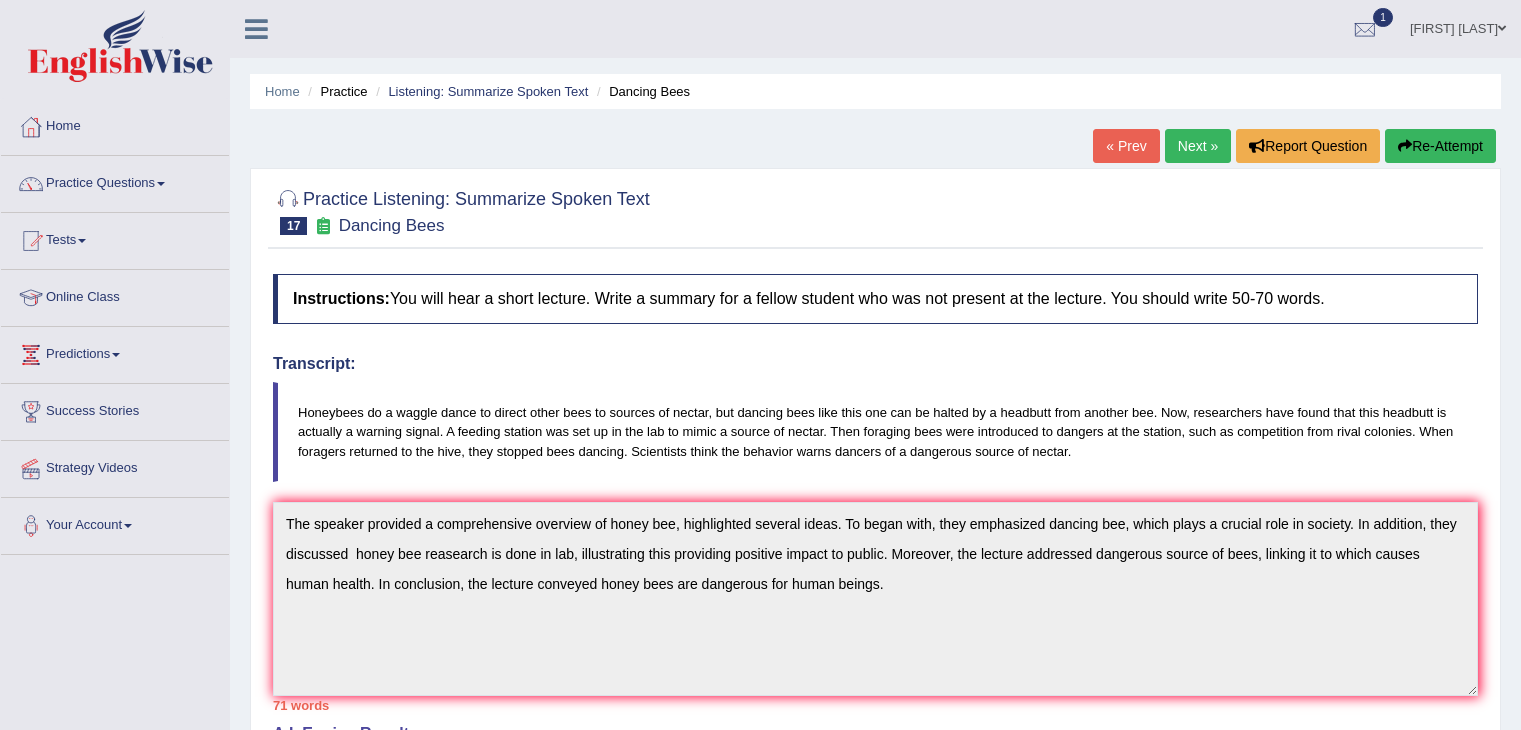 scroll, scrollTop: 0, scrollLeft: 0, axis: both 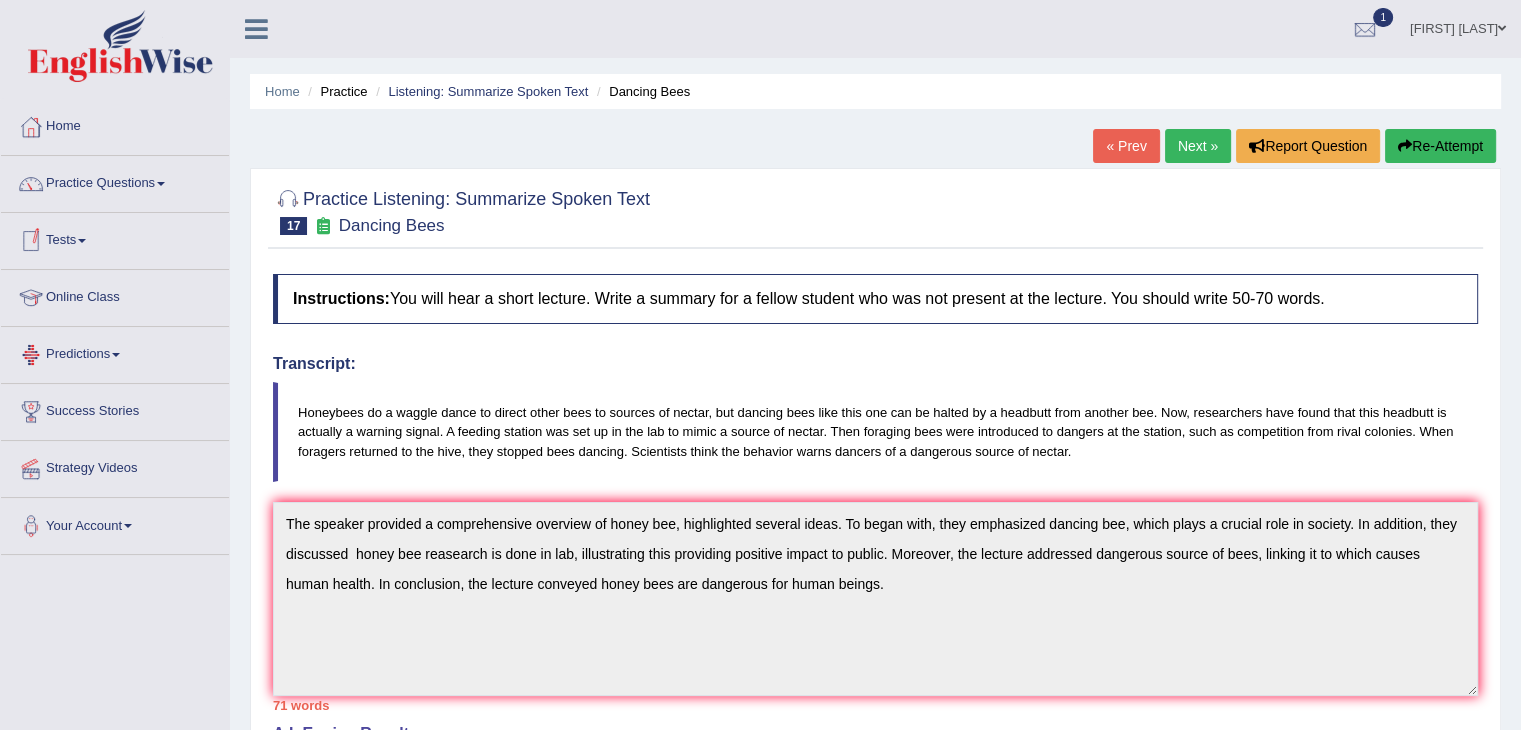 click on "Tests" at bounding box center [115, 238] 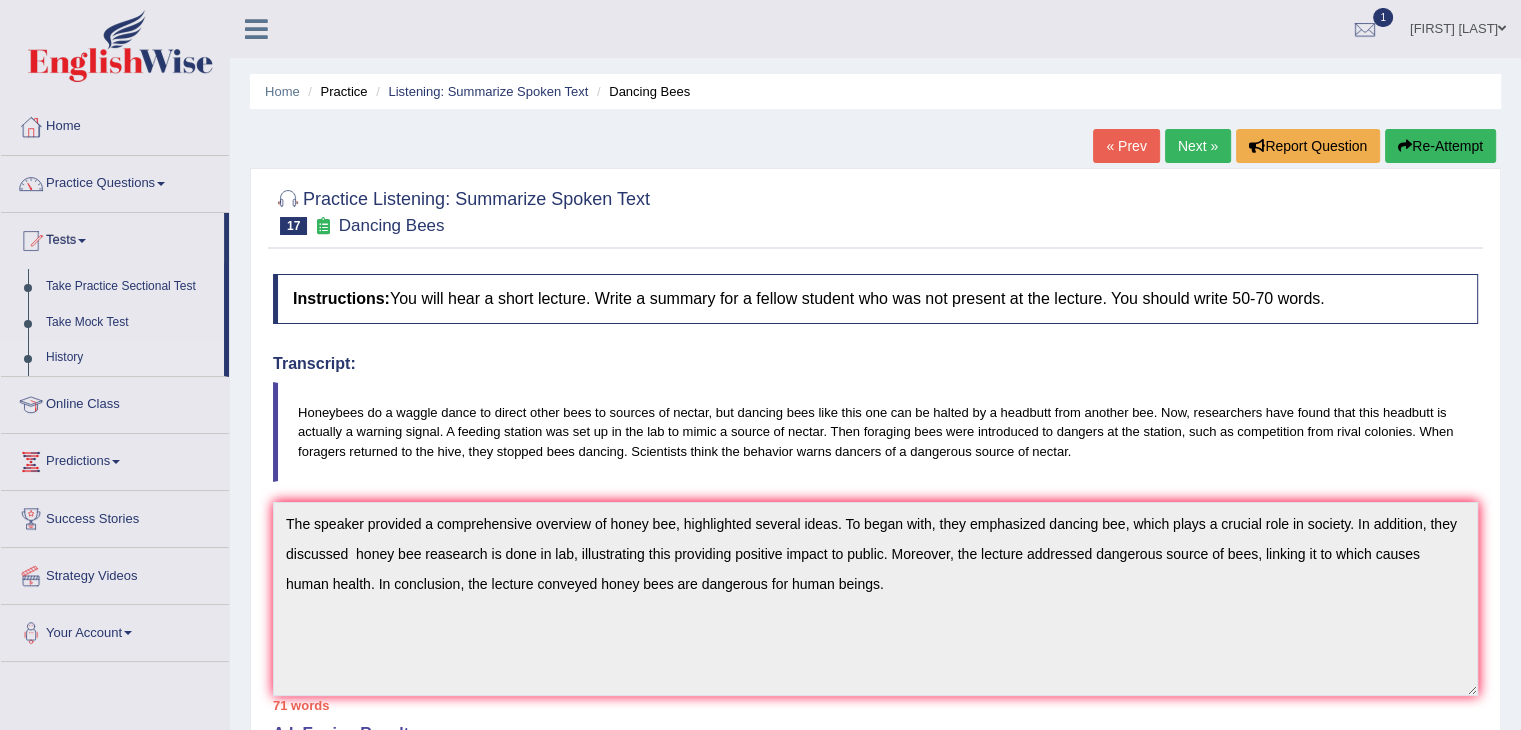 click on "History" at bounding box center (130, 358) 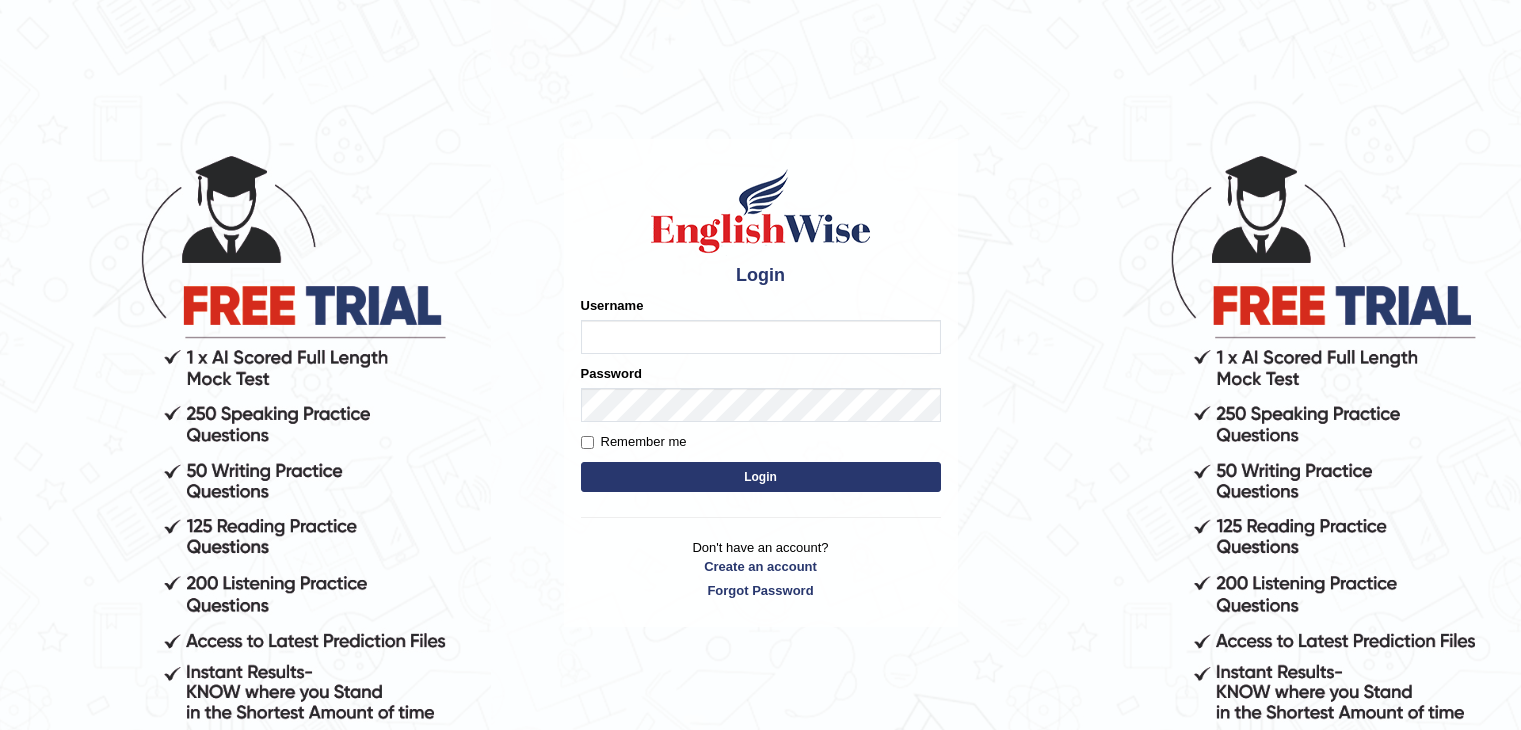scroll, scrollTop: 0, scrollLeft: 0, axis: both 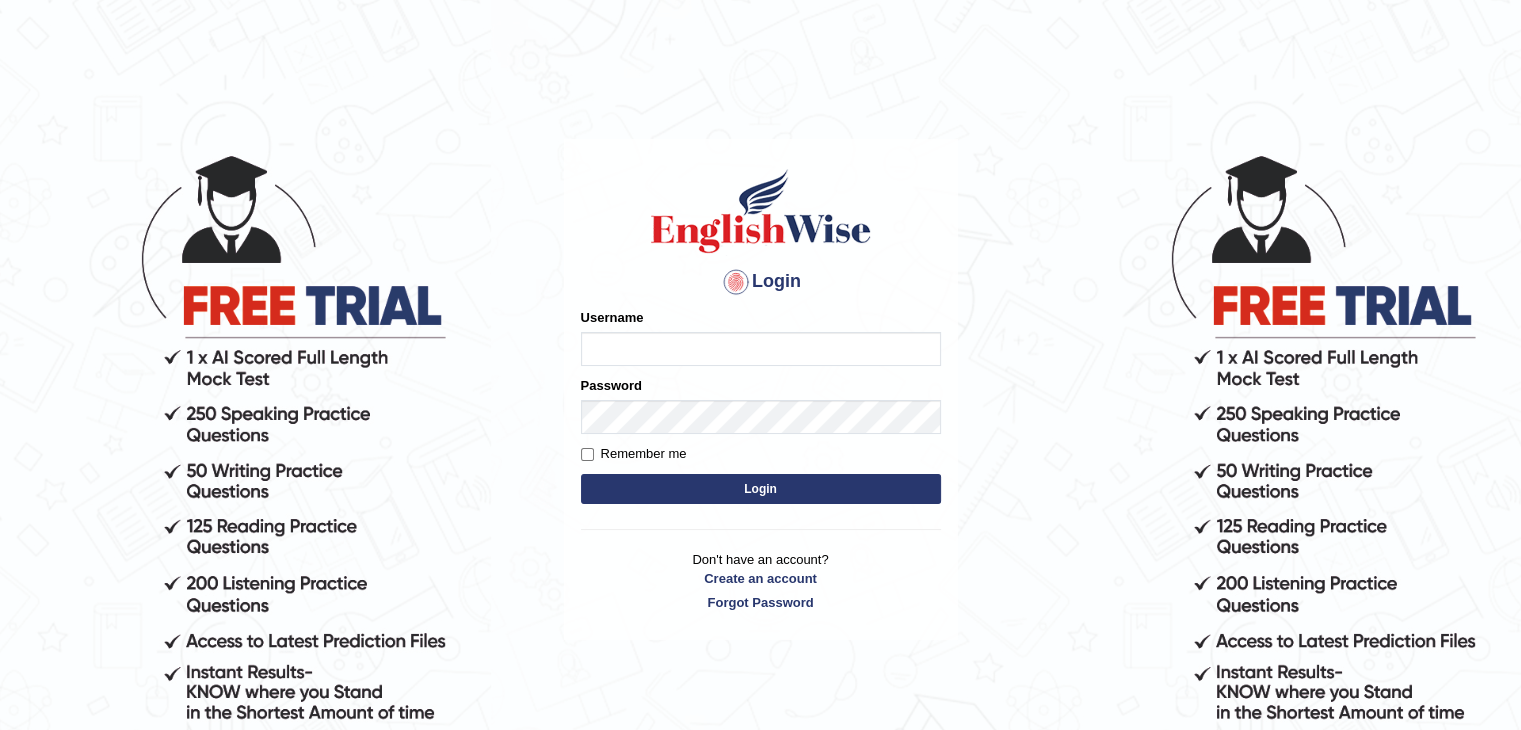 type on "Bharath_chary" 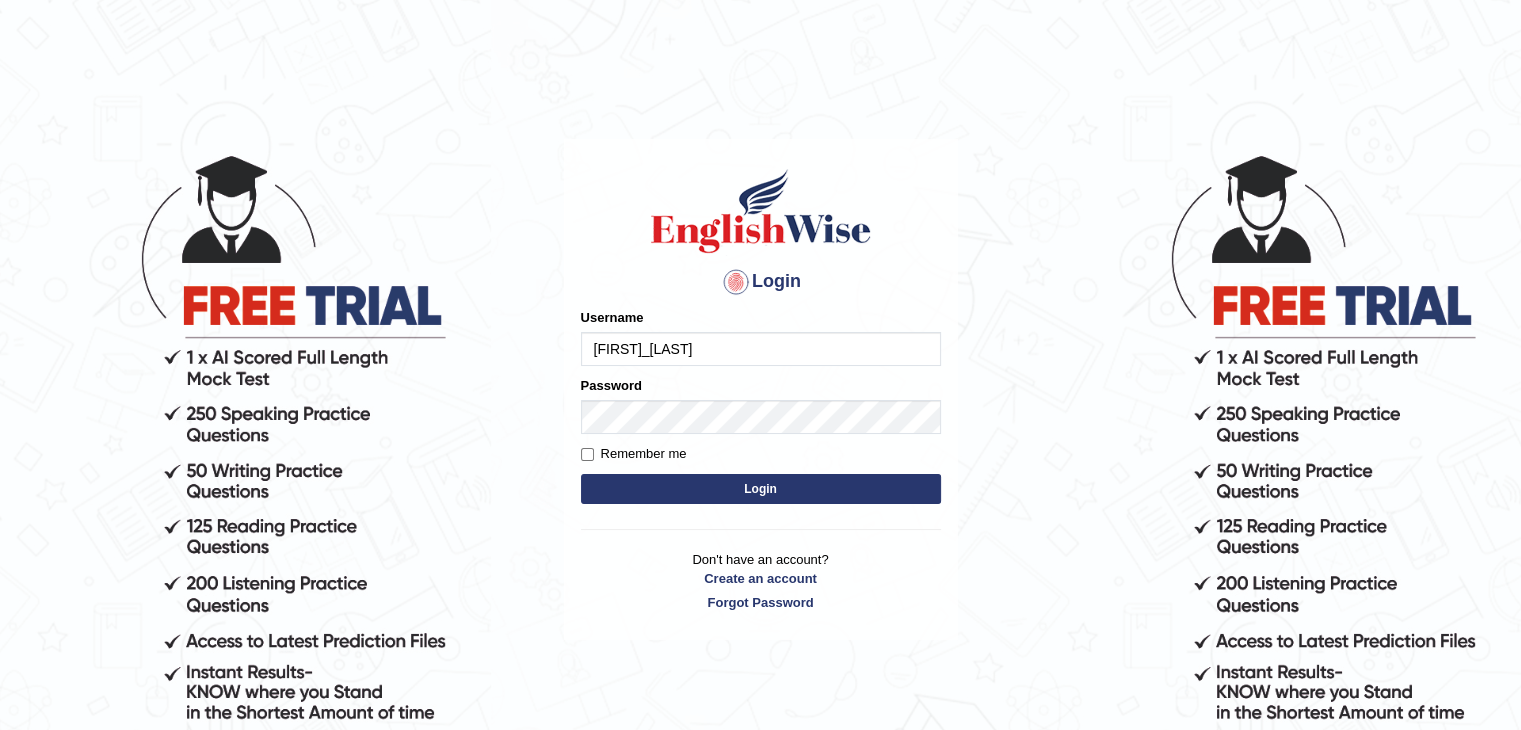 click on "Login" at bounding box center [761, 489] 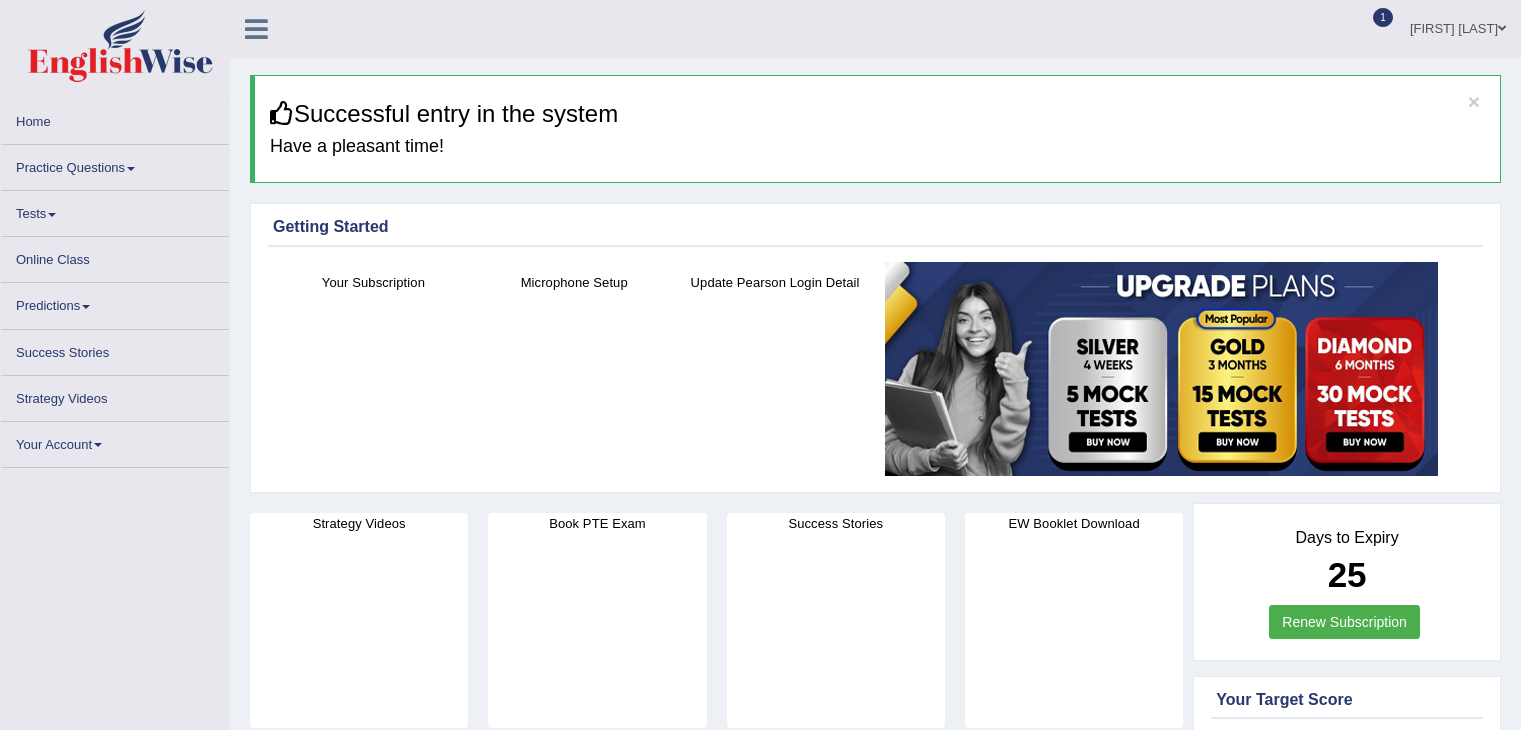 scroll, scrollTop: 0, scrollLeft: 0, axis: both 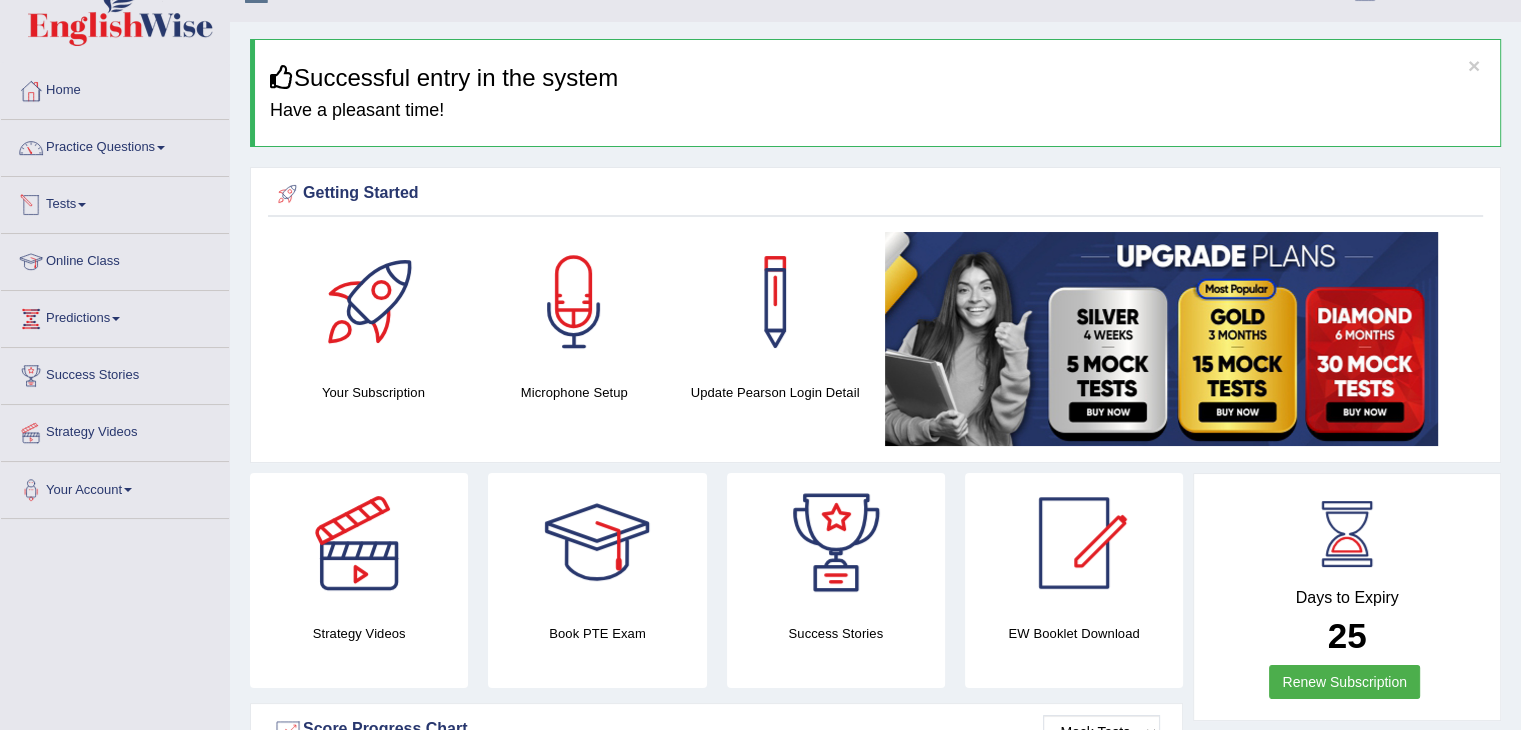 click on "Tests" at bounding box center [115, 202] 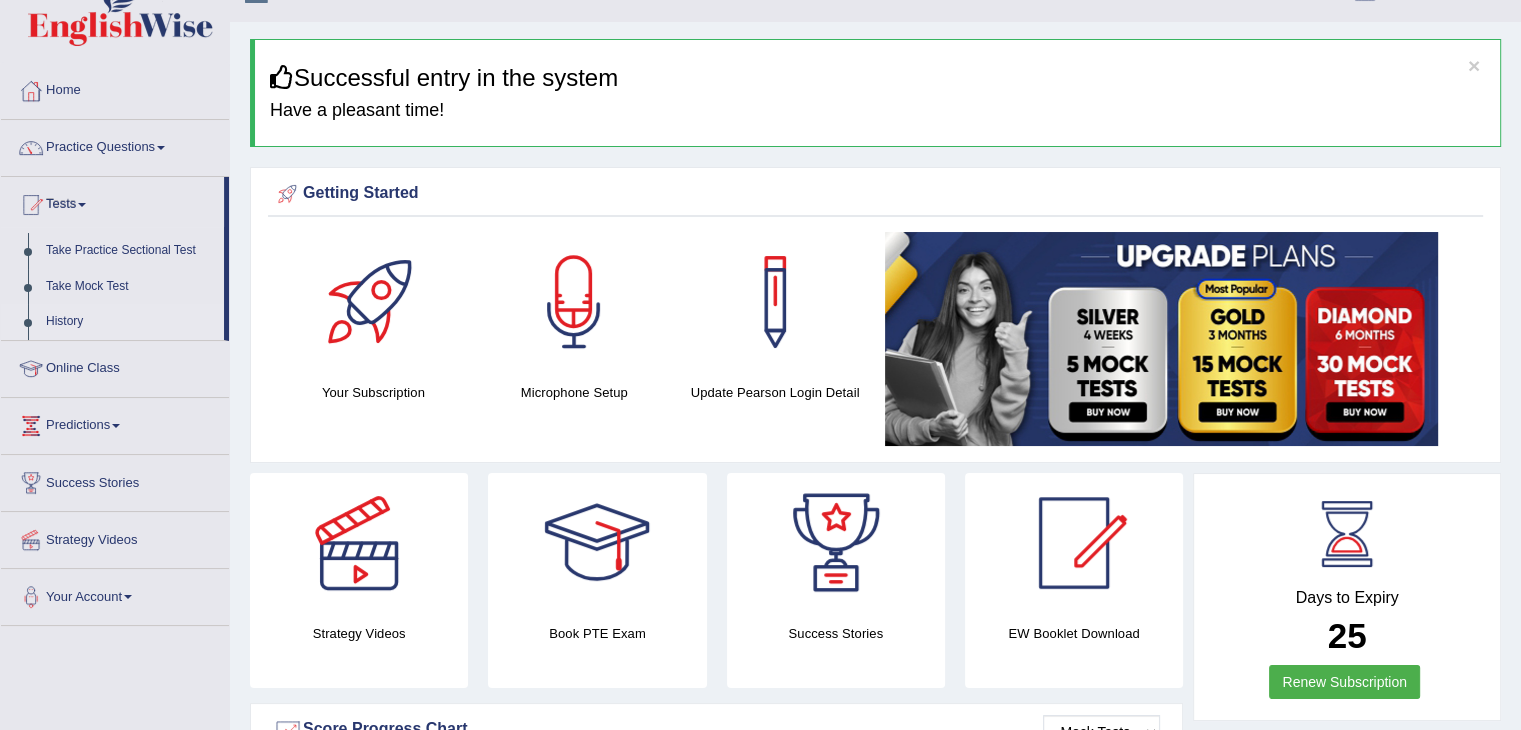 click on "History" at bounding box center [130, 322] 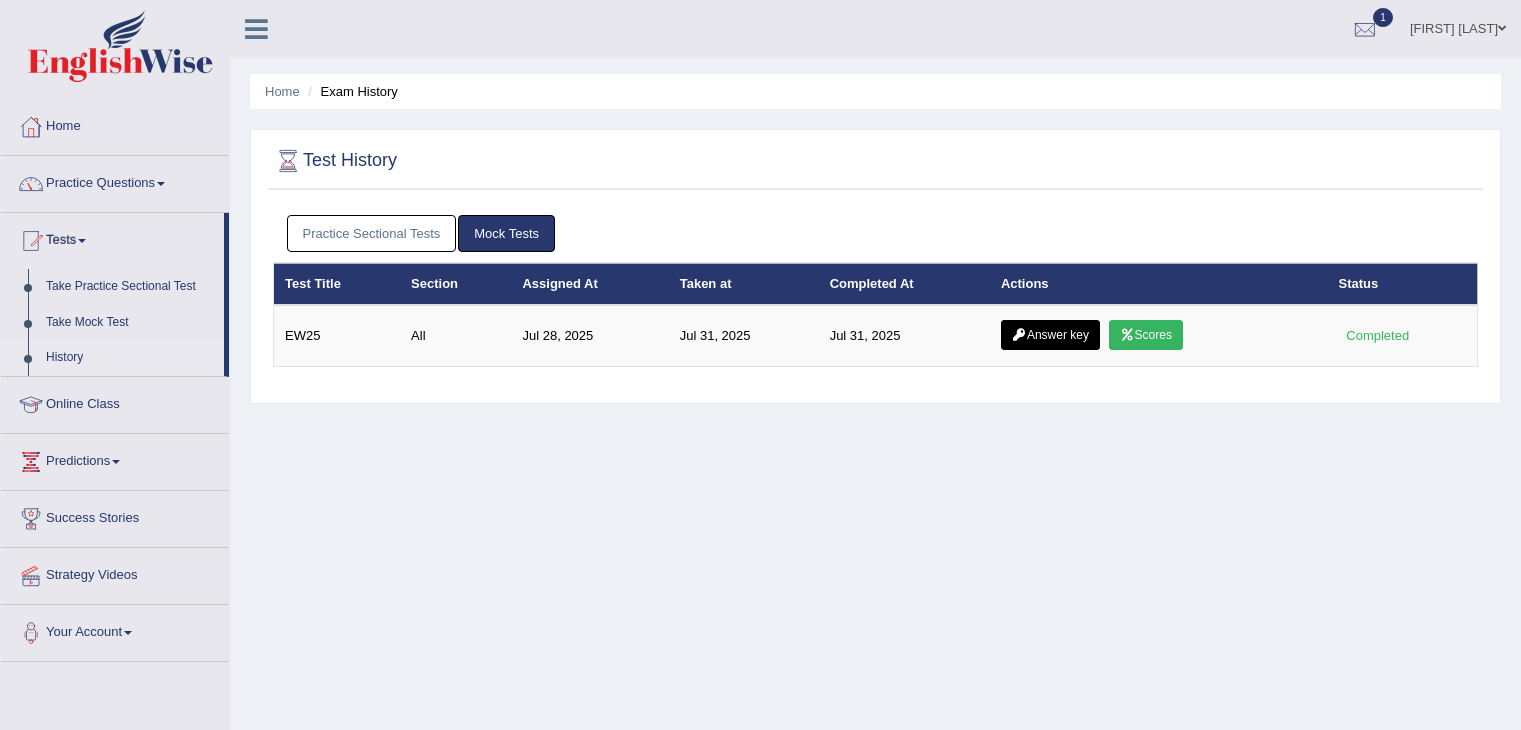 scroll, scrollTop: 0, scrollLeft: 0, axis: both 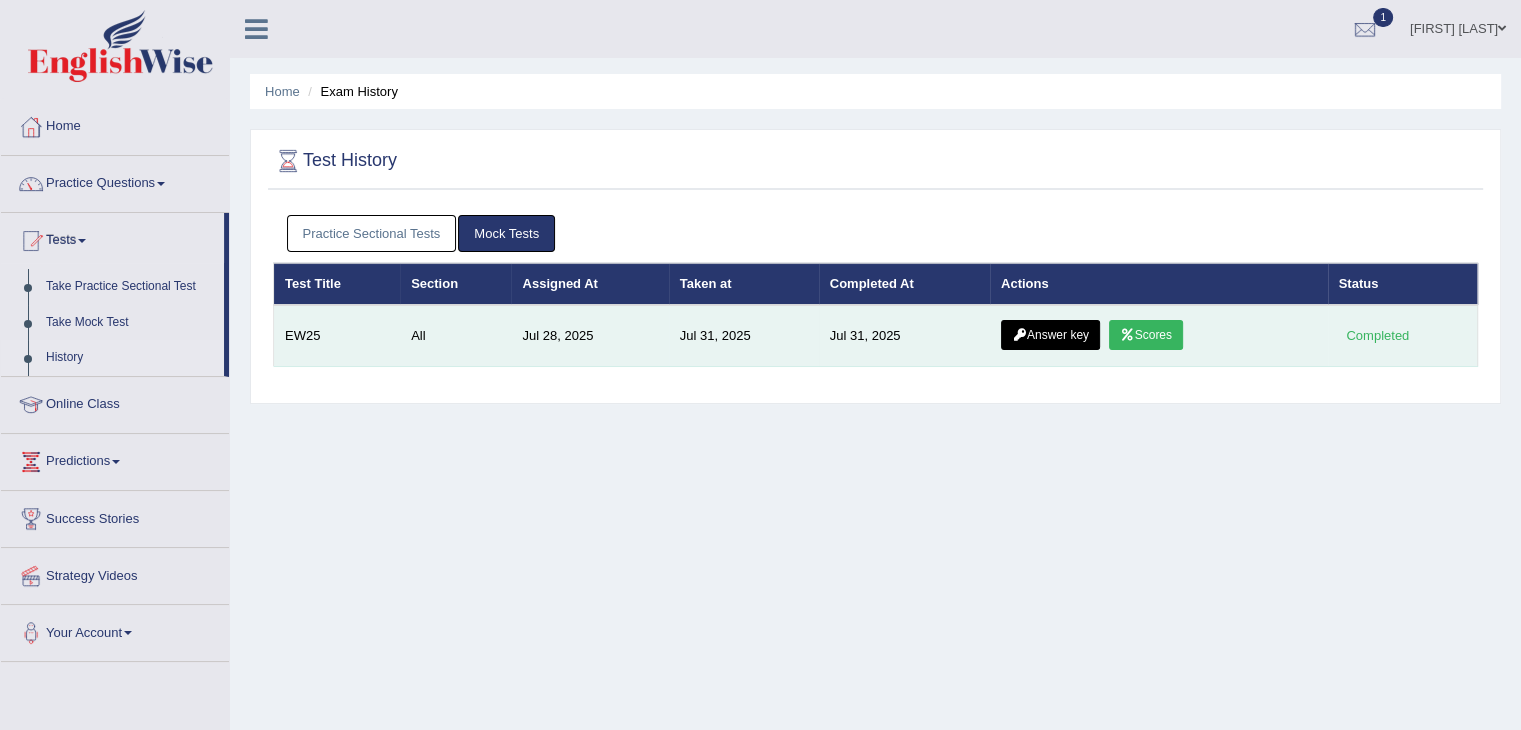 click on "Scores" at bounding box center (1146, 335) 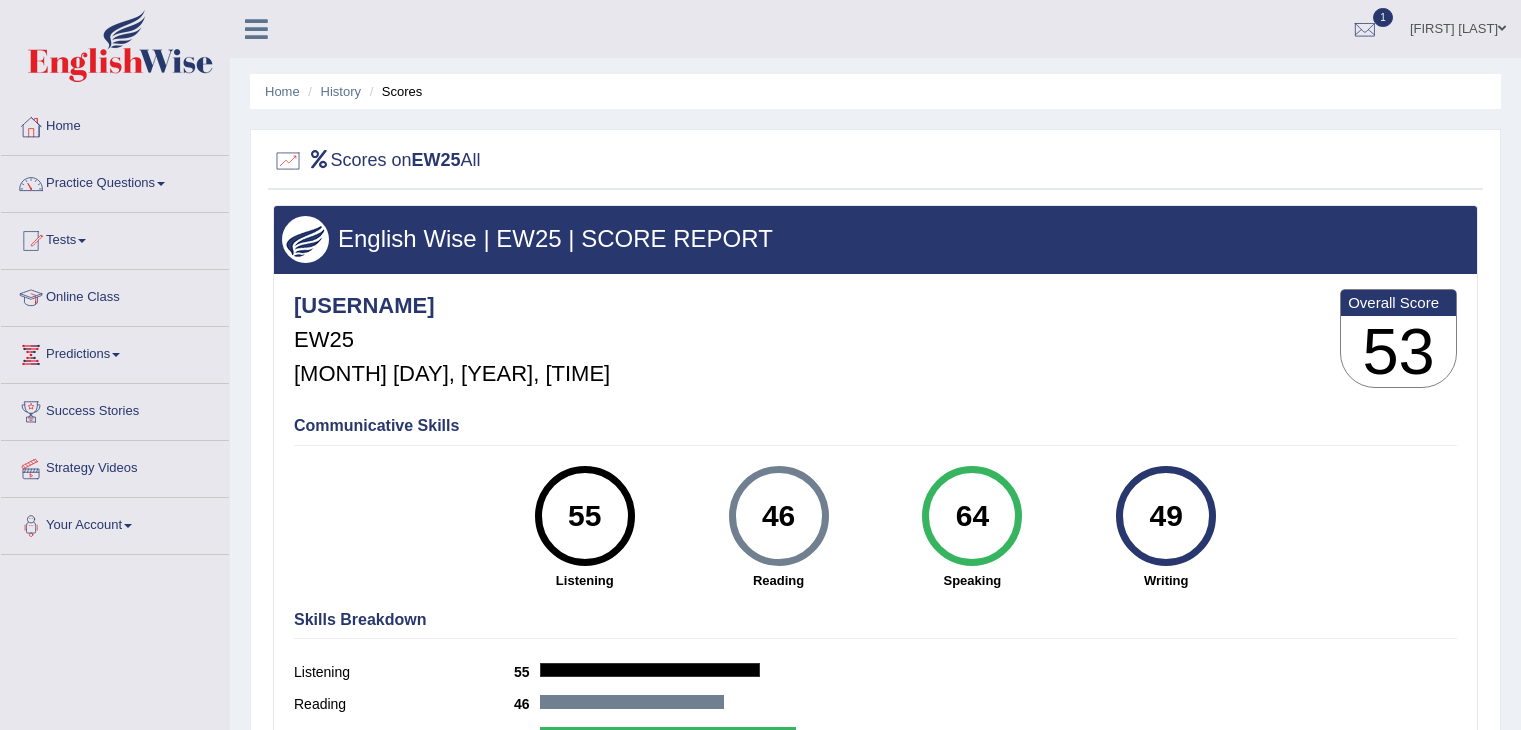 scroll, scrollTop: 0, scrollLeft: 0, axis: both 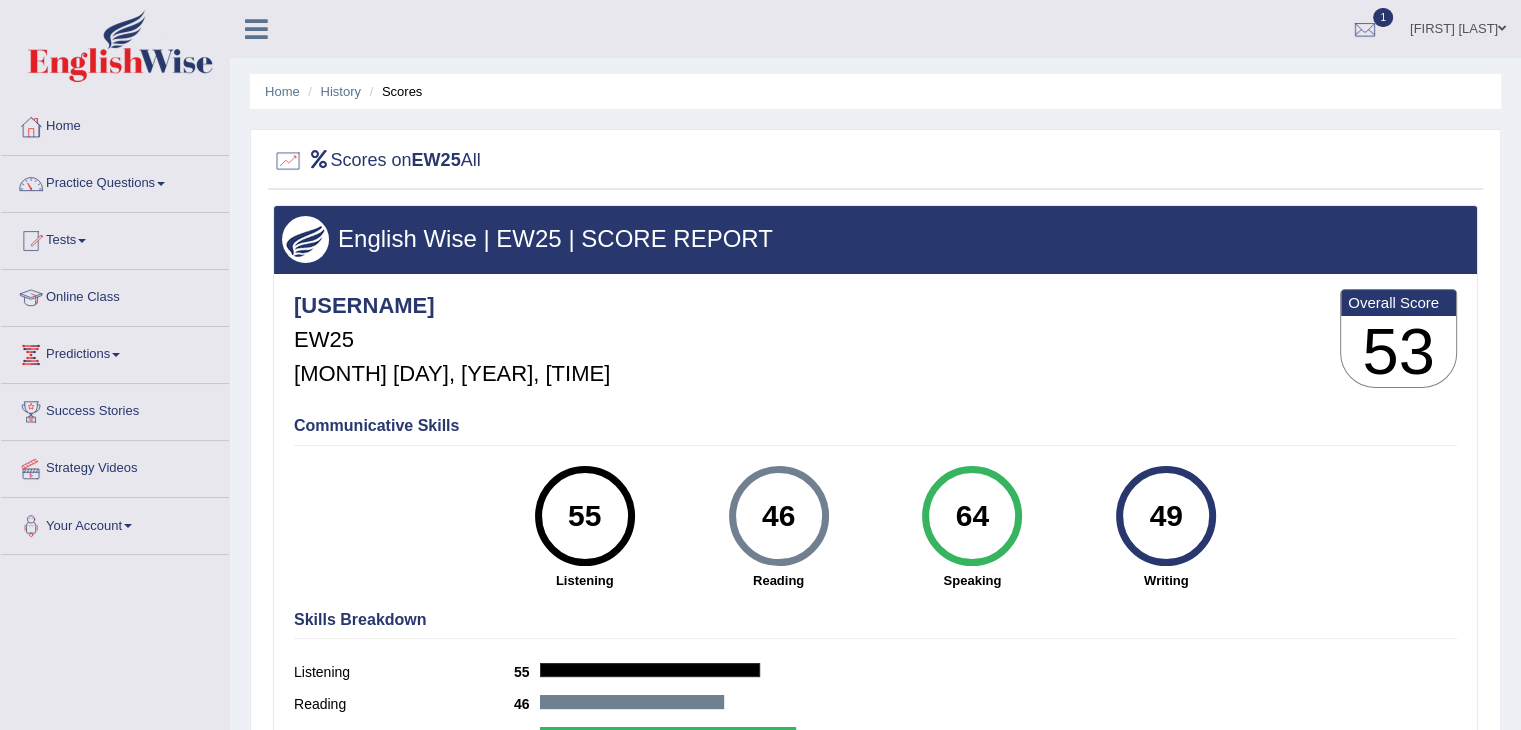 click on "Communicative Skills
55
Listening
46
Reading
64
Speaking
49
Writing" at bounding box center [875, 501] 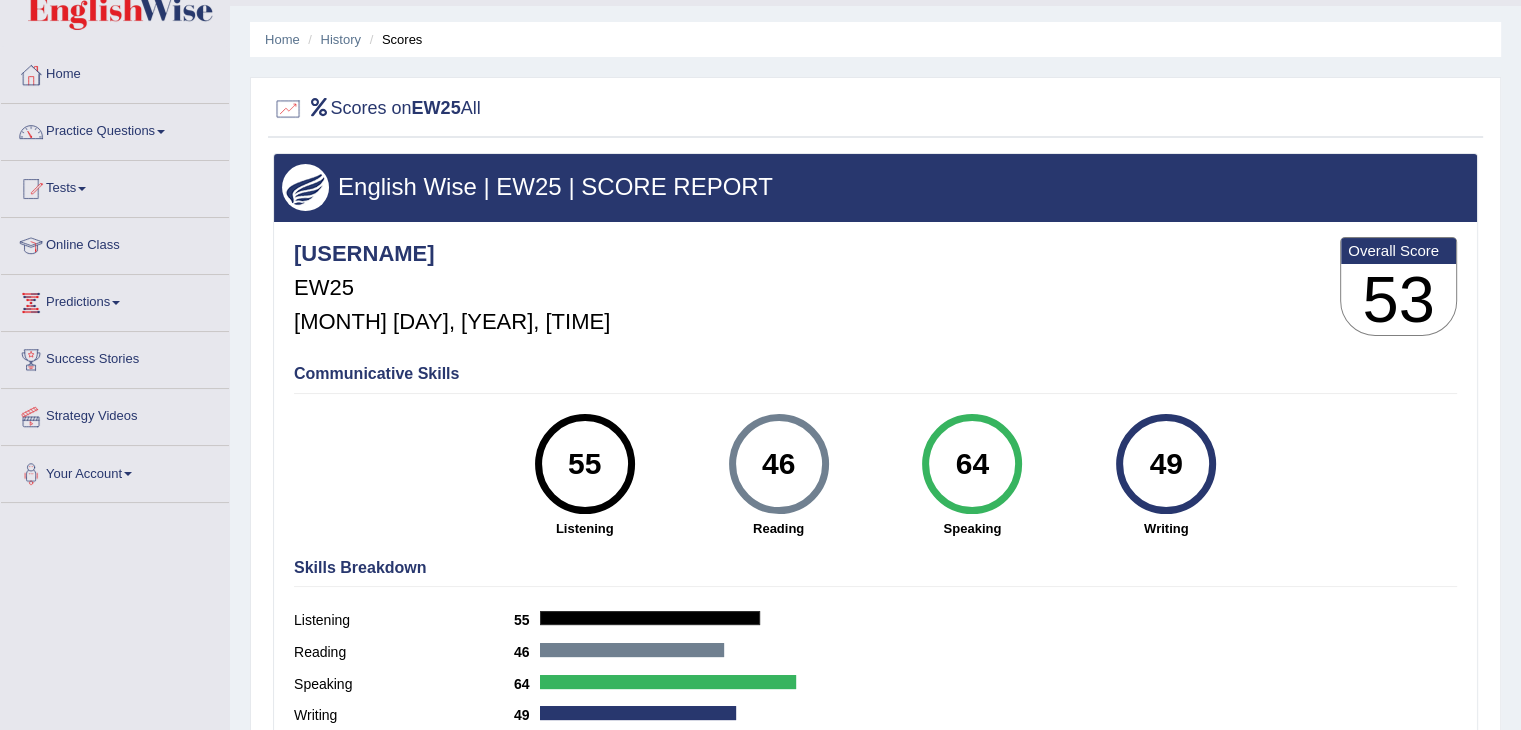 scroll, scrollTop: 44, scrollLeft: 0, axis: vertical 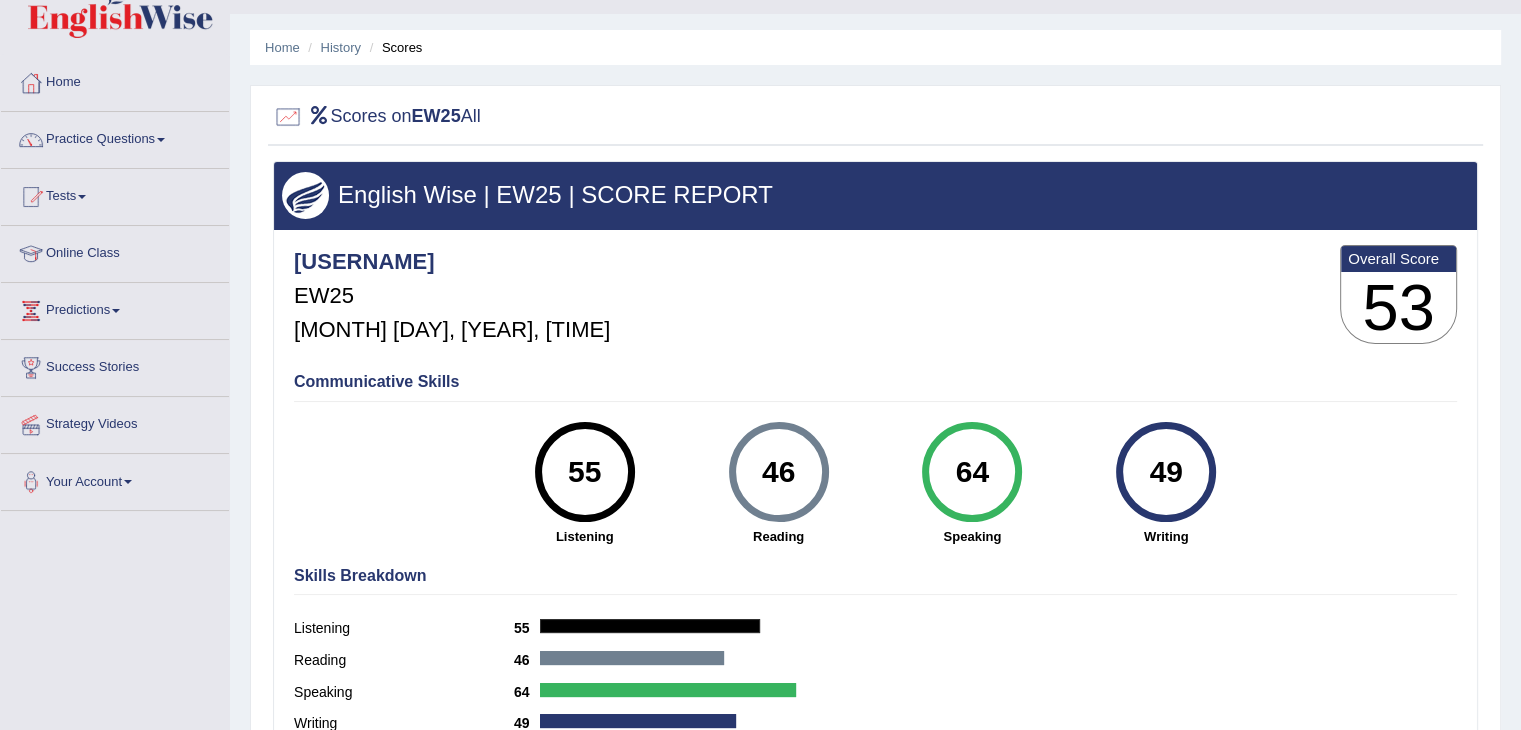 click at bounding box center [288, 117] 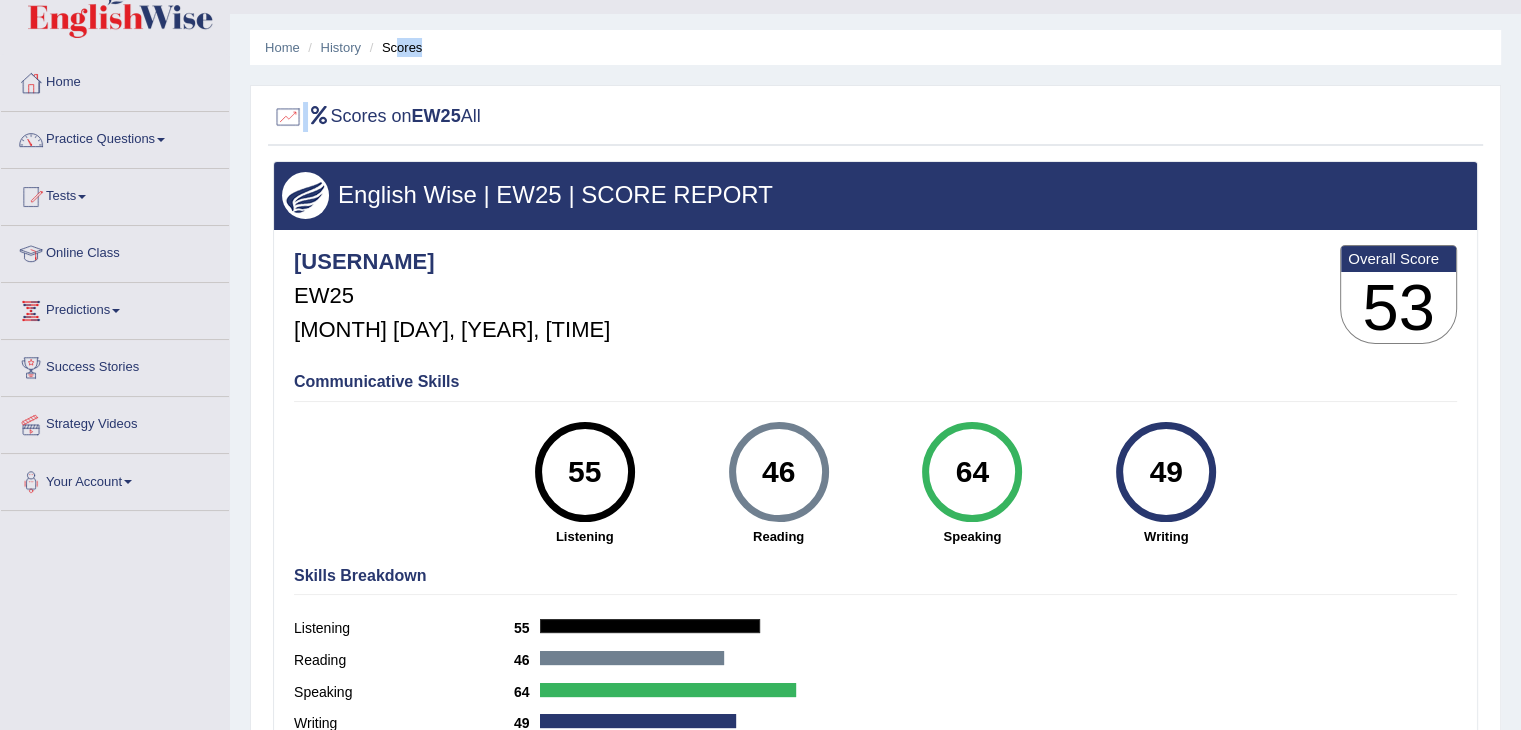 drag, startPoint x: 329, startPoint y: 116, endPoint x: 396, endPoint y: 45, distance: 97.62172 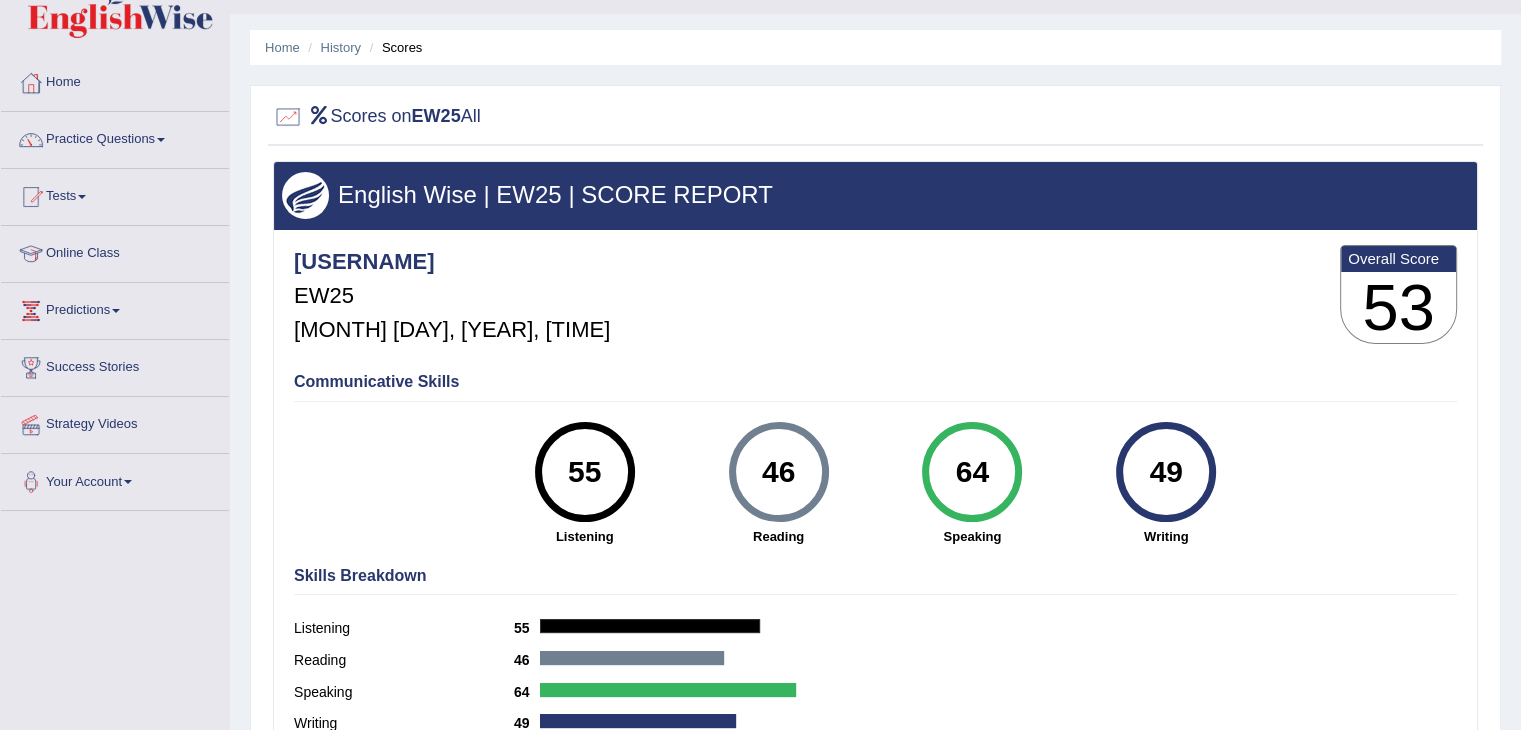 click at bounding box center [875, 117] 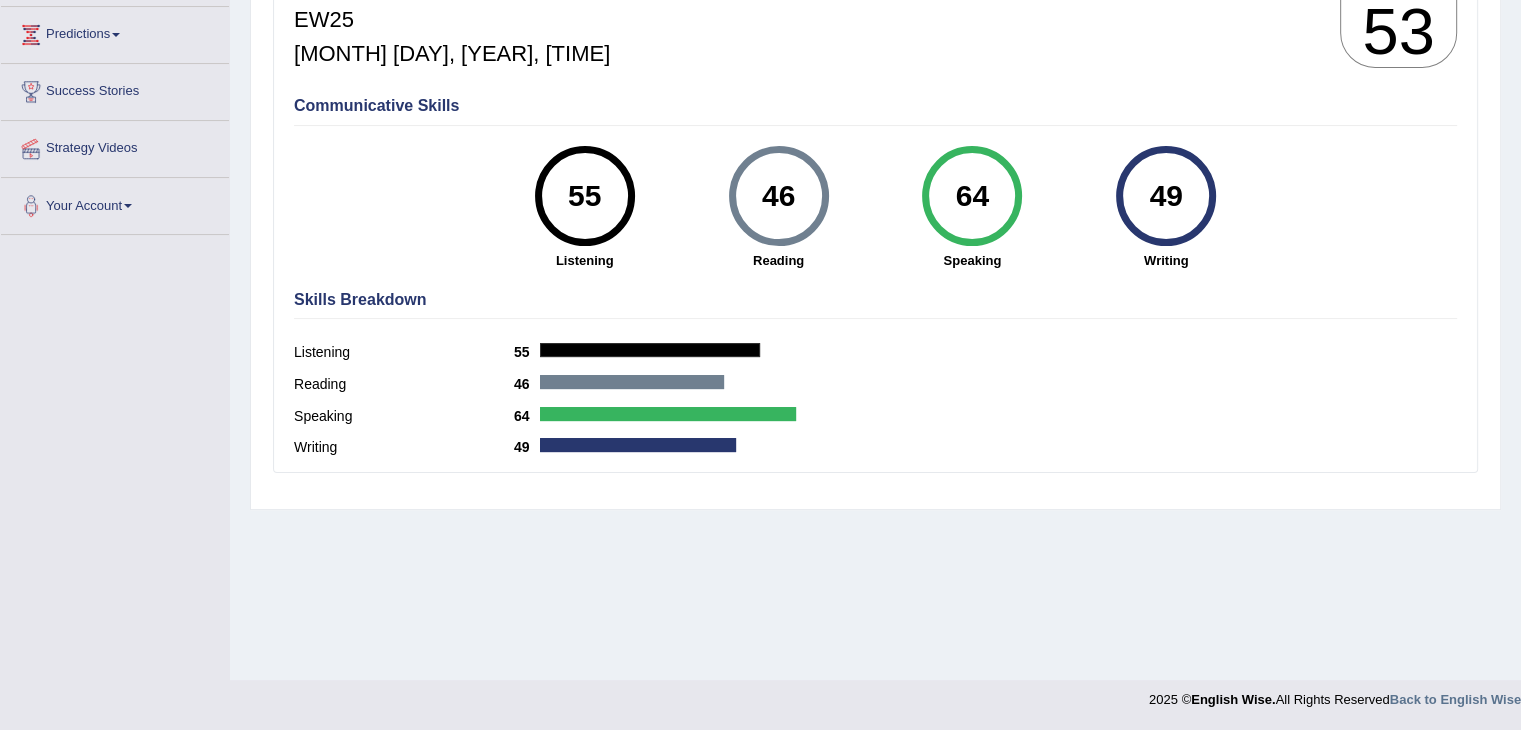 scroll, scrollTop: 0, scrollLeft: 0, axis: both 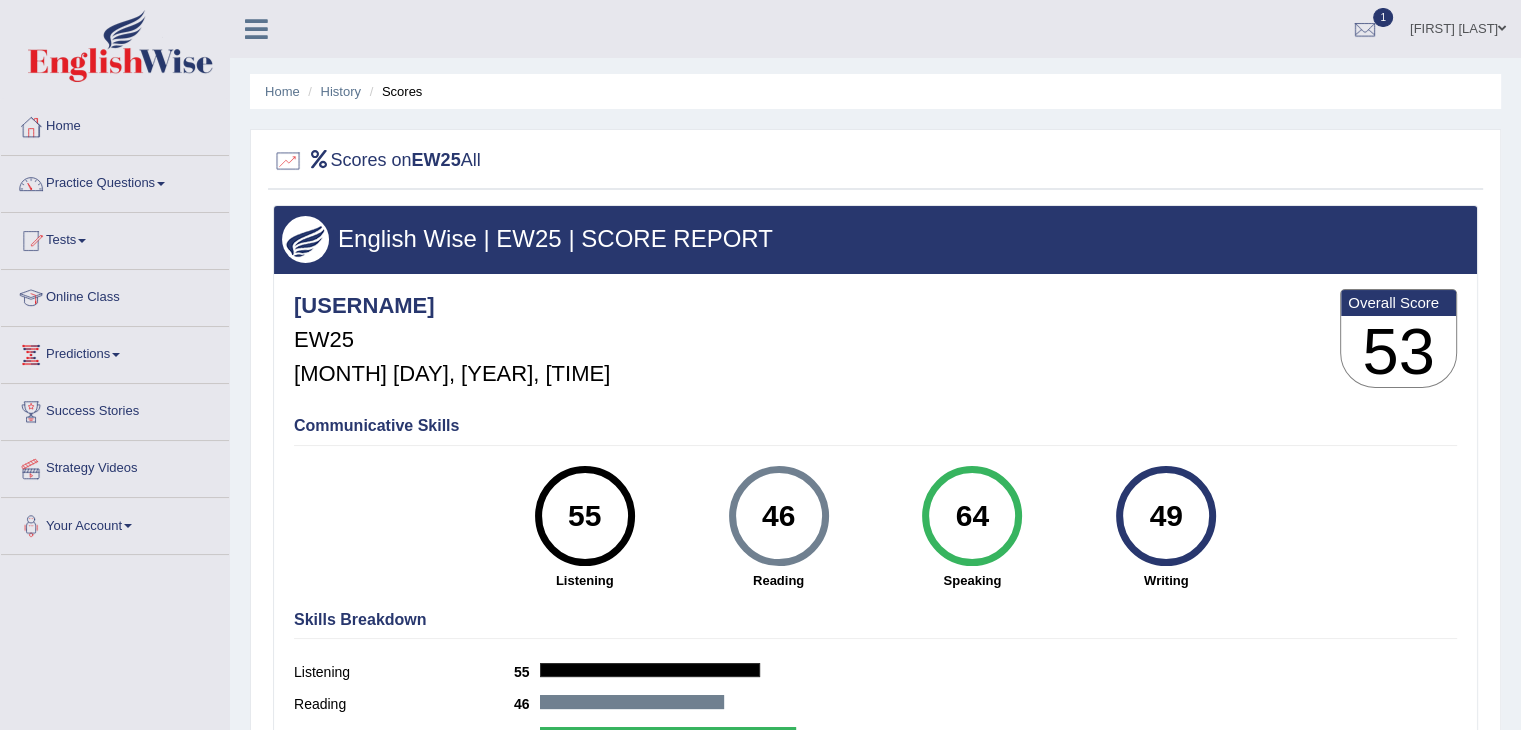 click at bounding box center (288, 161) 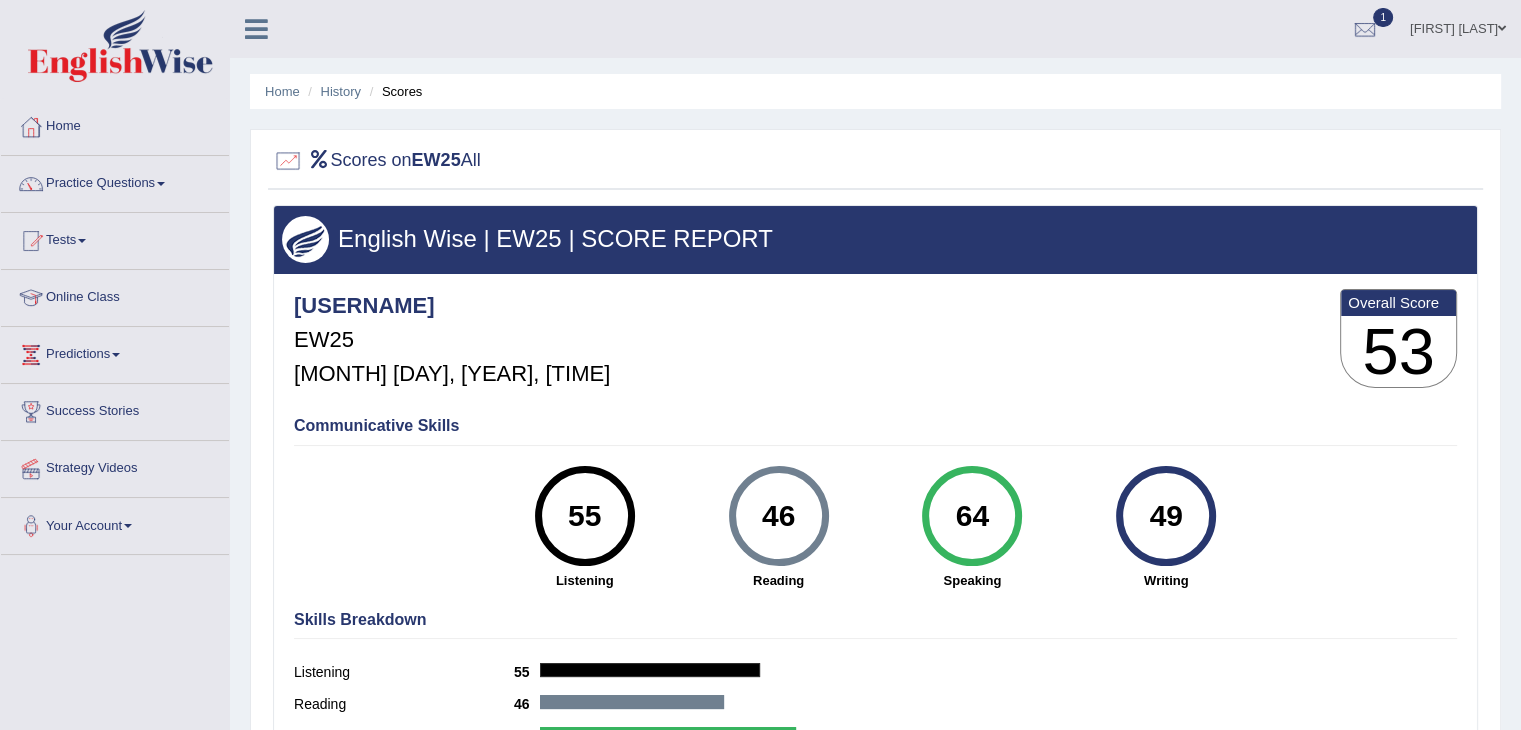 click at bounding box center (288, 161) 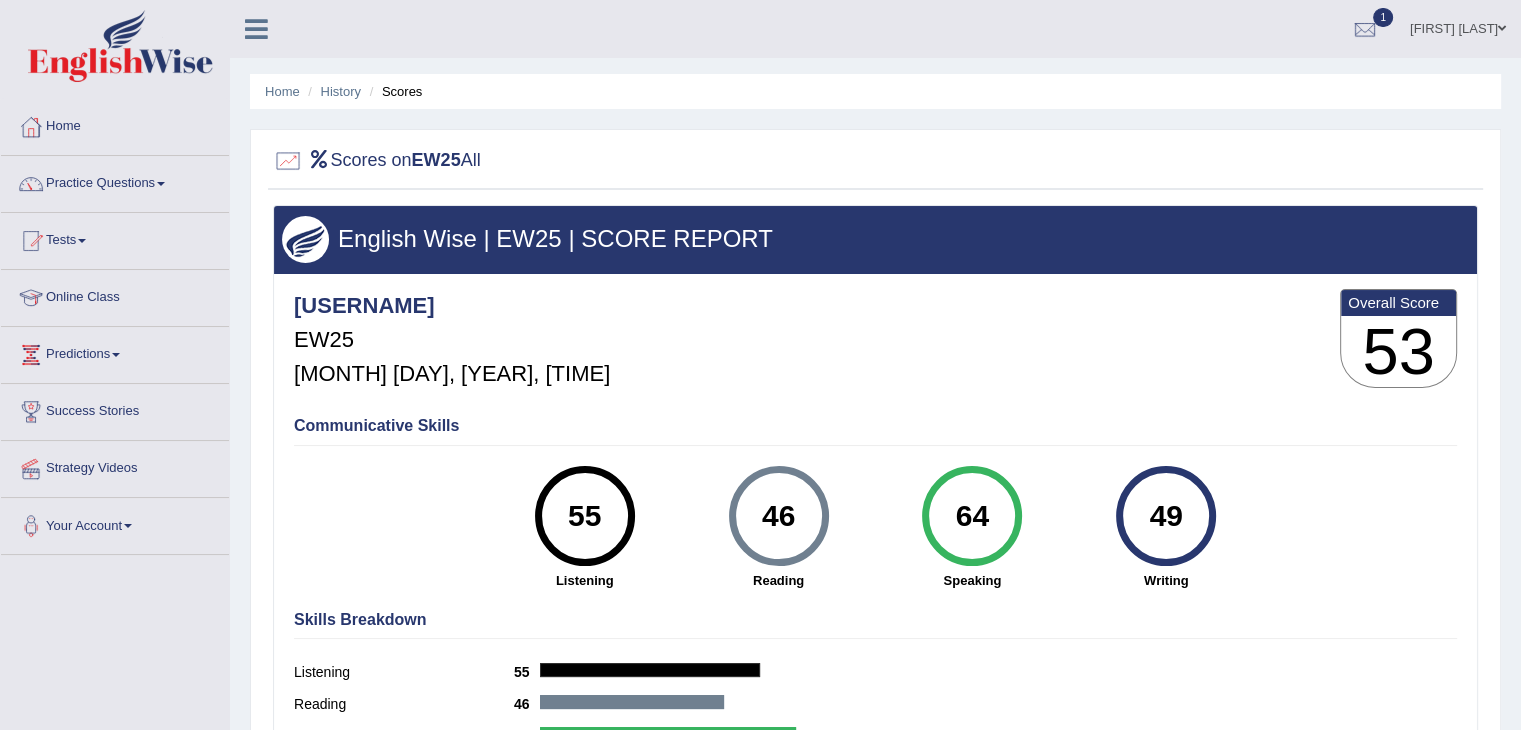 click on "Scores on  EW25  All" at bounding box center (377, 161) 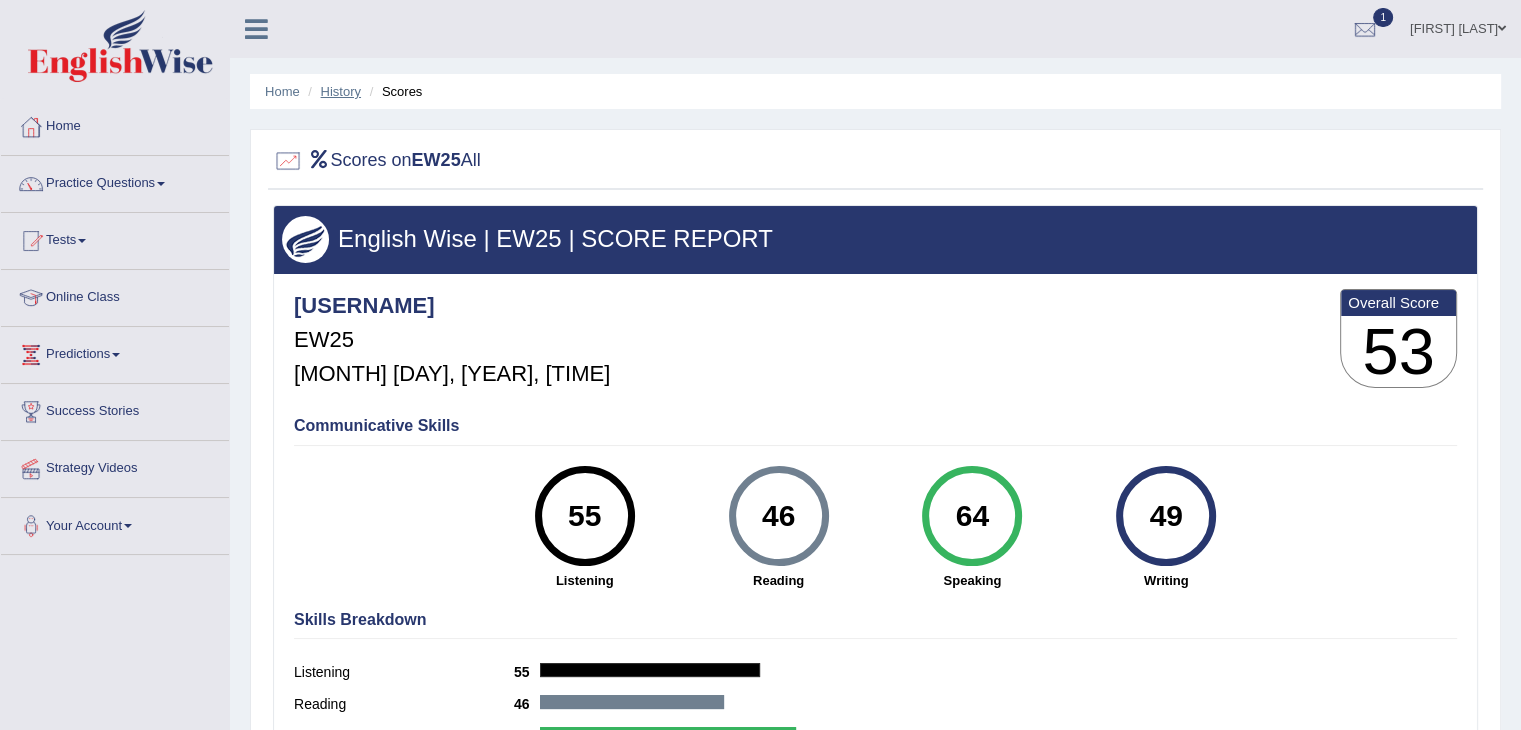click on "History" at bounding box center [341, 91] 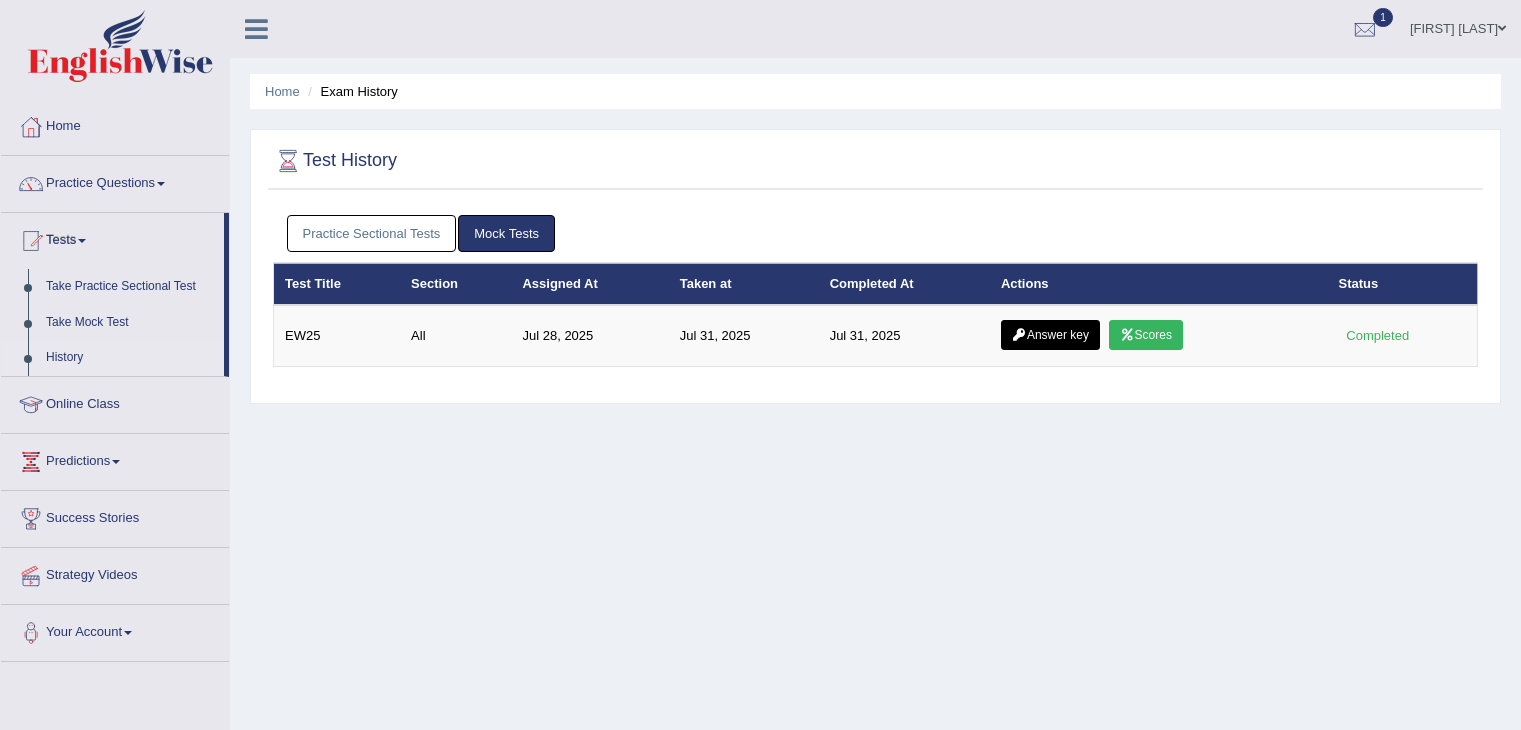 scroll, scrollTop: 0, scrollLeft: 0, axis: both 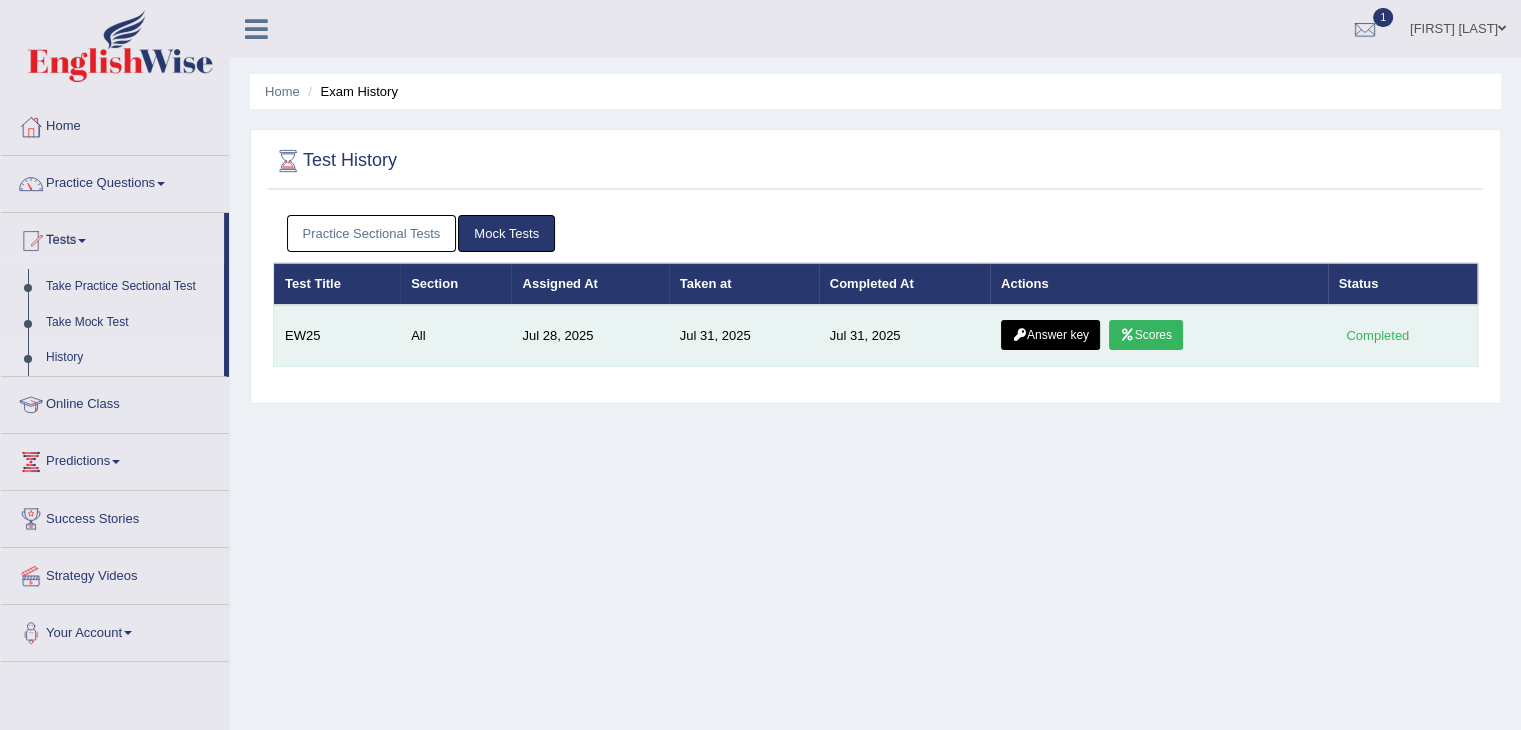 click on "Answer key" at bounding box center (1050, 335) 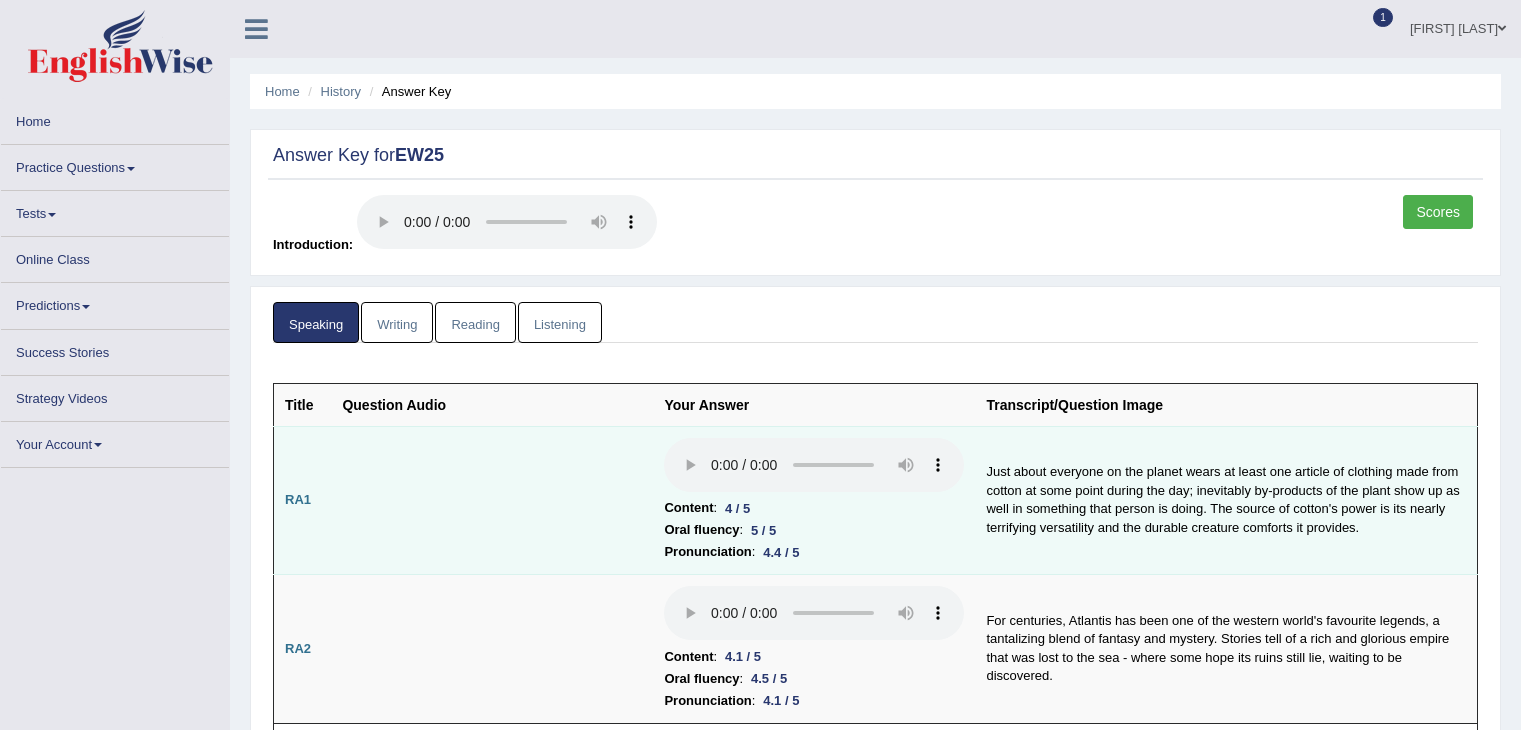 scroll, scrollTop: 0, scrollLeft: 0, axis: both 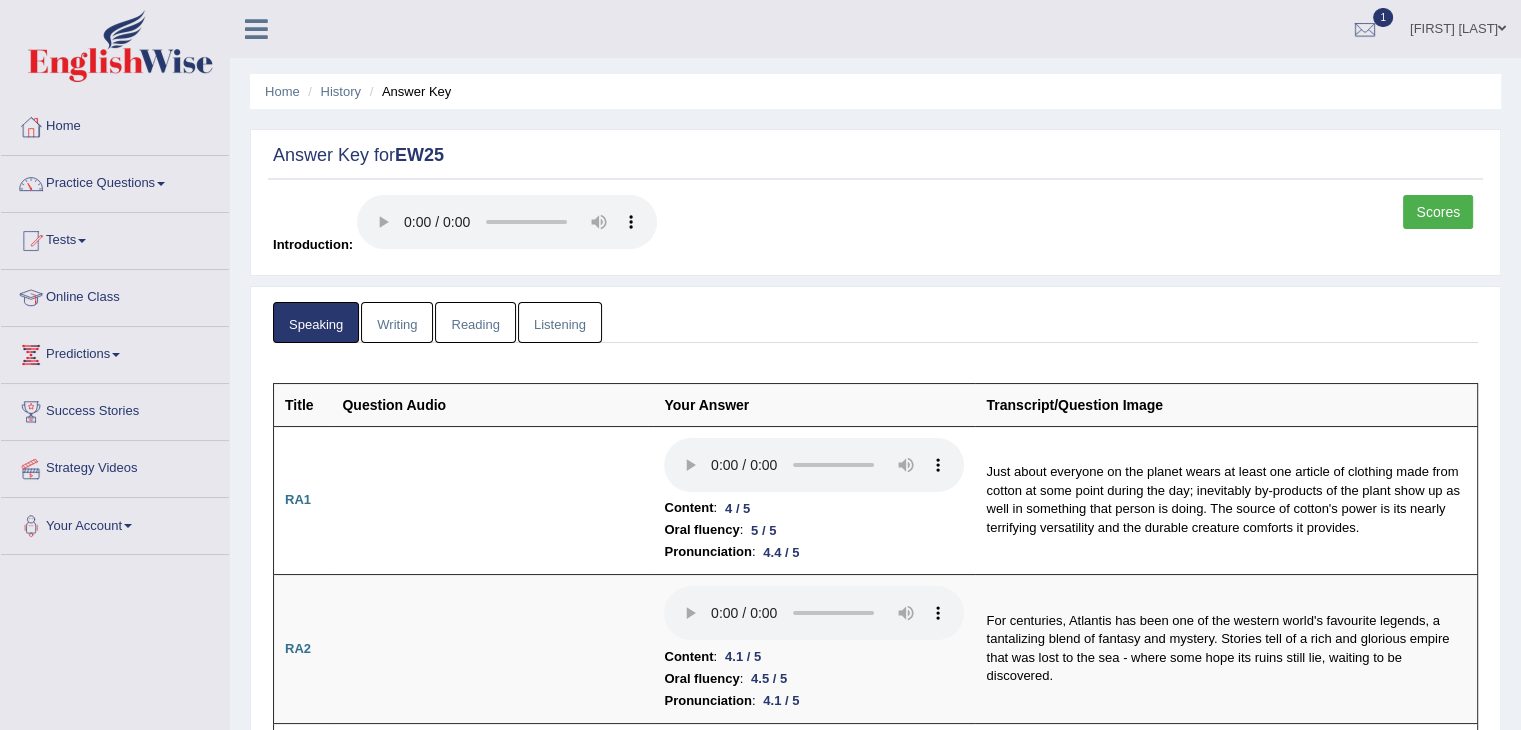 click on "Writing" at bounding box center [397, 322] 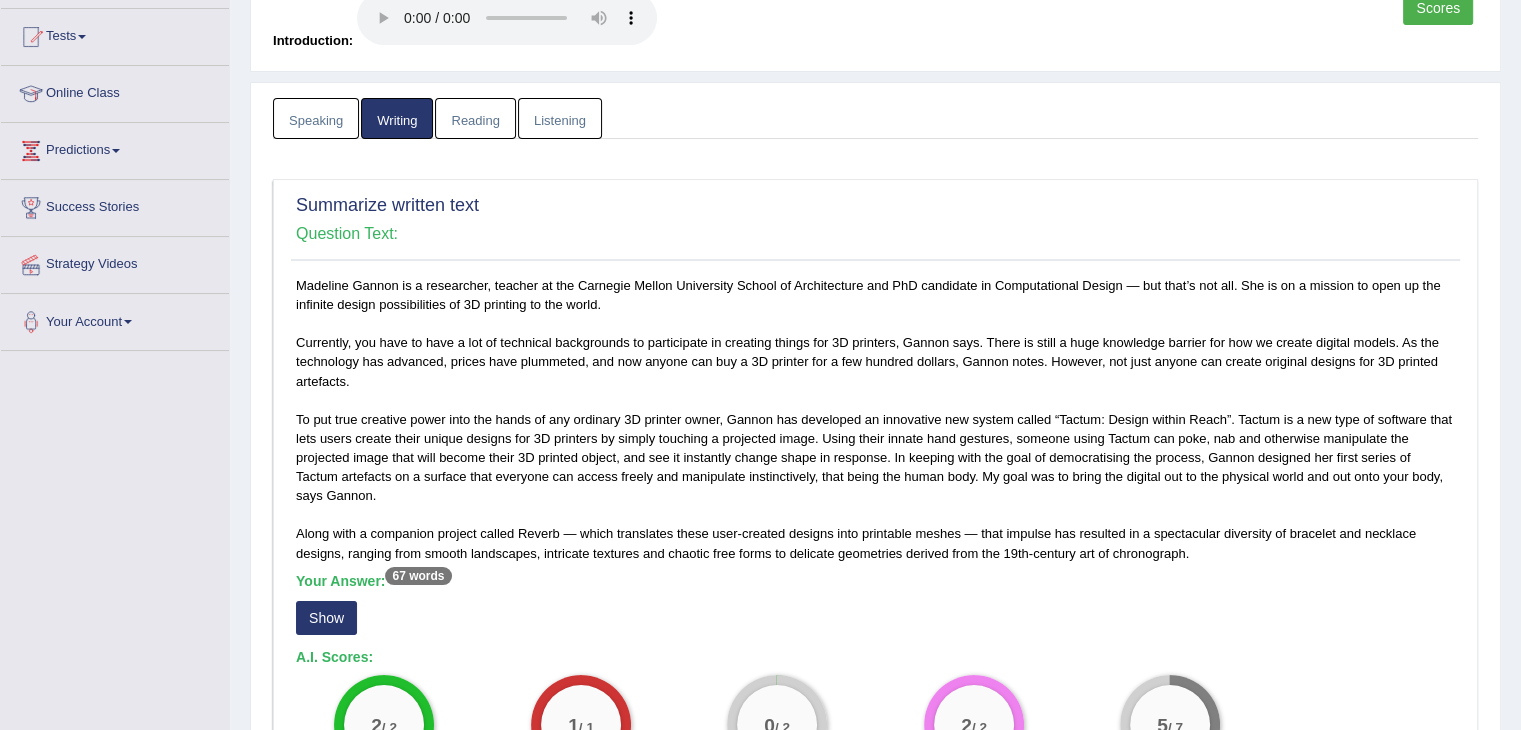 scroll, scrollTop: 0, scrollLeft: 0, axis: both 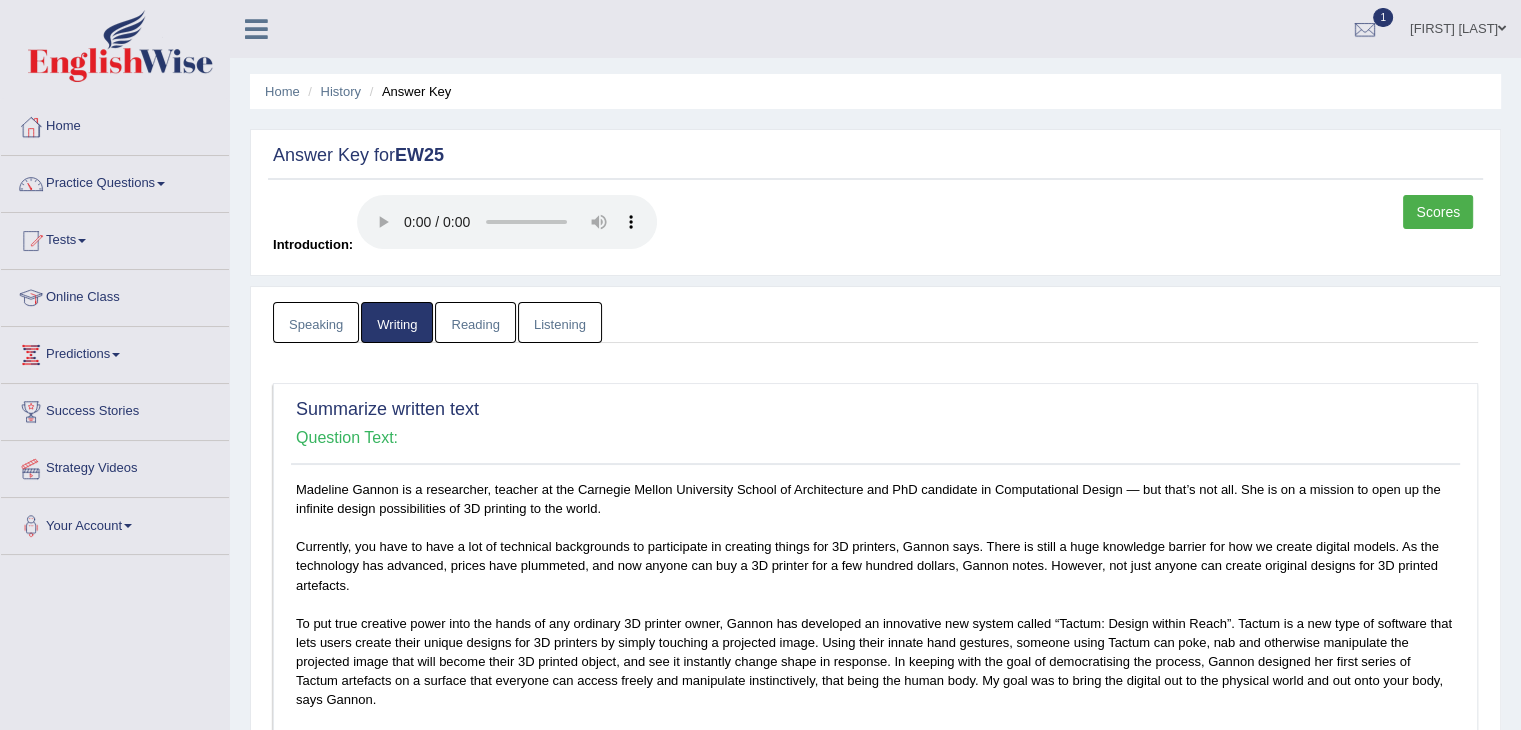 click on "Reading" at bounding box center (475, 322) 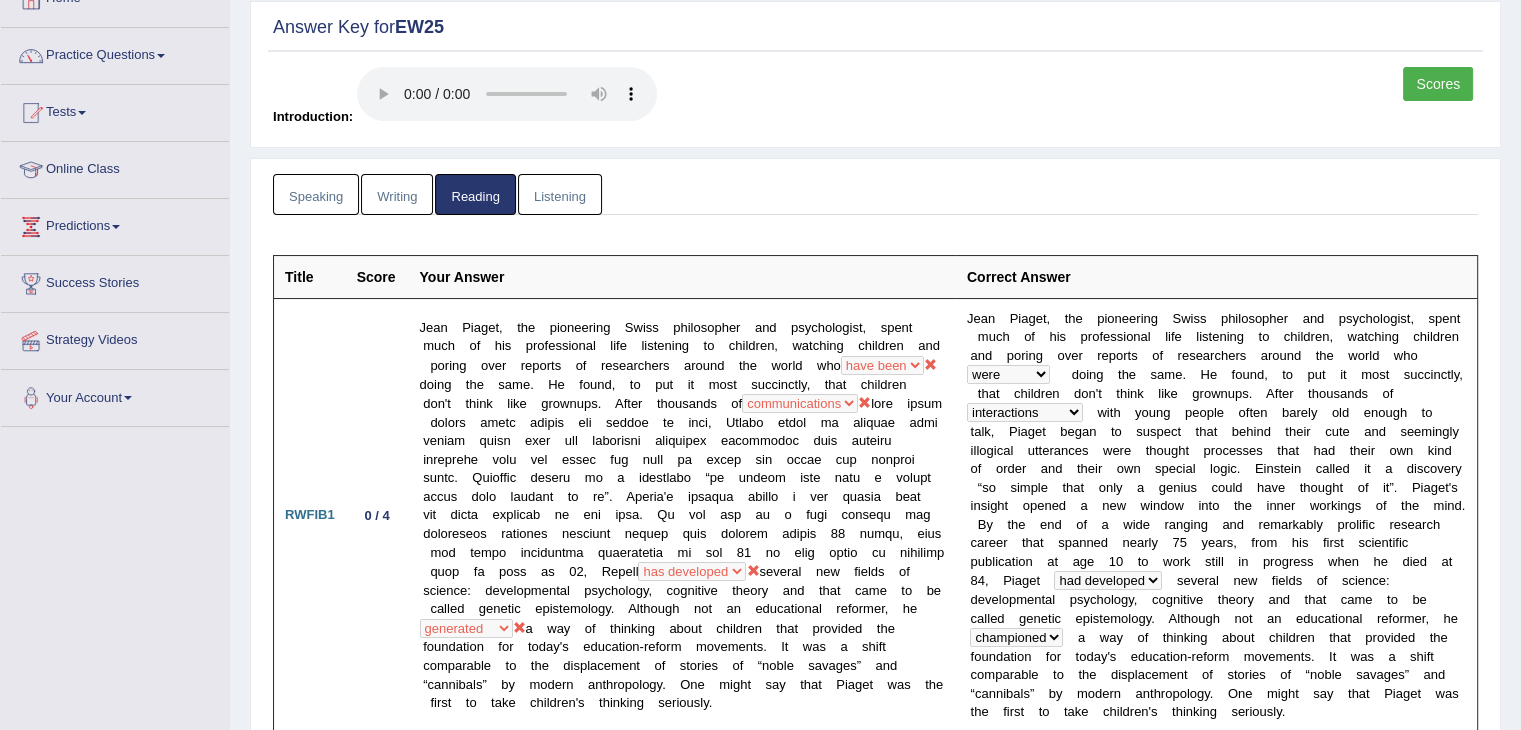 scroll, scrollTop: 127, scrollLeft: 0, axis: vertical 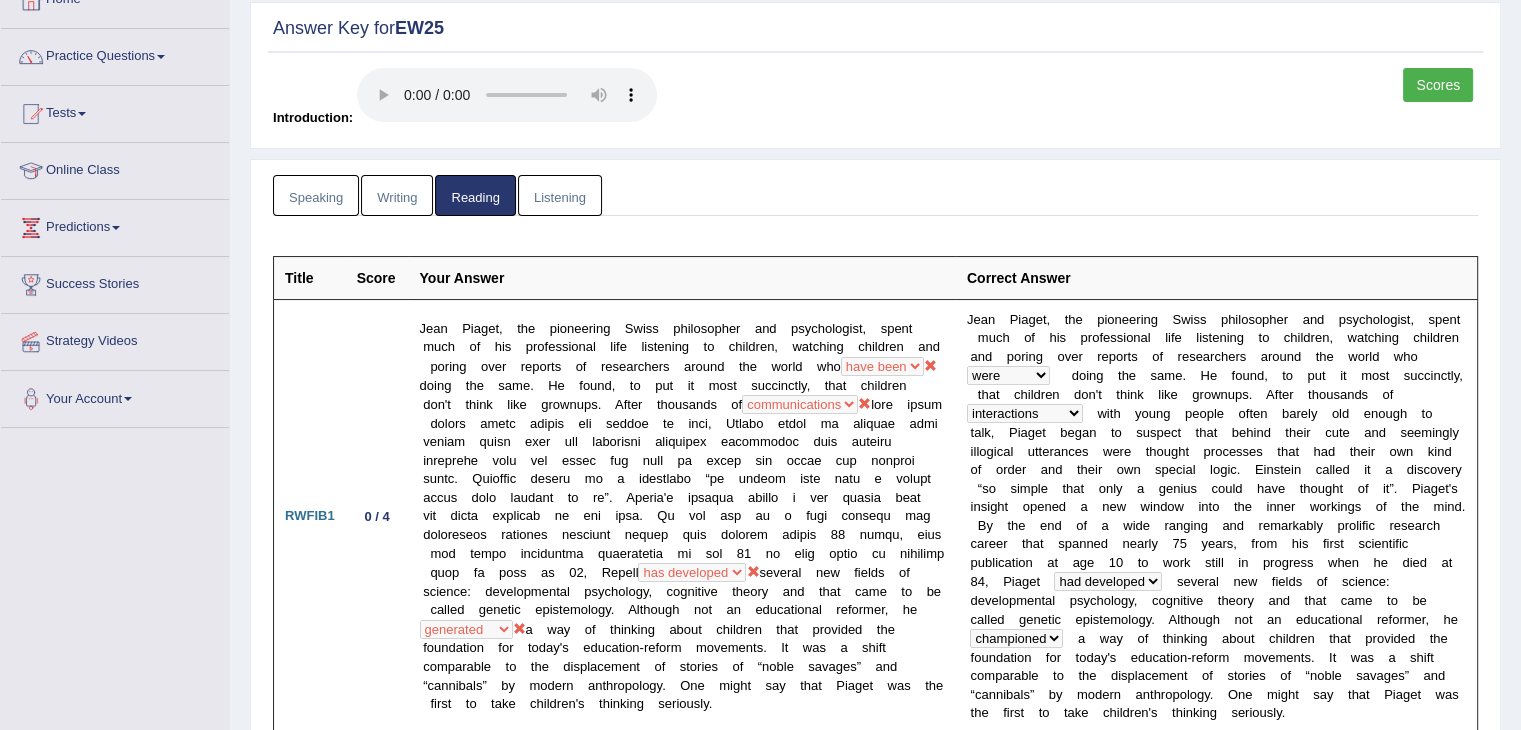 drag, startPoint x: 712, startPoint y: 365, endPoint x: 699, endPoint y: 249, distance: 116.72617 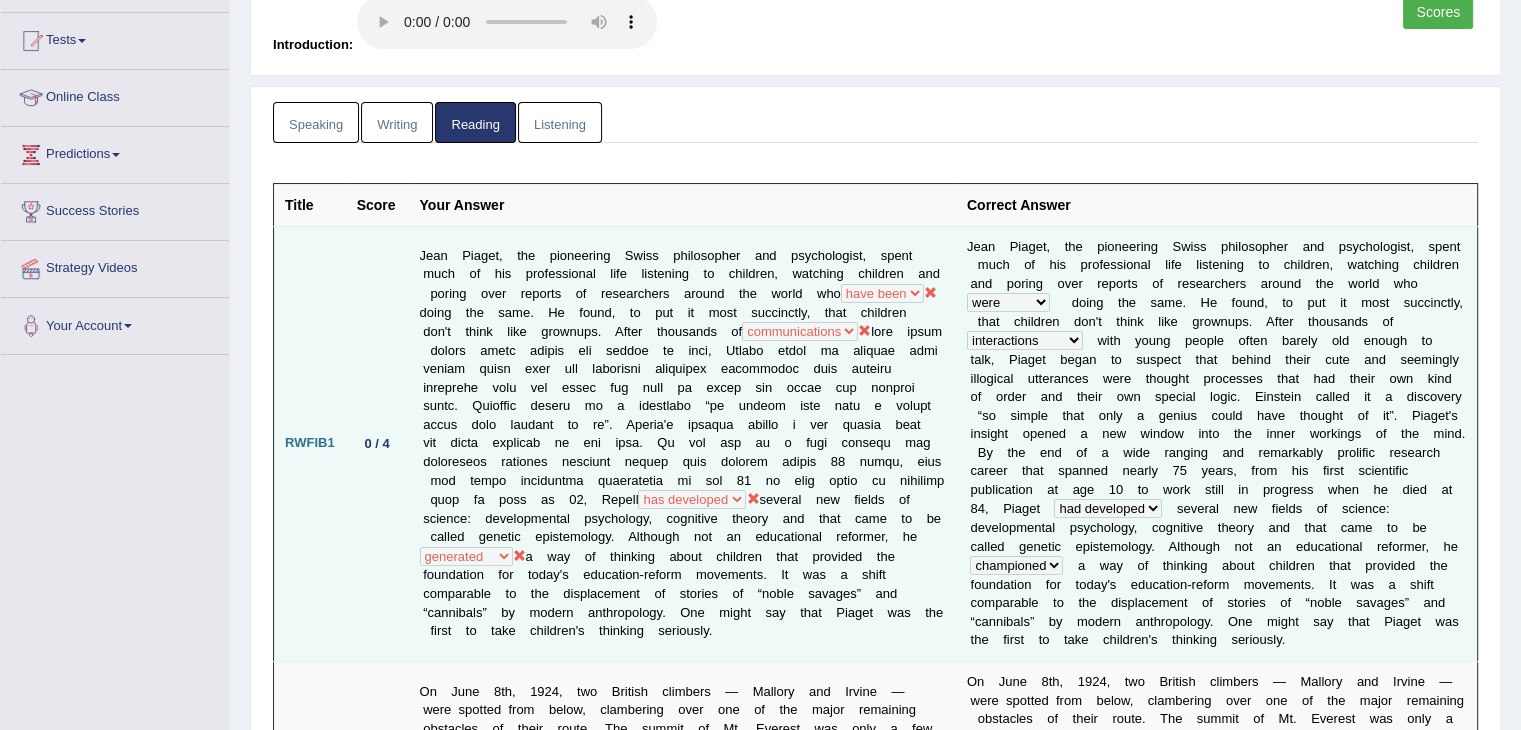 scroll, scrollTop: 189, scrollLeft: 0, axis: vertical 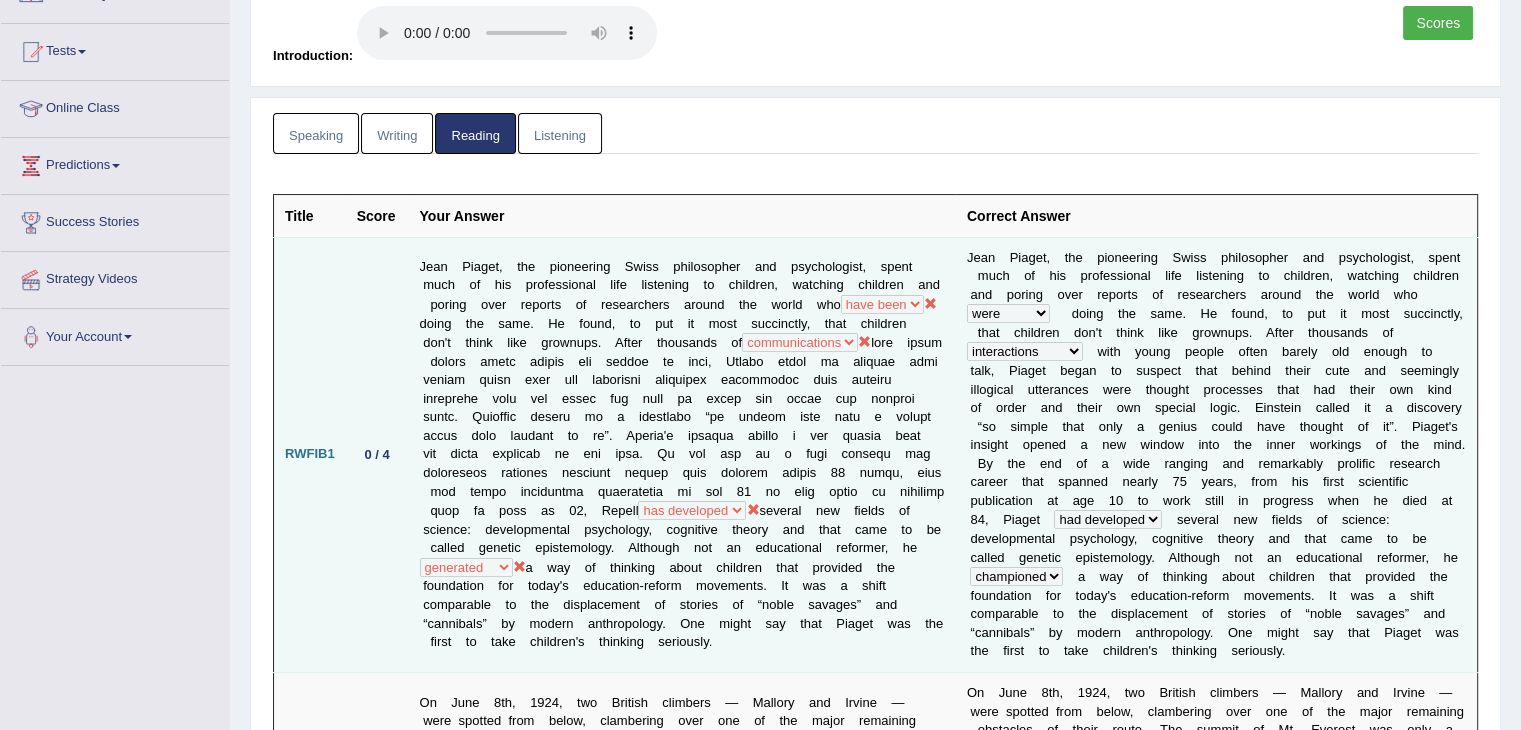 click on "Jean    Piaget,    the    pioneering    Swiss    philosopher    and    psychologist,    spent    much    of    his    professional    life    listening    to    children,    watching    children    and    poring    over    reports    of    researchers    around    the    world    who   was were had been have been       doing    the    same.    He    found,    to    put    it    most    succinctly,    that    children    don't    think    like    grownups.    After    thousands    of     discussions treatment interactions communications developed has developed had developed developing     several    new    fields    of    science:    developmental    psychology,    cognitive    theory    and    that    came    to    be    called    genetic    epistemology.    Although    not    an    educational    reformer,    he     generated invented opened championed created" at bounding box center [682, 454] 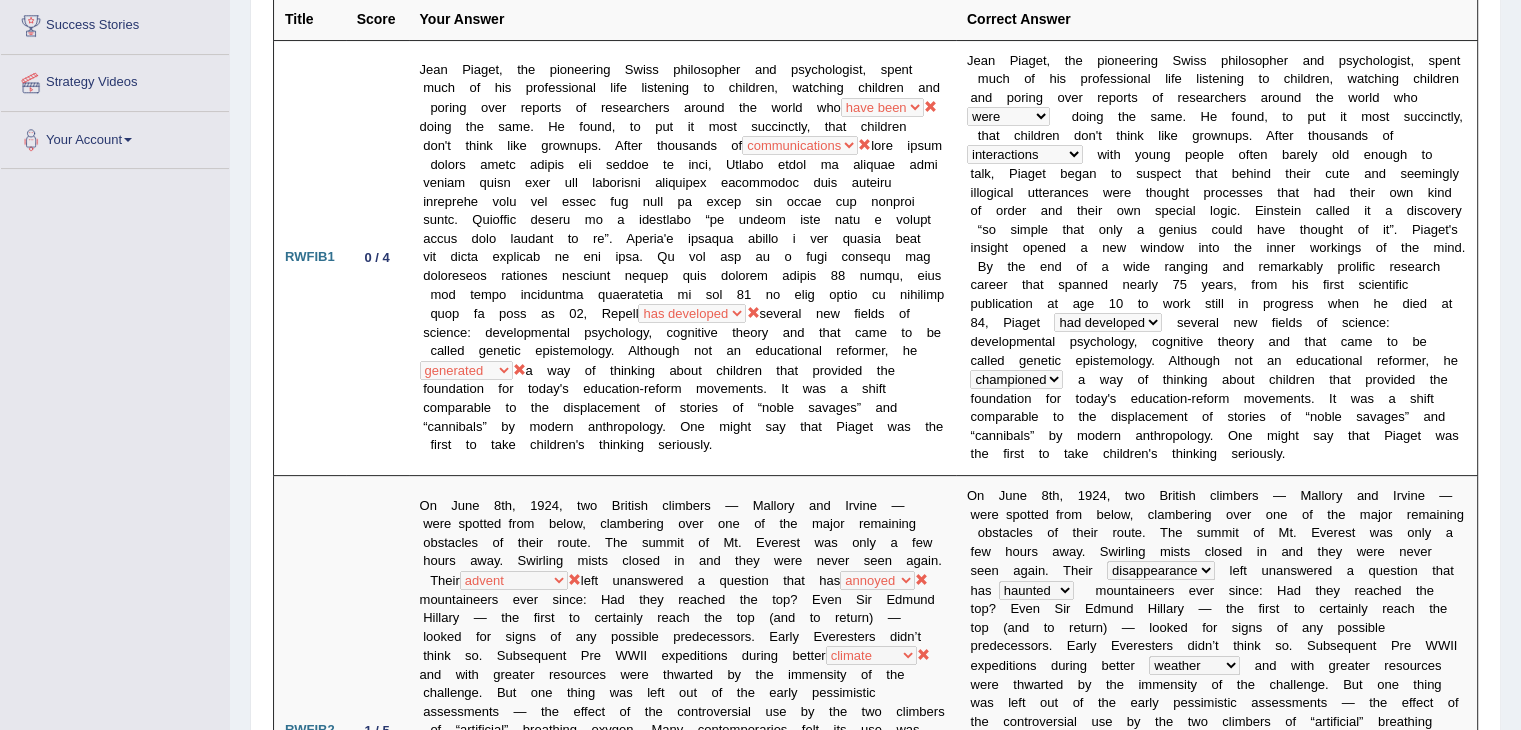 scroll, scrollTop: 0, scrollLeft: 0, axis: both 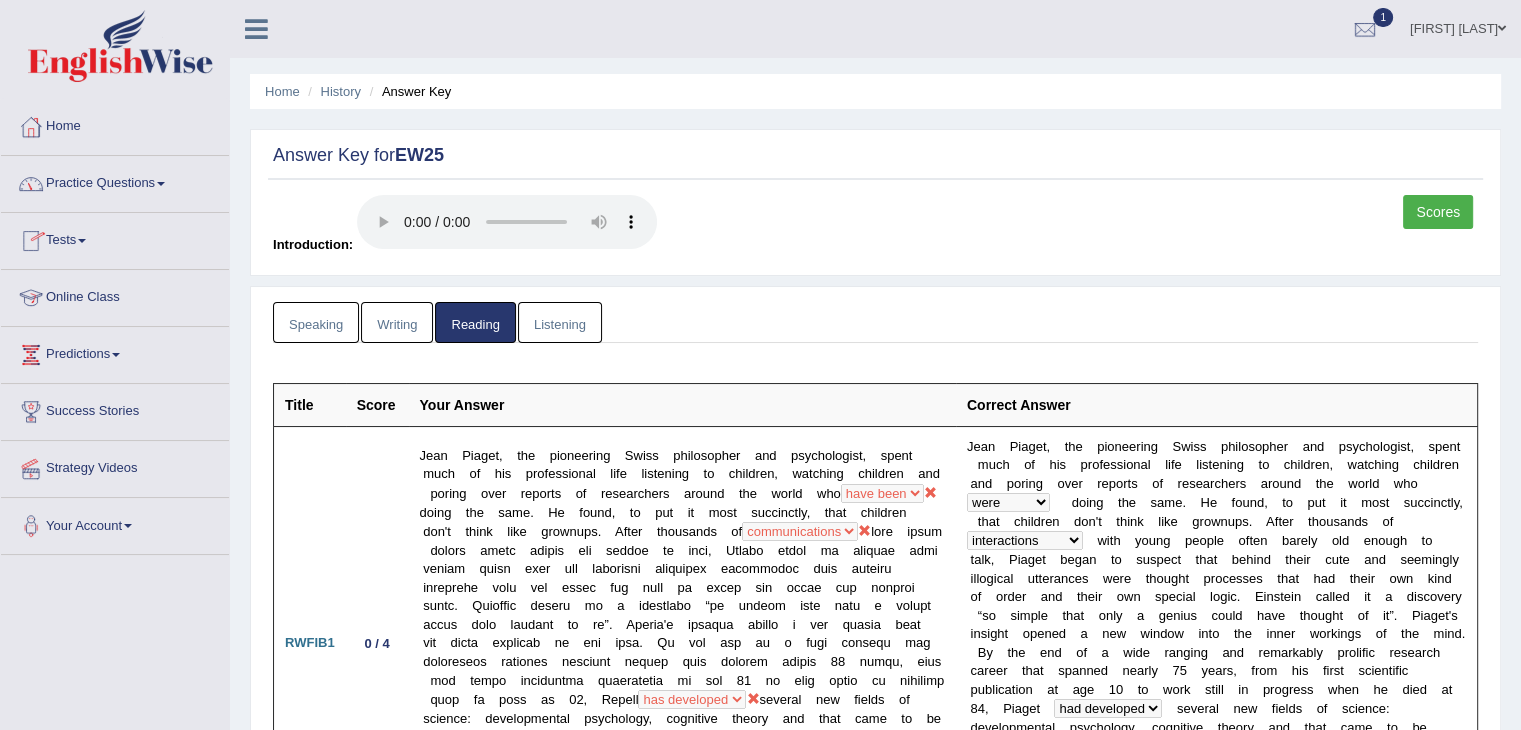 click on "Practice Questions" at bounding box center (115, 181) 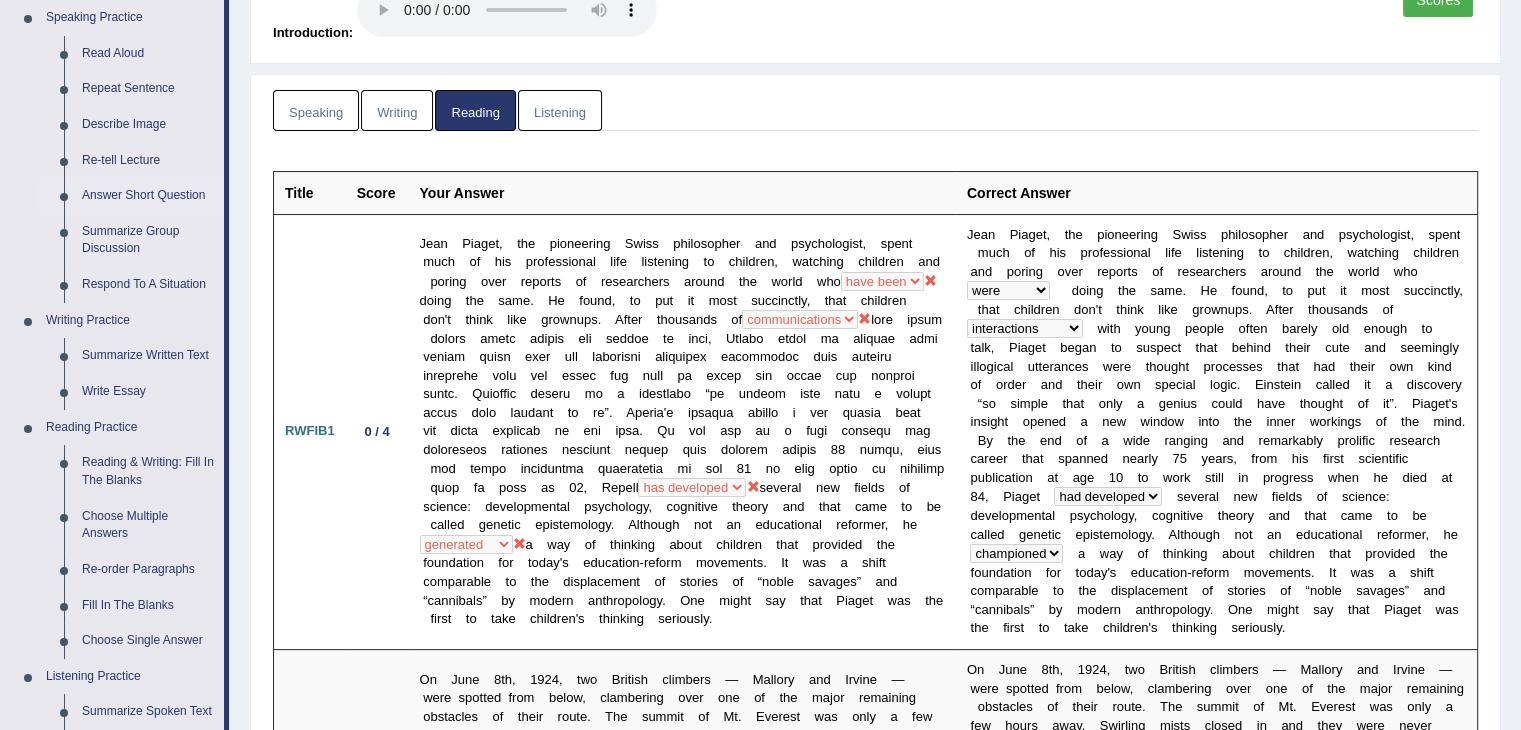 scroll, scrollTop: 214, scrollLeft: 0, axis: vertical 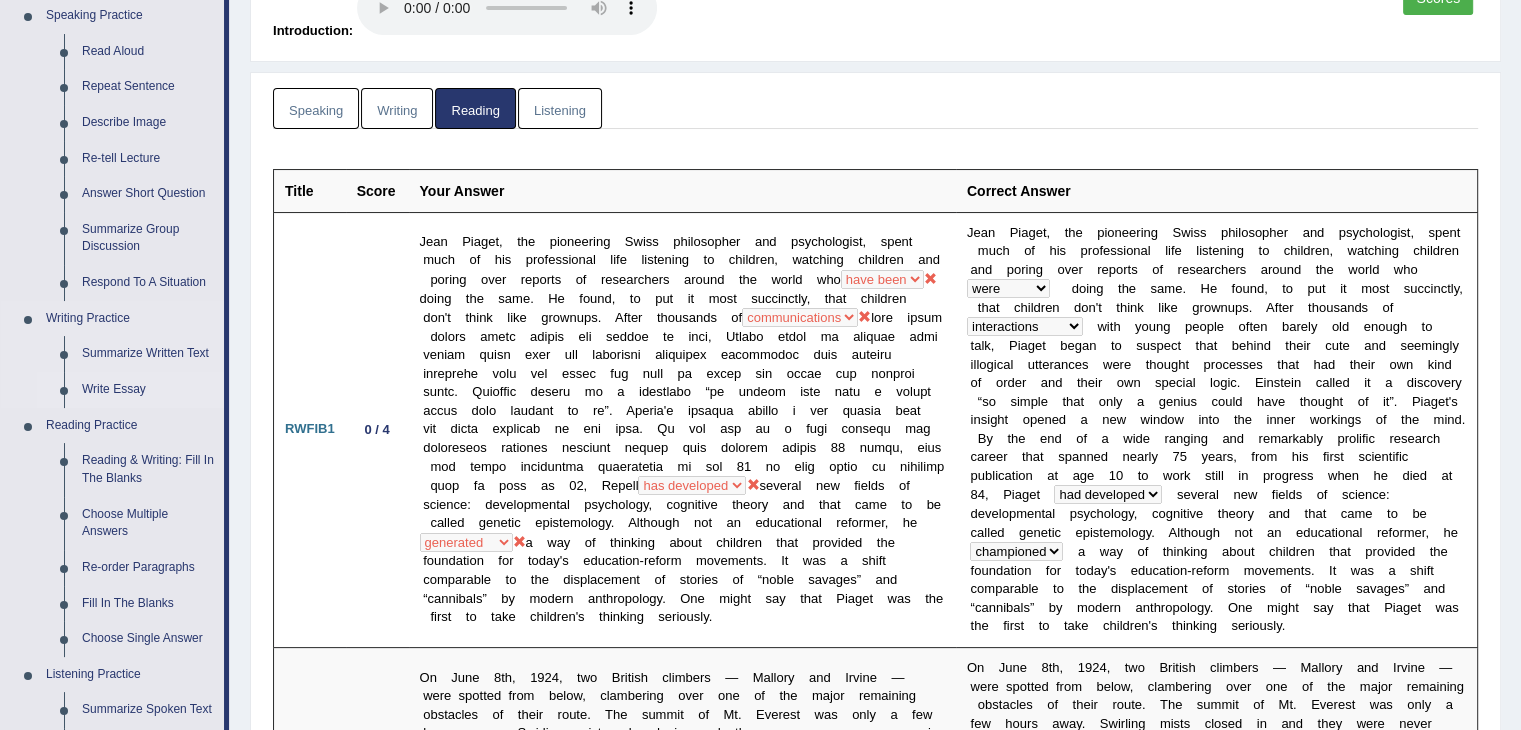 click on "Write Essay" at bounding box center (148, 390) 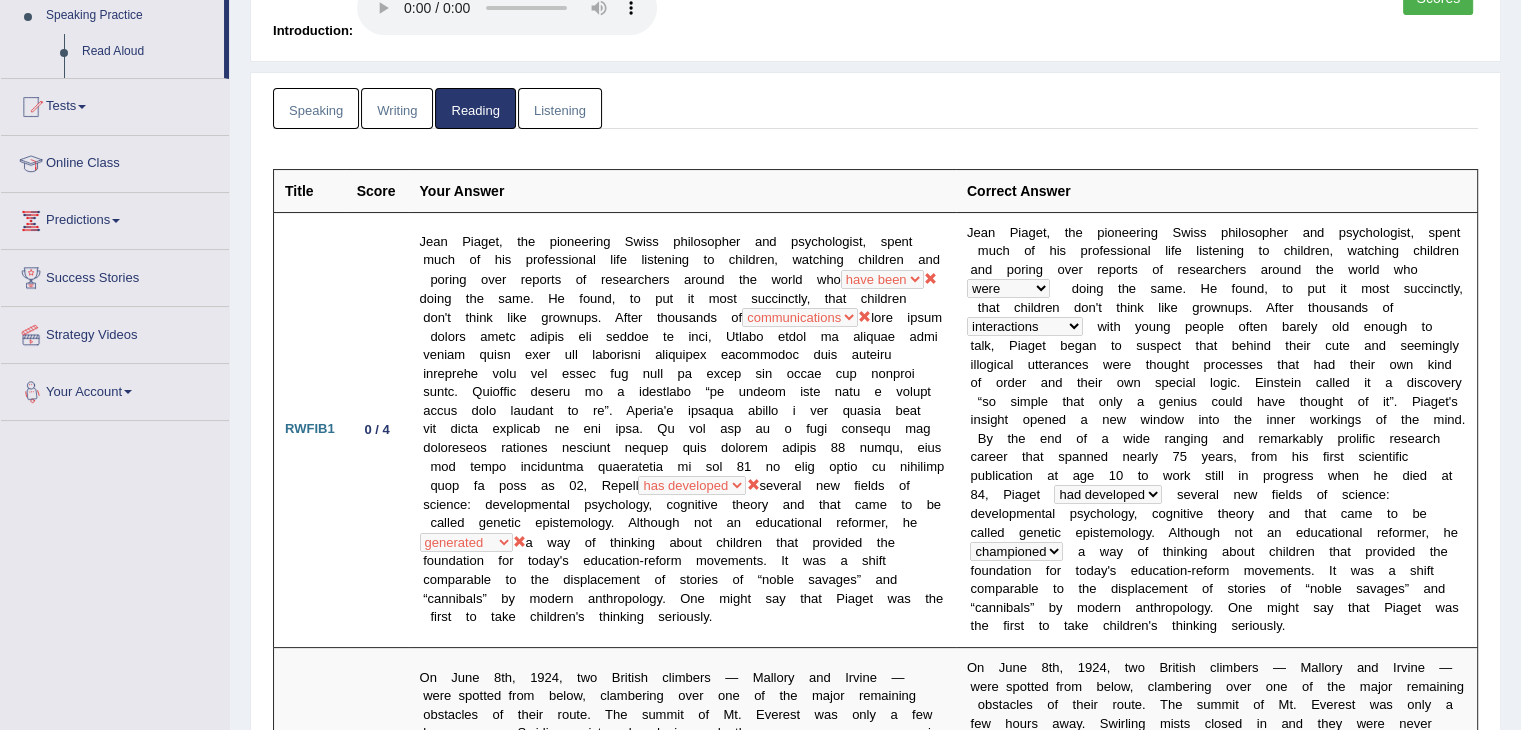 scroll, scrollTop: 320, scrollLeft: 0, axis: vertical 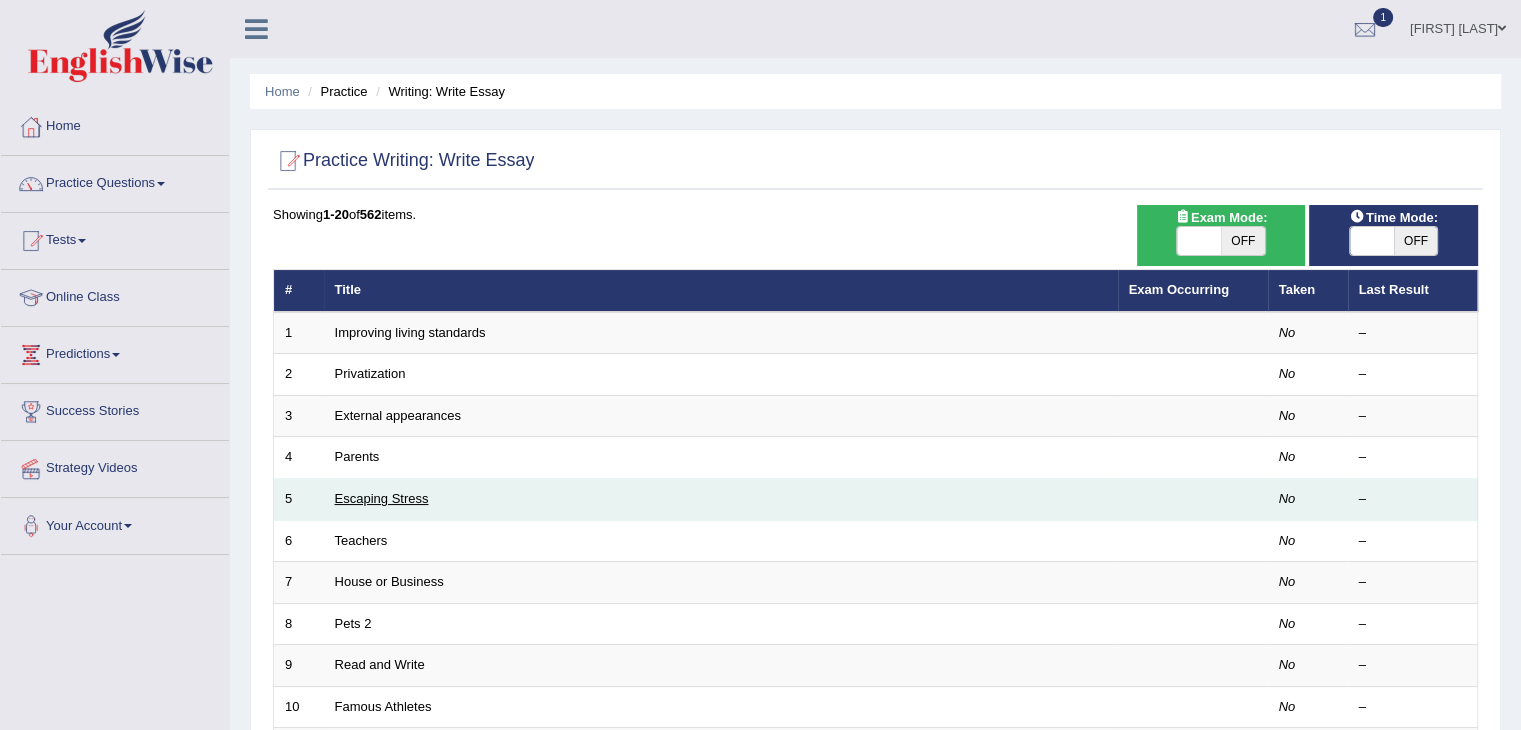 click on "Escaping Stress" at bounding box center (382, 498) 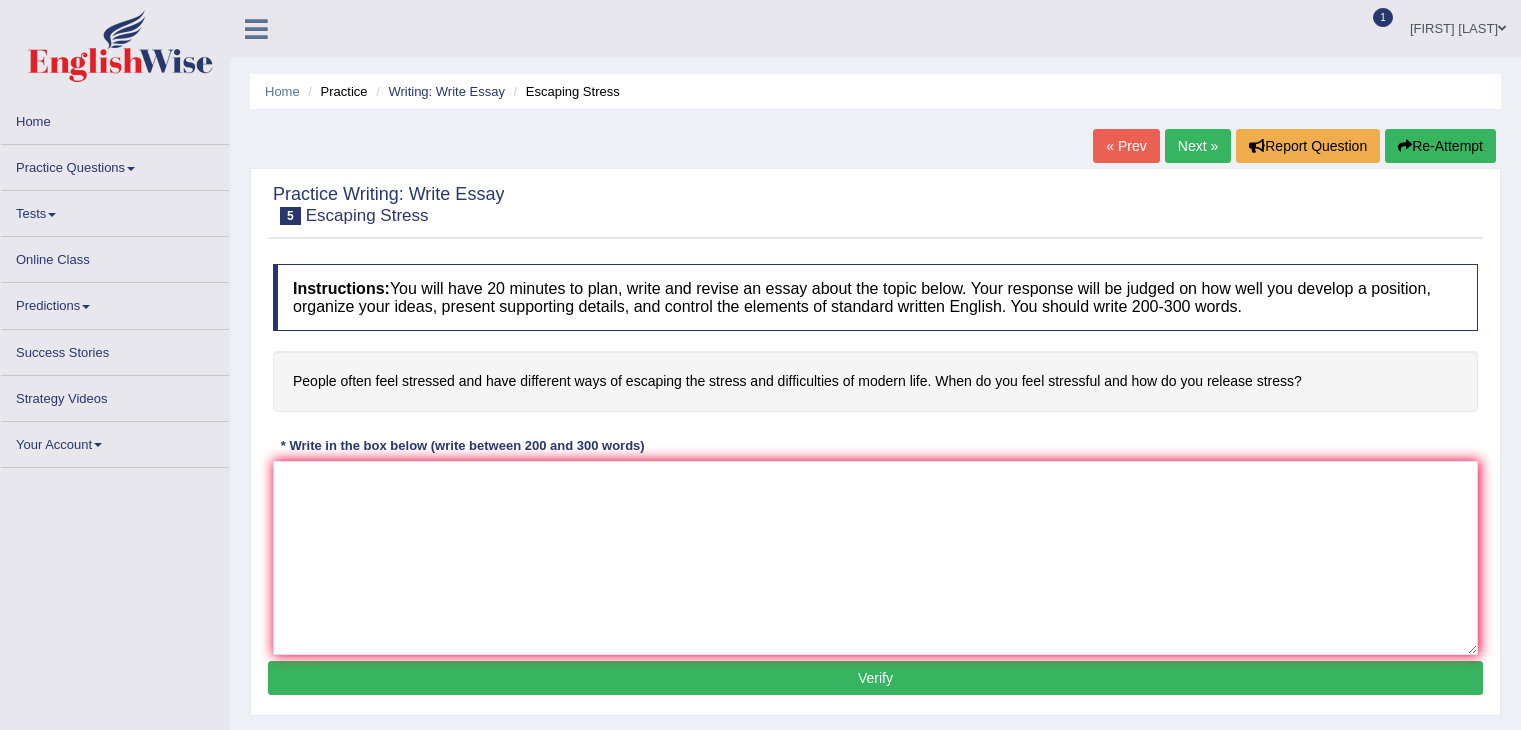 scroll, scrollTop: 0, scrollLeft: 0, axis: both 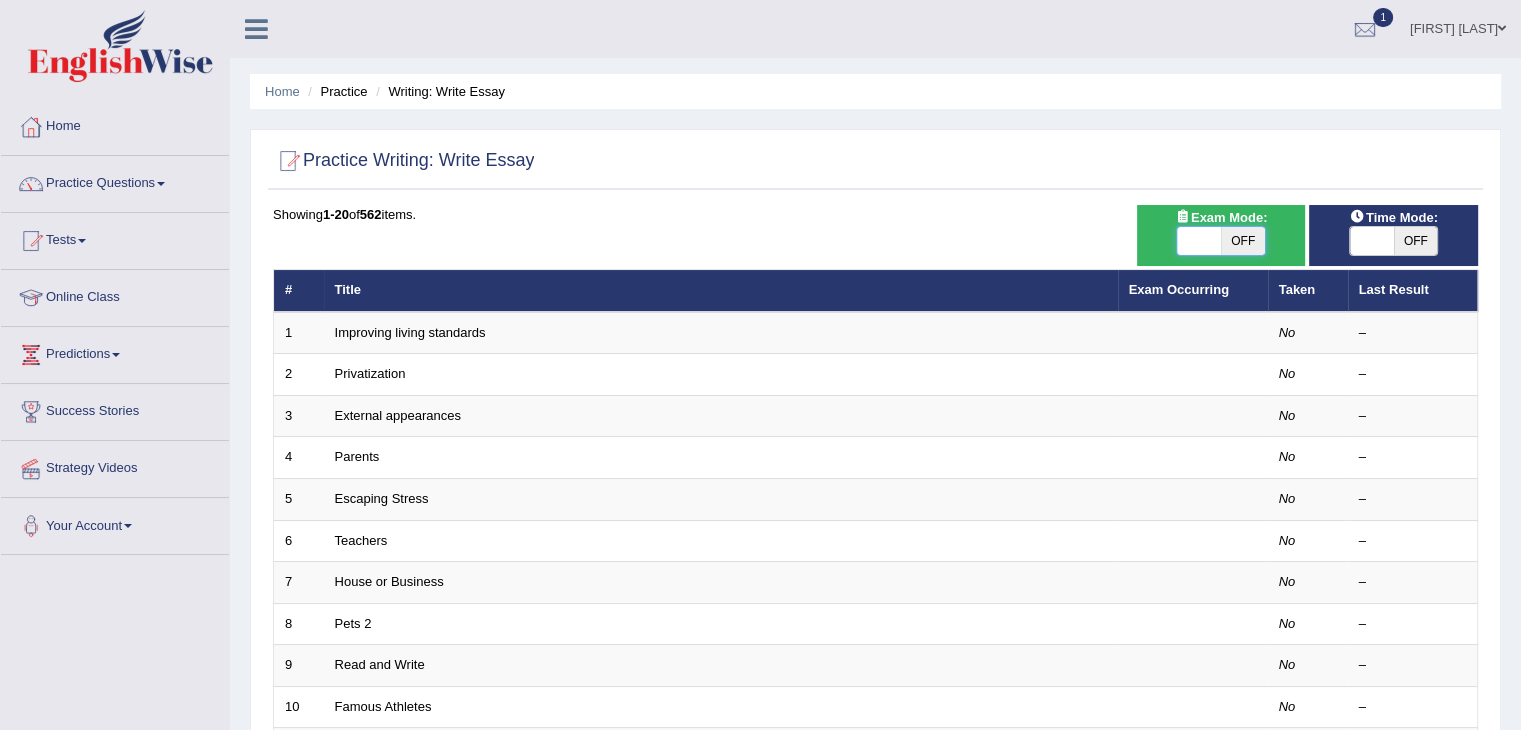 click at bounding box center (1199, 241) 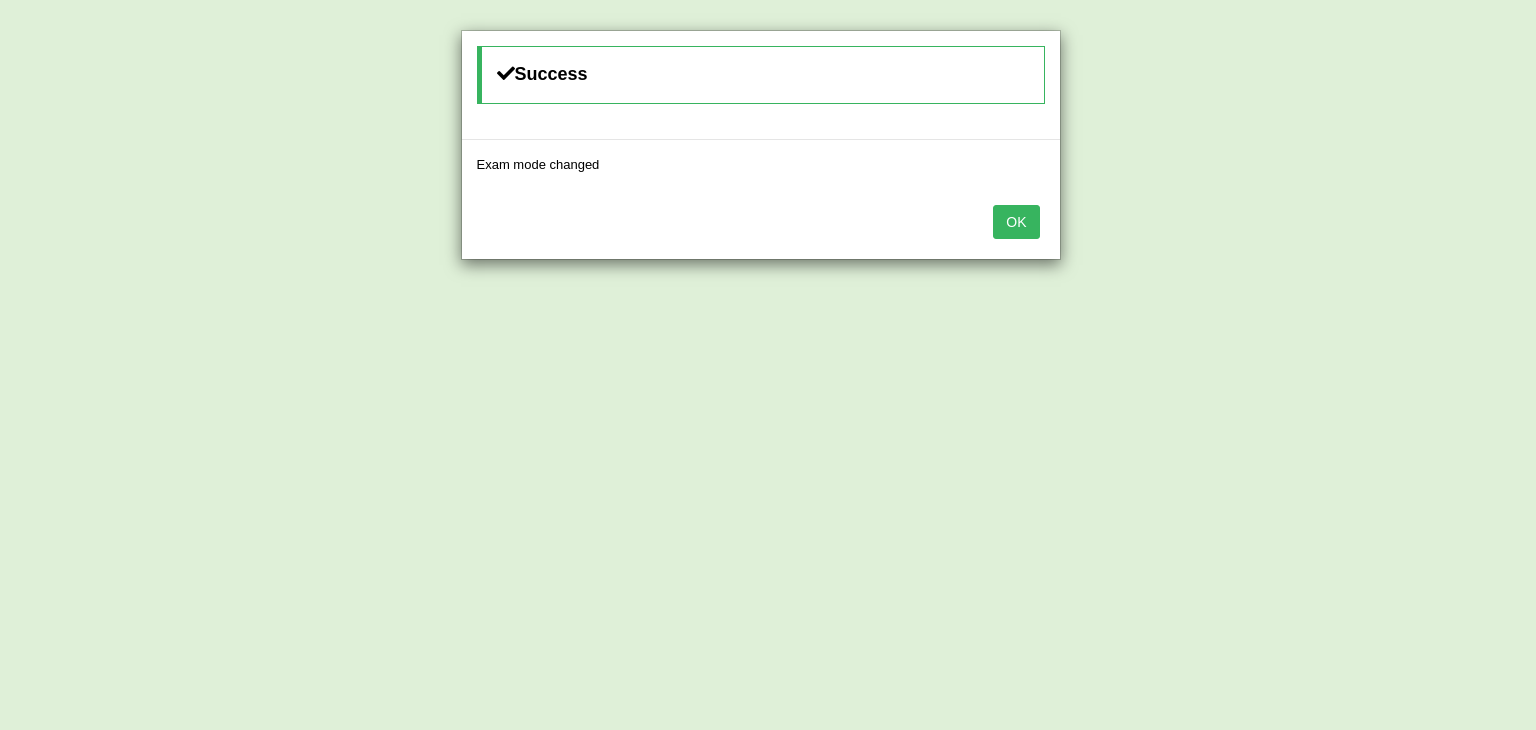 click on "OK" at bounding box center (1016, 222) 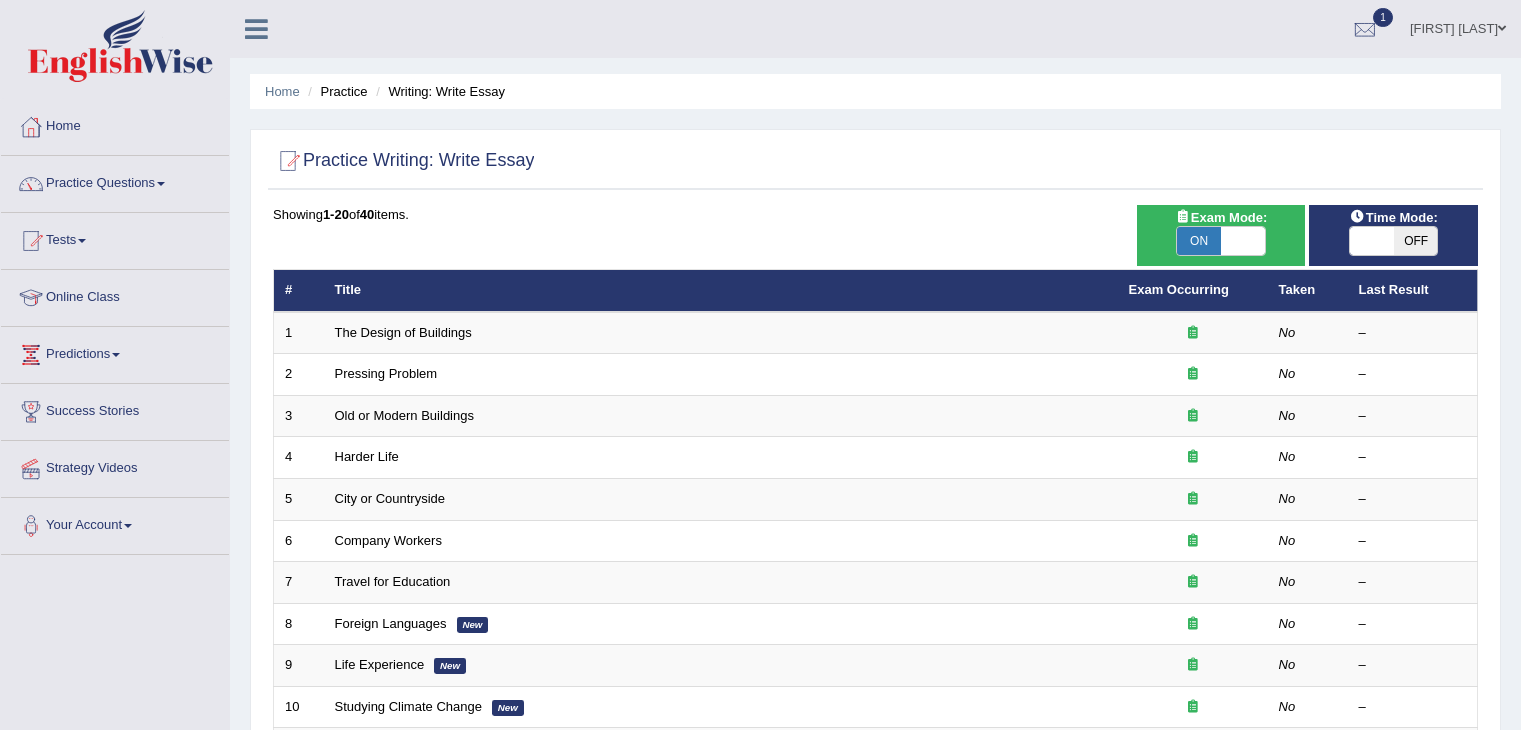 scroll, scrollTop: 0, scrollLeft: 0, axis: both 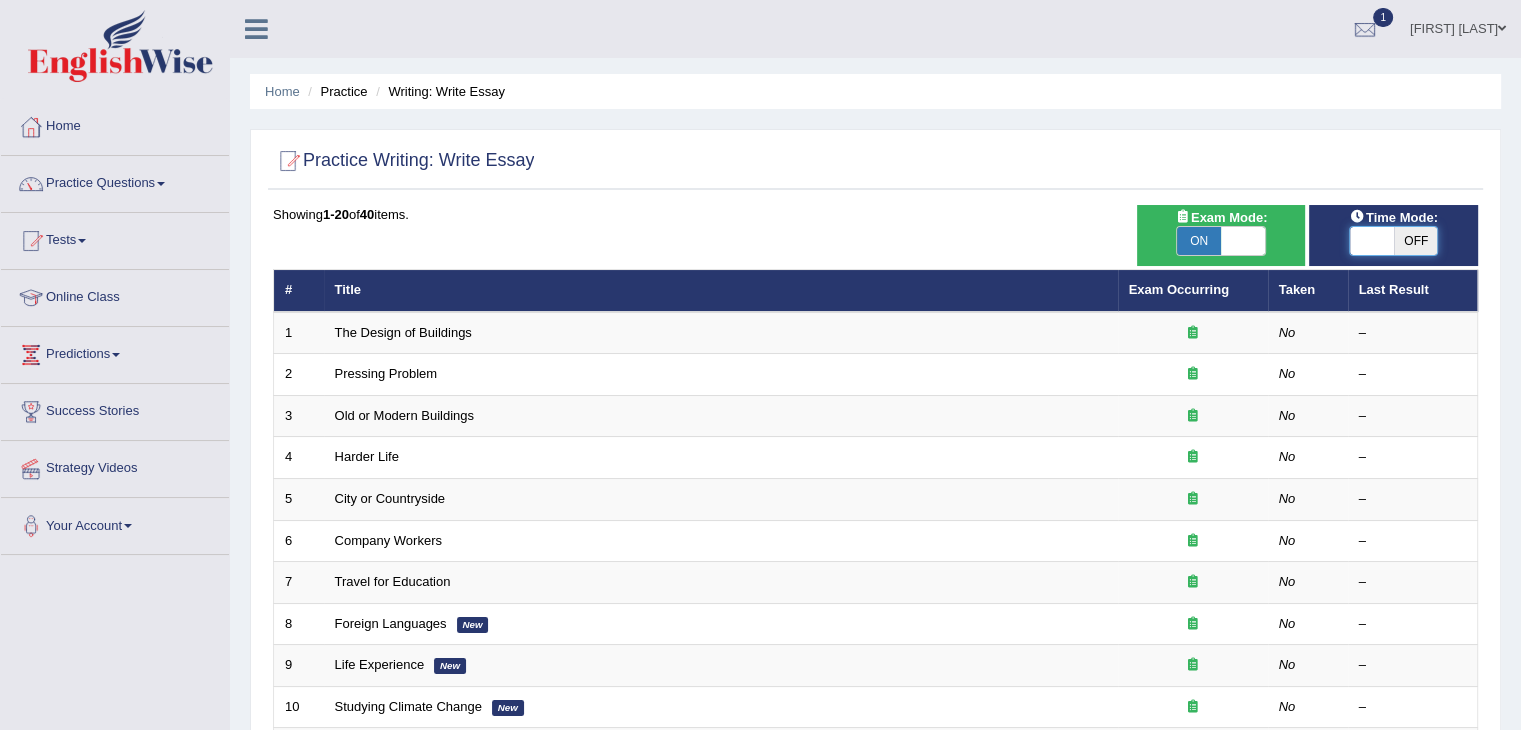 click at bounding box center (1372, 241) 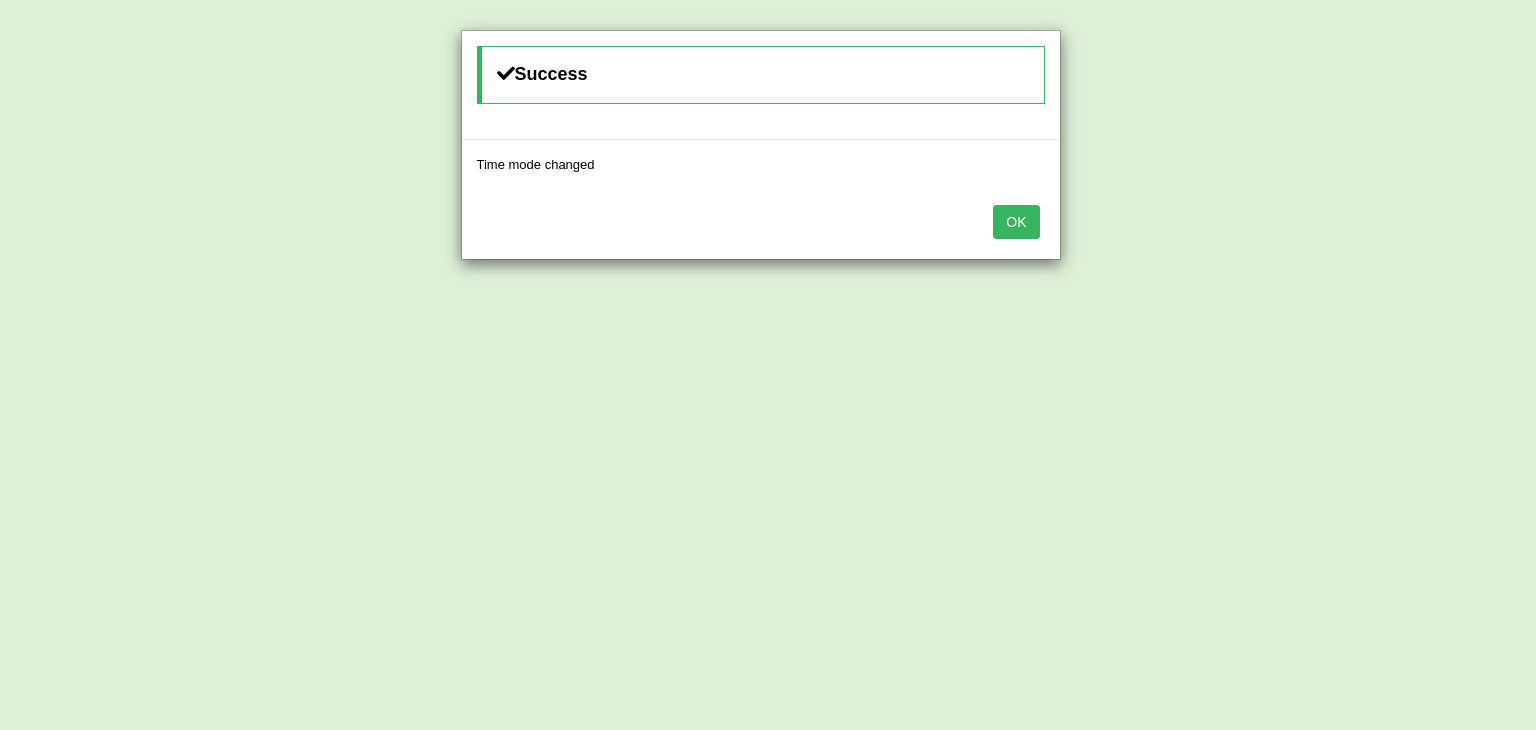 click on "OK" at bounding box center (1016, 222) 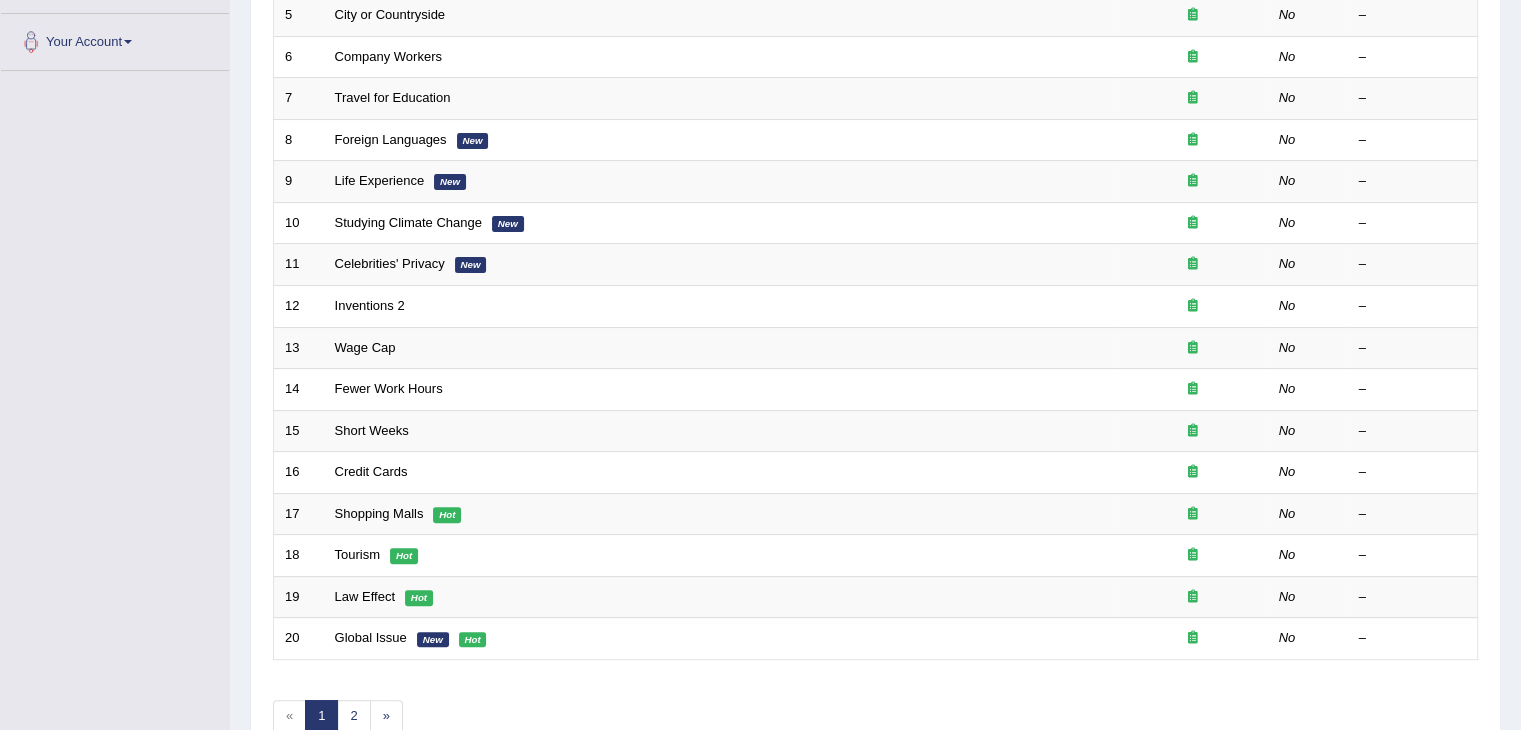 scroll, scrollTop: 488, scrollLeft: 0, axis: vertical 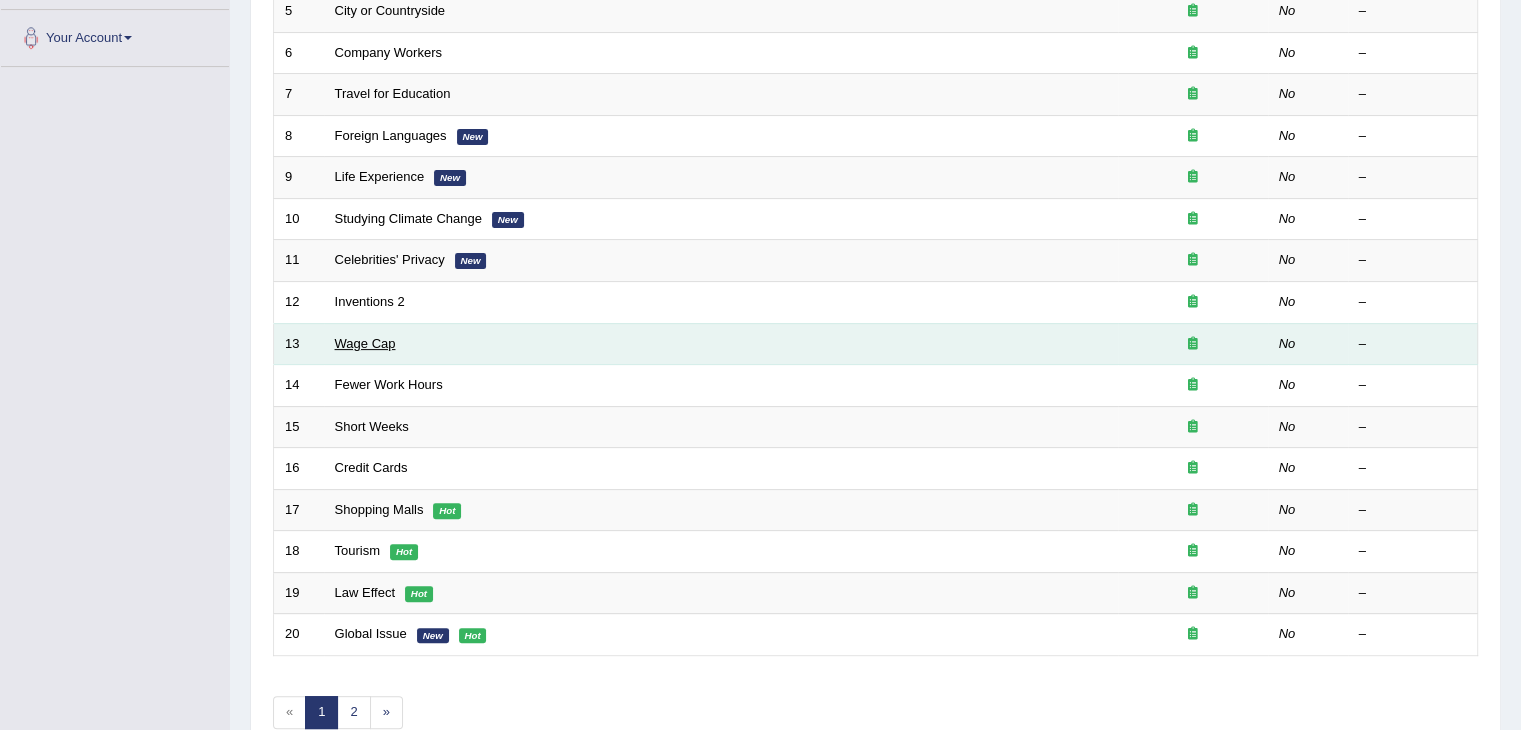 click on "Wage Cap" at bounding box center (365, 343) 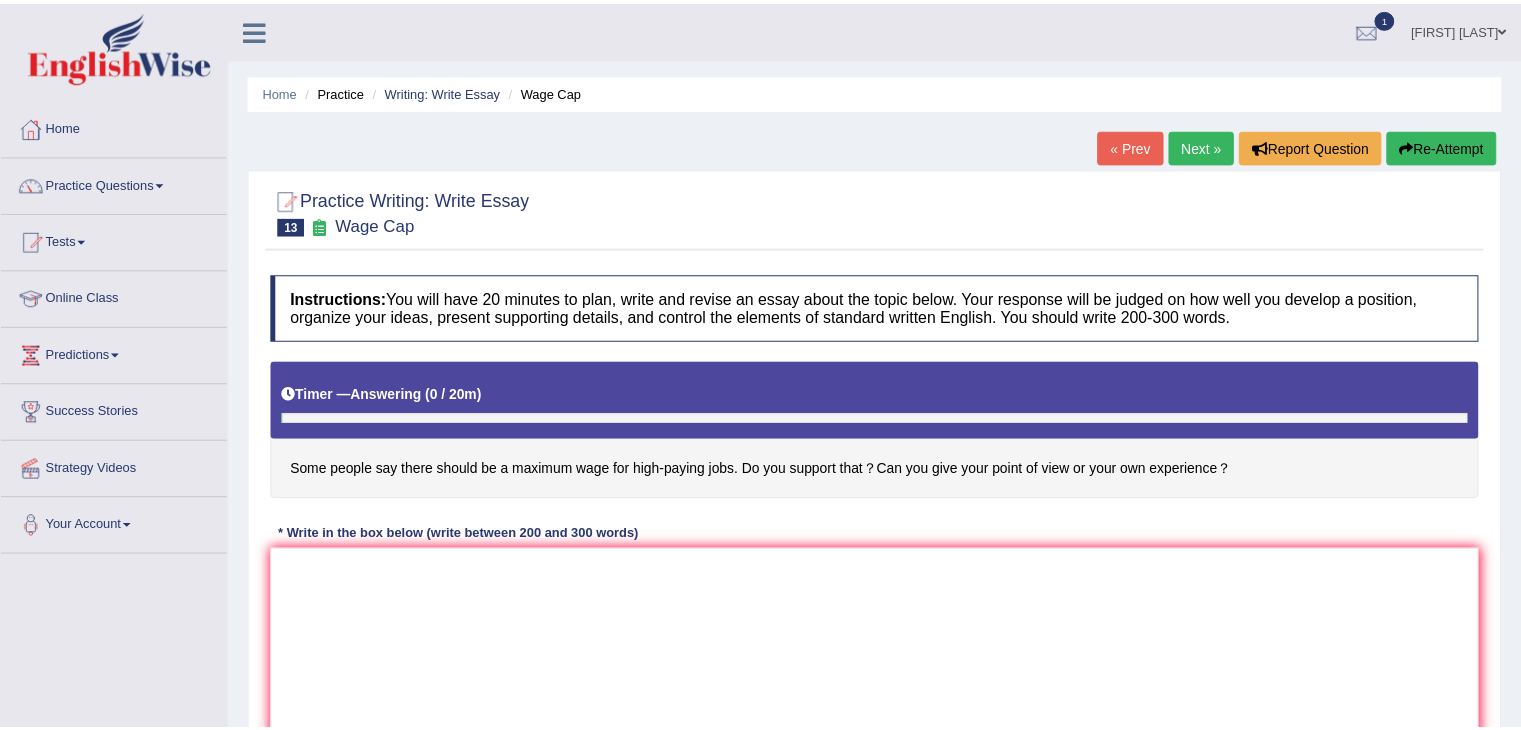 scroll, scrollTop: 0, scrollLeft: 0, axis: both 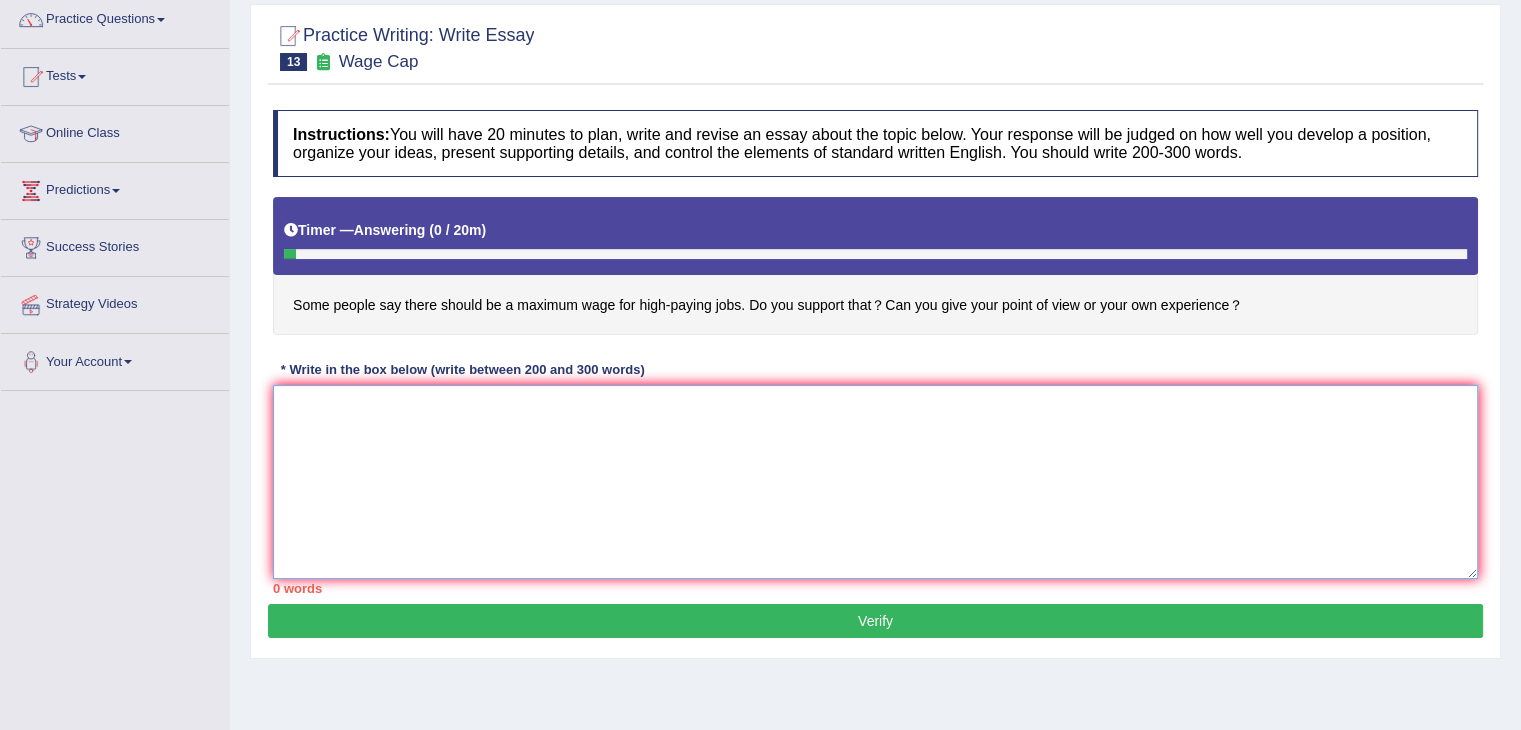 click at bounding box center [875, 482] 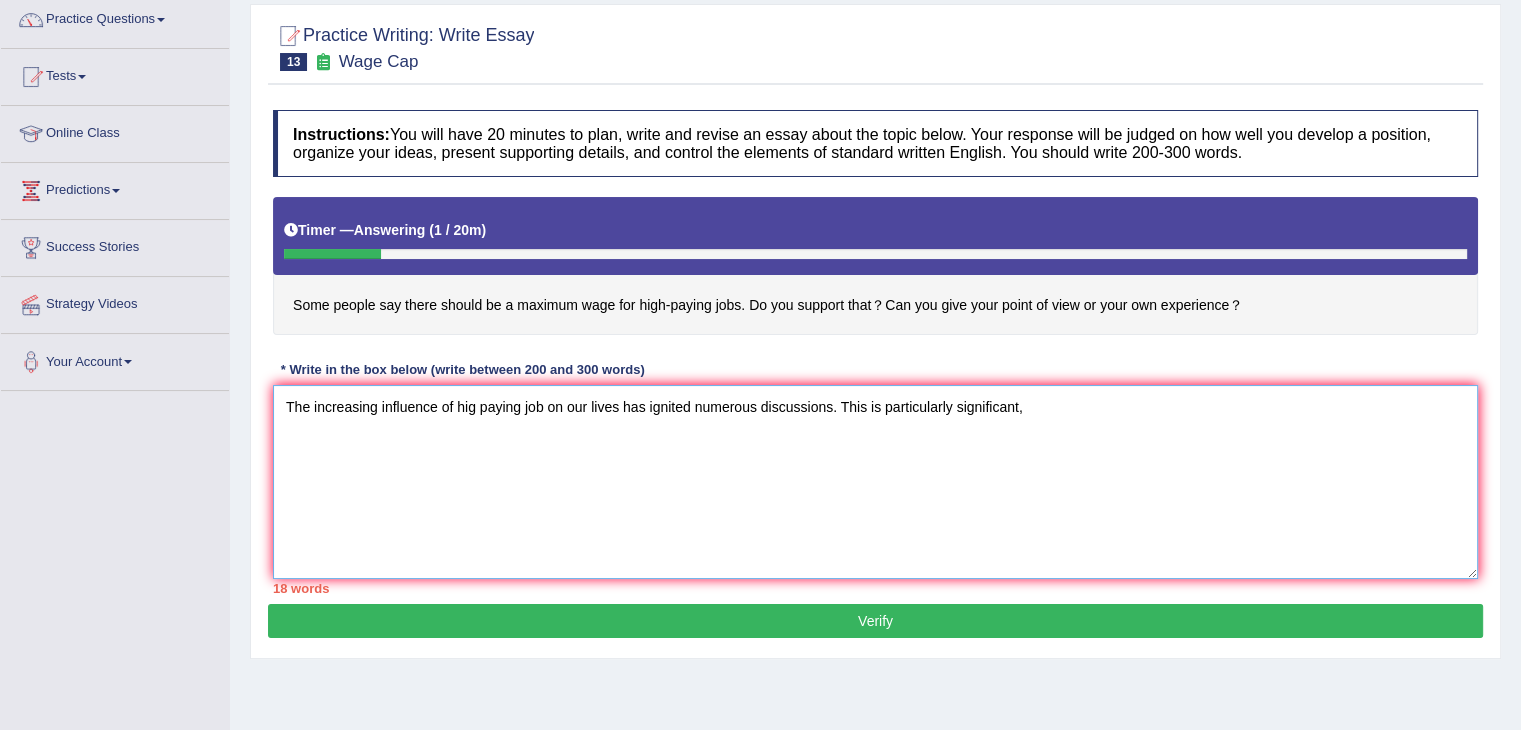 click on "The increasing influence of hig paying job on our lives has ignited numerous discussions. This is particularly significant," at bounding box center (875, 482) 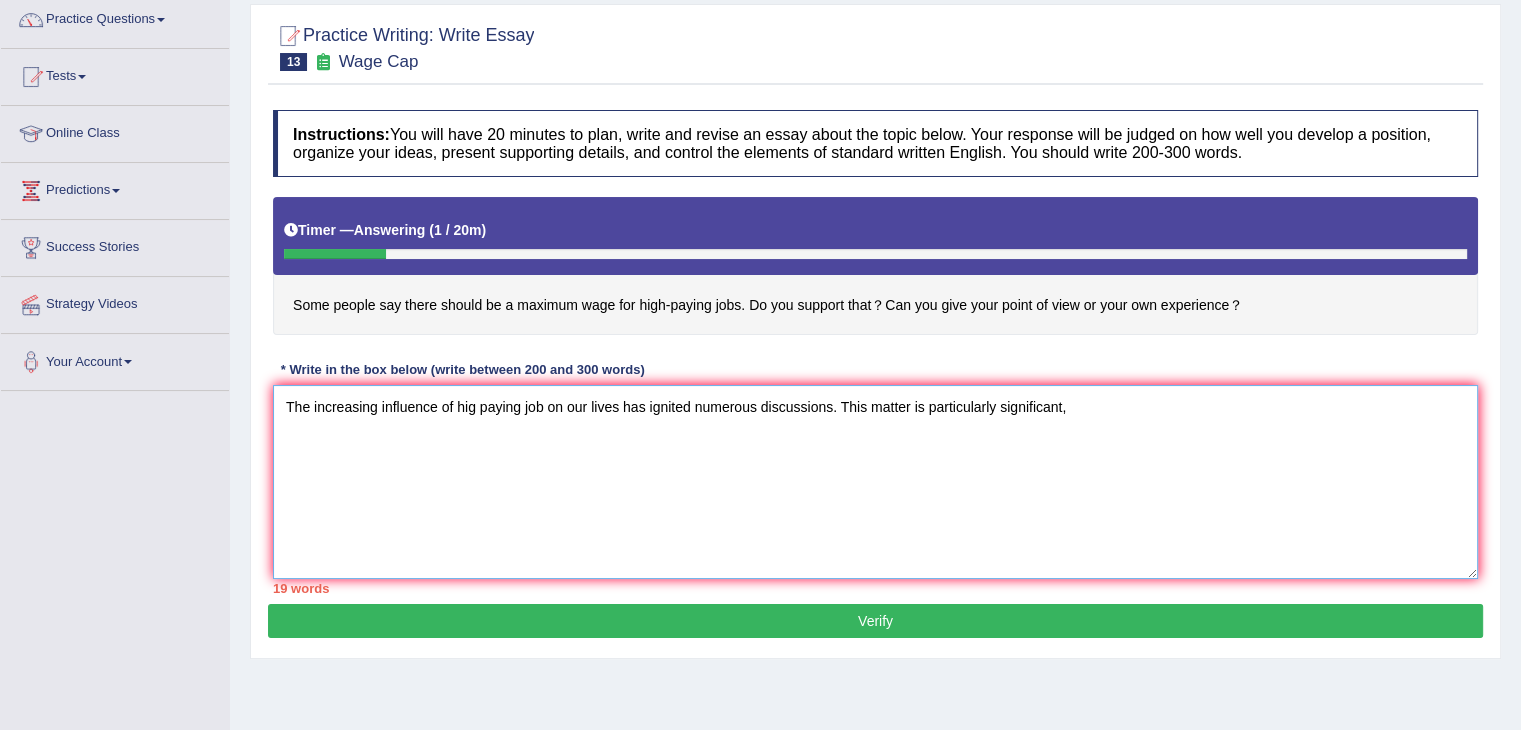 click on "The increasing influence of hig paying job on our lives has ignited numerous discussions. This matter is particularly significant," at bounding box center (875, 482) 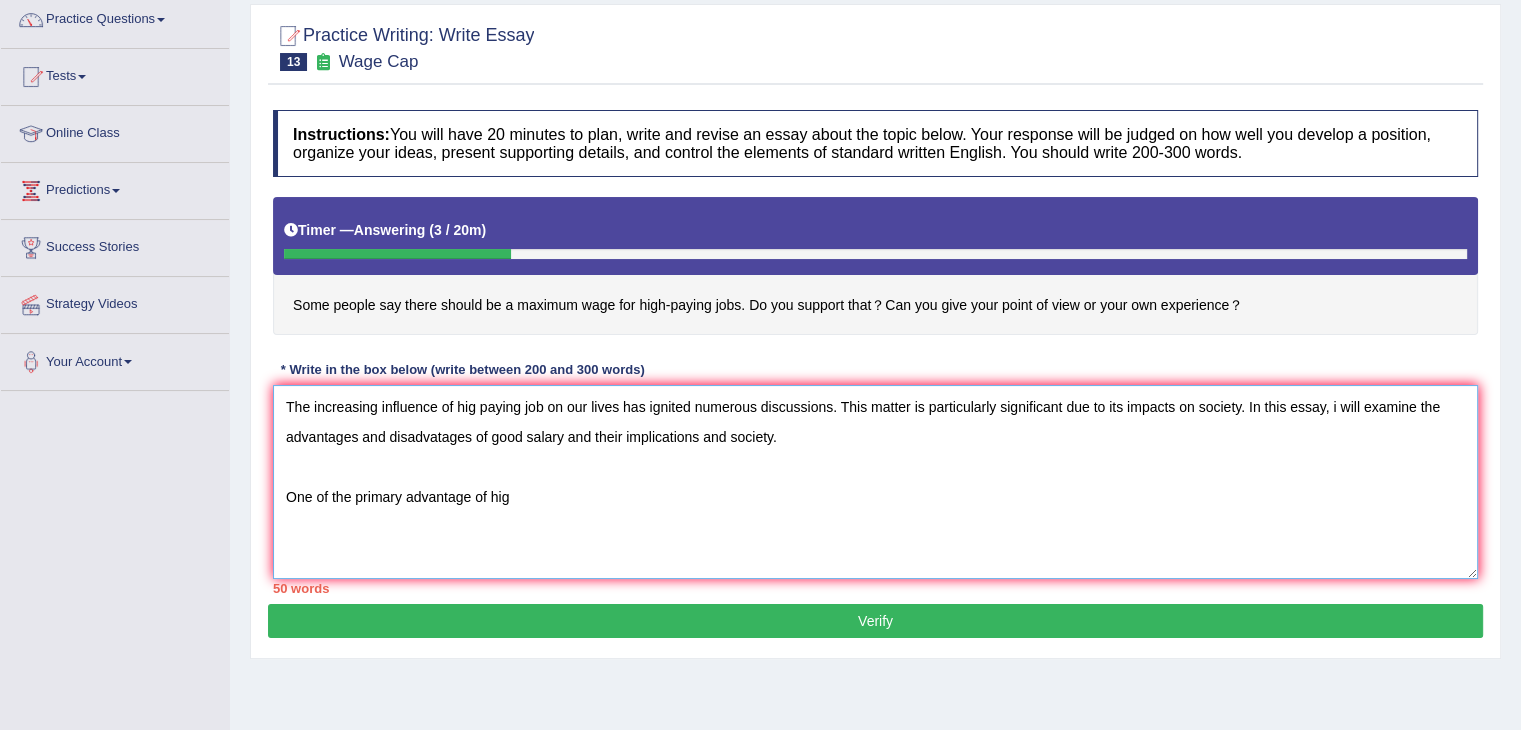 click on "The increasing influence of hig paying job on our lives has ignited numerous discussions. This matter is particularly significant due to its impacts on society. In this essay, i will examine the advantages and disadvatages of good salary and their implications and society.
One of the primary advantage of hig" at bounding box center (875, 482) 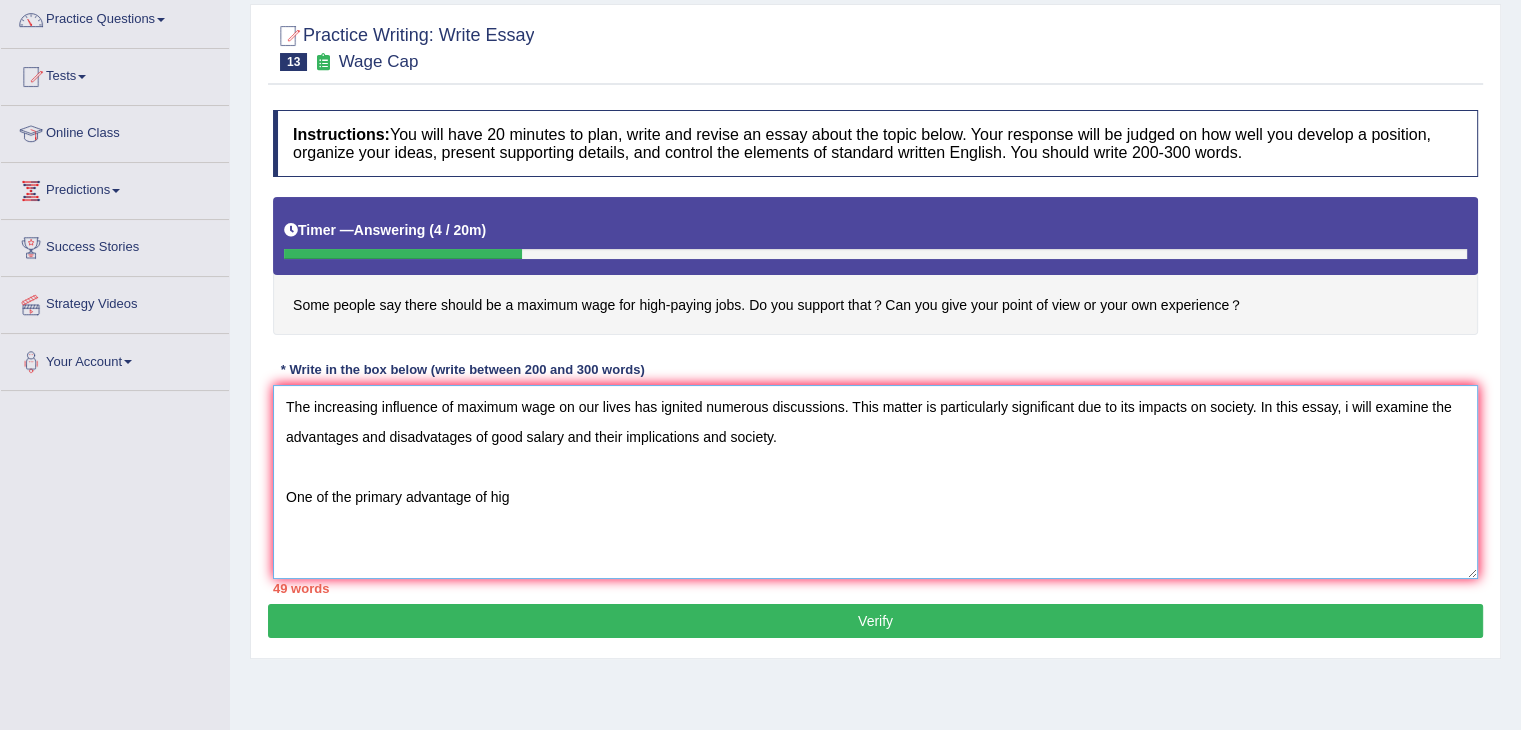 click on "The increasing influence of maximum wage on our lives has ignited numerous discussions. This matter is particularly significant due to its impacts on society. In this essay, i will examine the advantages and disadvatages of good salary and their implications and society.
One of the primary advantage of hig" at bounding box center [875, 482] 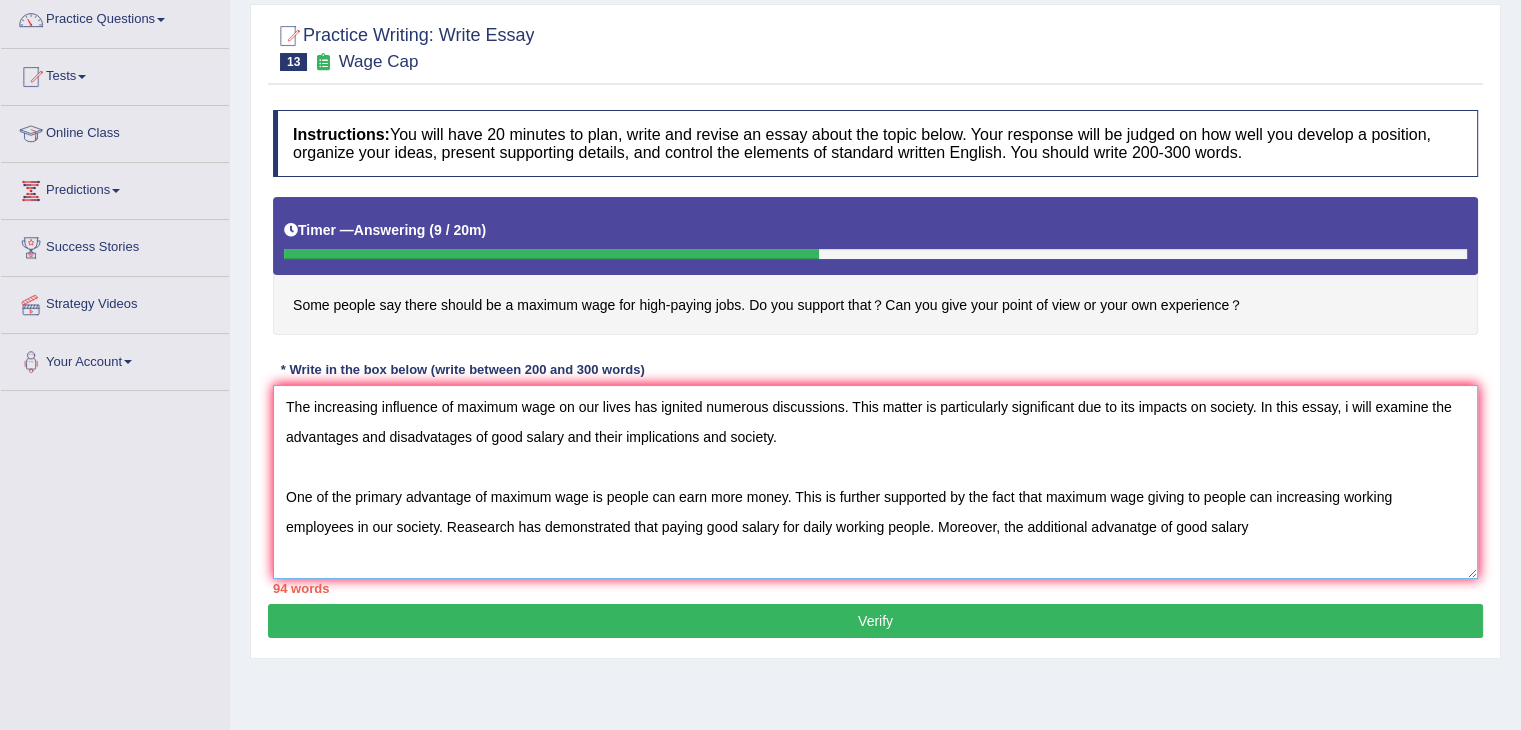 click on "The increasing influence of maximum wage on our lives has ignited numerous discussions. This matter is particularly significant due to its impacts on society. In this essay, i will examine the advantages and disadvatages of good salary and their implications and society.
One of the primary advantage of maximum wage is people can earn more money. This is further supported by the fact that maximum wage giving to people can increasing working  employees in our society. Reasearch has demonstrated that paying good salary for daily working people. Moreover, the additional advanatge of good salary" at bounding box center (875, 482) 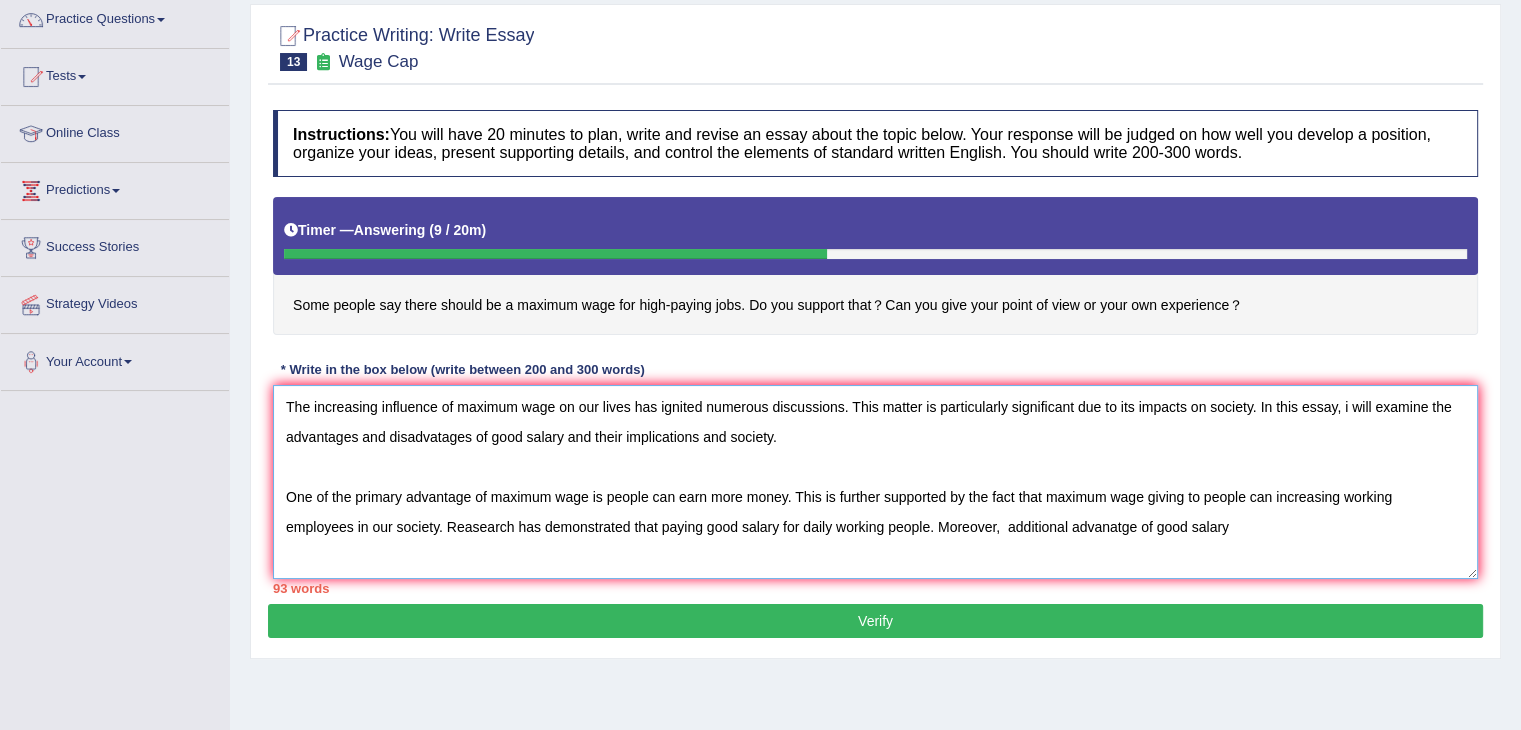 click on "The increasing influence of maximum wage on our lives has ignited numerous discussions. This matter is particularly significant due to its impacts on society. In this essay, i will examine the advantages and disadvatages of good salary and their implications and society.
One of the primary advantage of maximum wage is people can earn more money. This is further supported by the fact that maximum wage giving to people can increasing working  employees in our society. Reasearch has demonstrated that paying good salary for daily working people. Moreover,  additional advanatge of good salary" at bounding box center [875, 482] 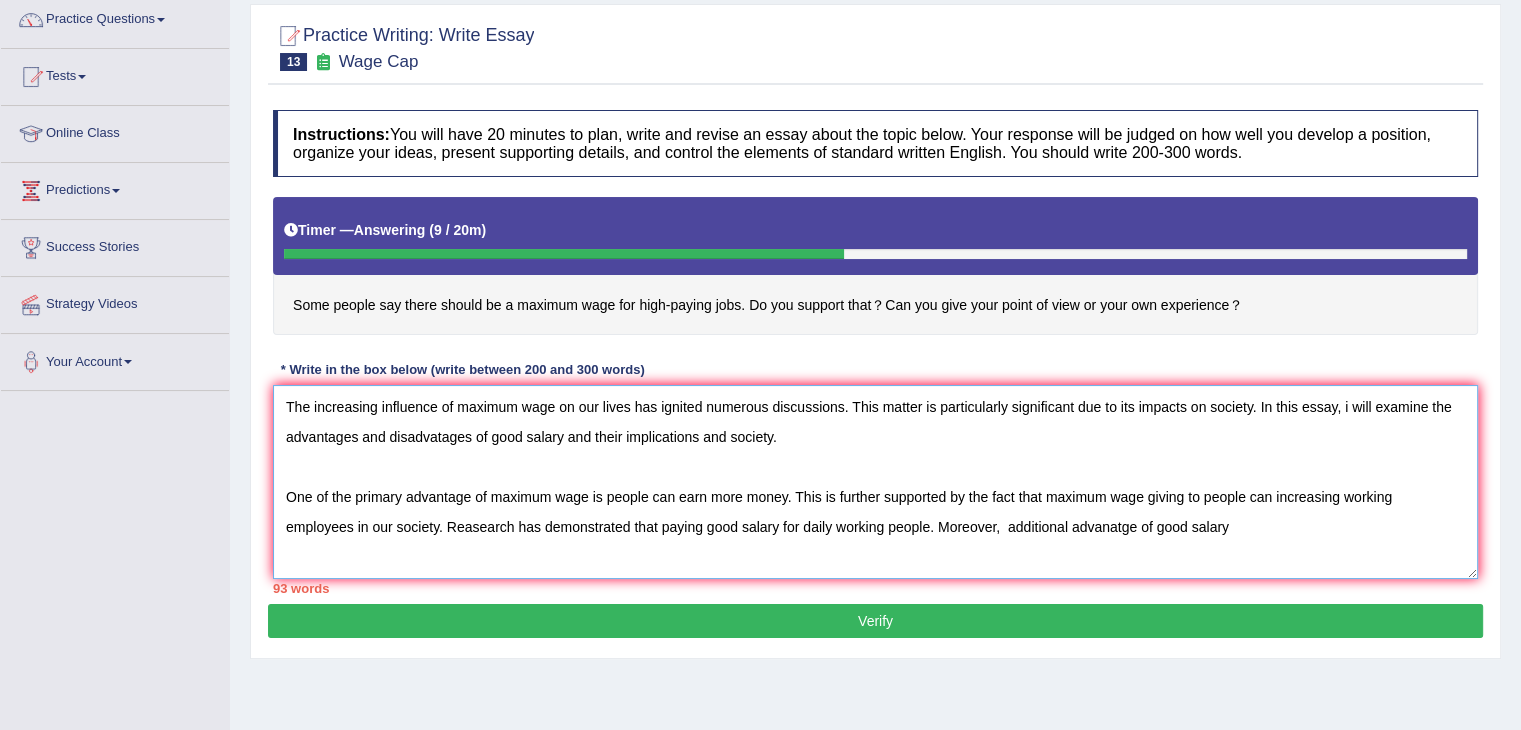 click on "The increasing influence of maximum wage on our lives has ignited numerous discussions. This matter is particularly significant due to its impacts on society. In this essay, i will examine the advantages and disadvatages of good salary and their implications and society.
One of the primary advantage of maximum wage is people can earn more money. This is further supported by the fact that maximum wage giving to people can increasing working  employees in our society. Reasearch has demonstrated that paying good salary for daily working people. Moreover,  additional advanatge of good salary" at bounding box center (875, 482) 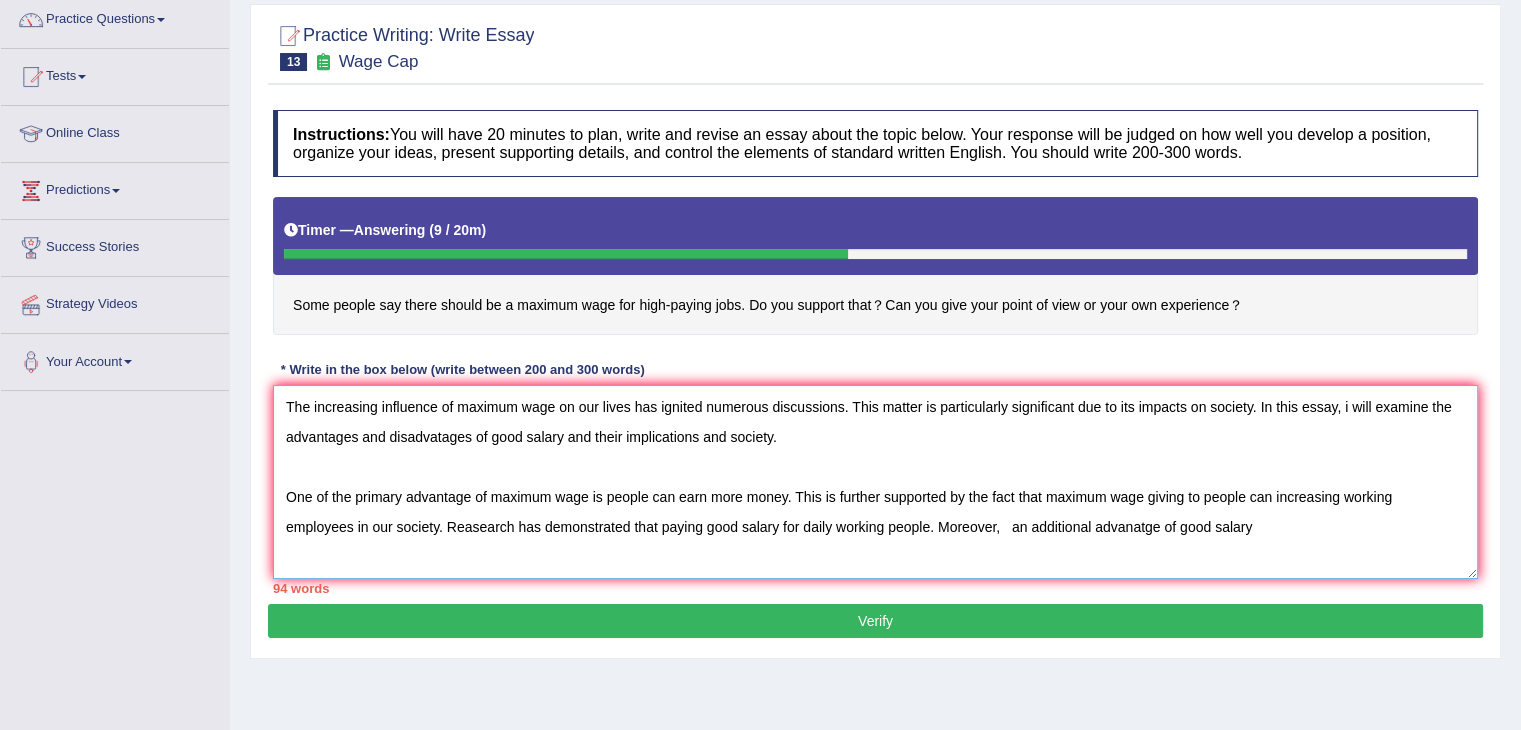 click on "The increasing influence of maximum wage on our lives has ignited numerous discussions. This matter is particularly significant due to its impacts on society. In this essay, i will examine the advantages and disadvatages of good salary and their implications and society.
One of the primary advantage of maximum wage is people can earn more money. This is further supported by the fact that maximum wage giving to people can increasing working  employees in our society. Reasearch has demonstrated that paying good salary for daily working people. Moreover,   an additional advanatge of good salary" at bounding box center [875, 482] 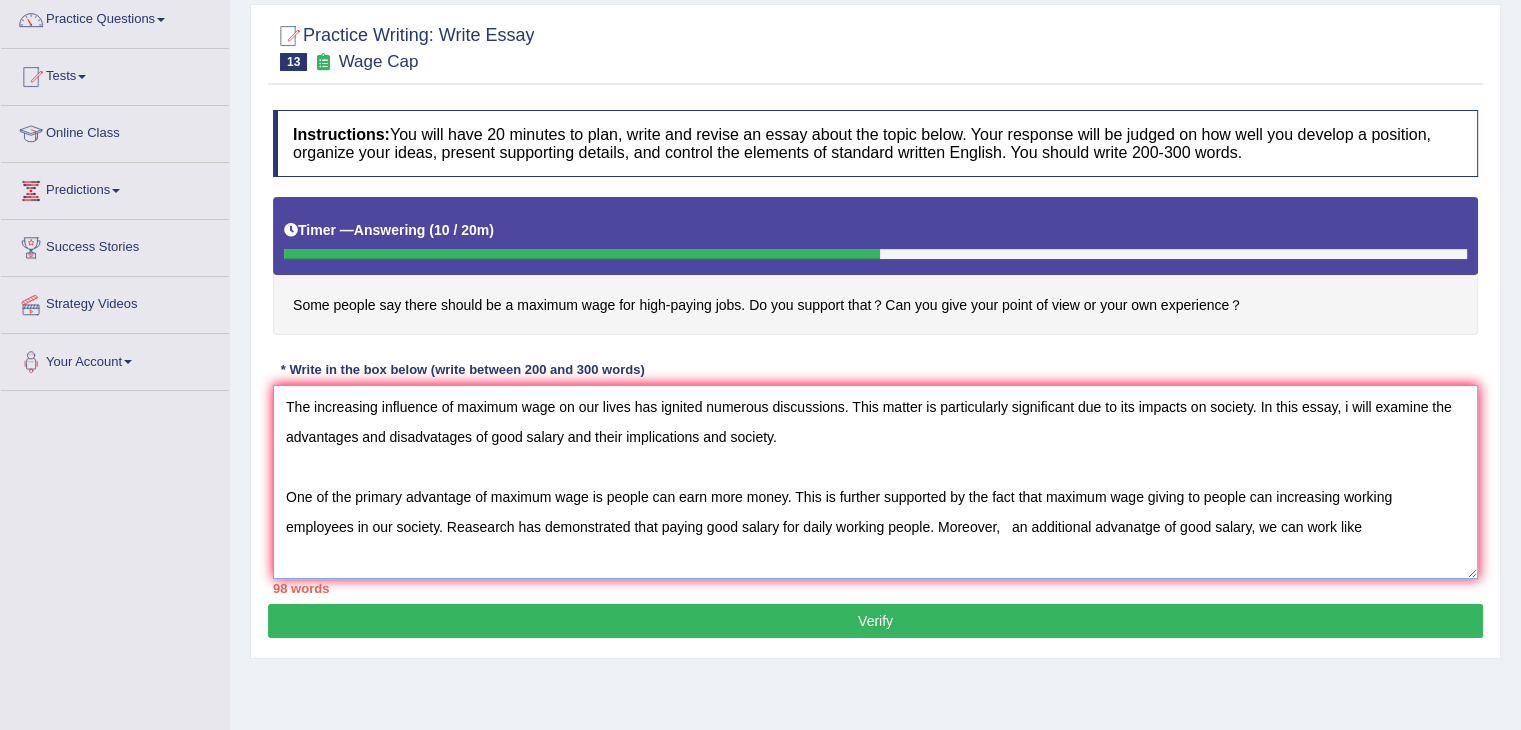 click on "The increasing influence of maximum wage on our lives has ignited numerous discussions. This matter is particularly significant due to its impacts on society. In this essay, i will examine the advantages and disadvatages of good salary and their implications and society.
One of the primary advantage of maximum wage is people can earn more money. This is further supported by the fact that maximum wage giving to people can increasing working  employees in our society. Reasearch has demonstrated that paying good salary for daily working people. Moreover,   an additional advanatge of good salary, we can work like" at bounding box center (875, 482) 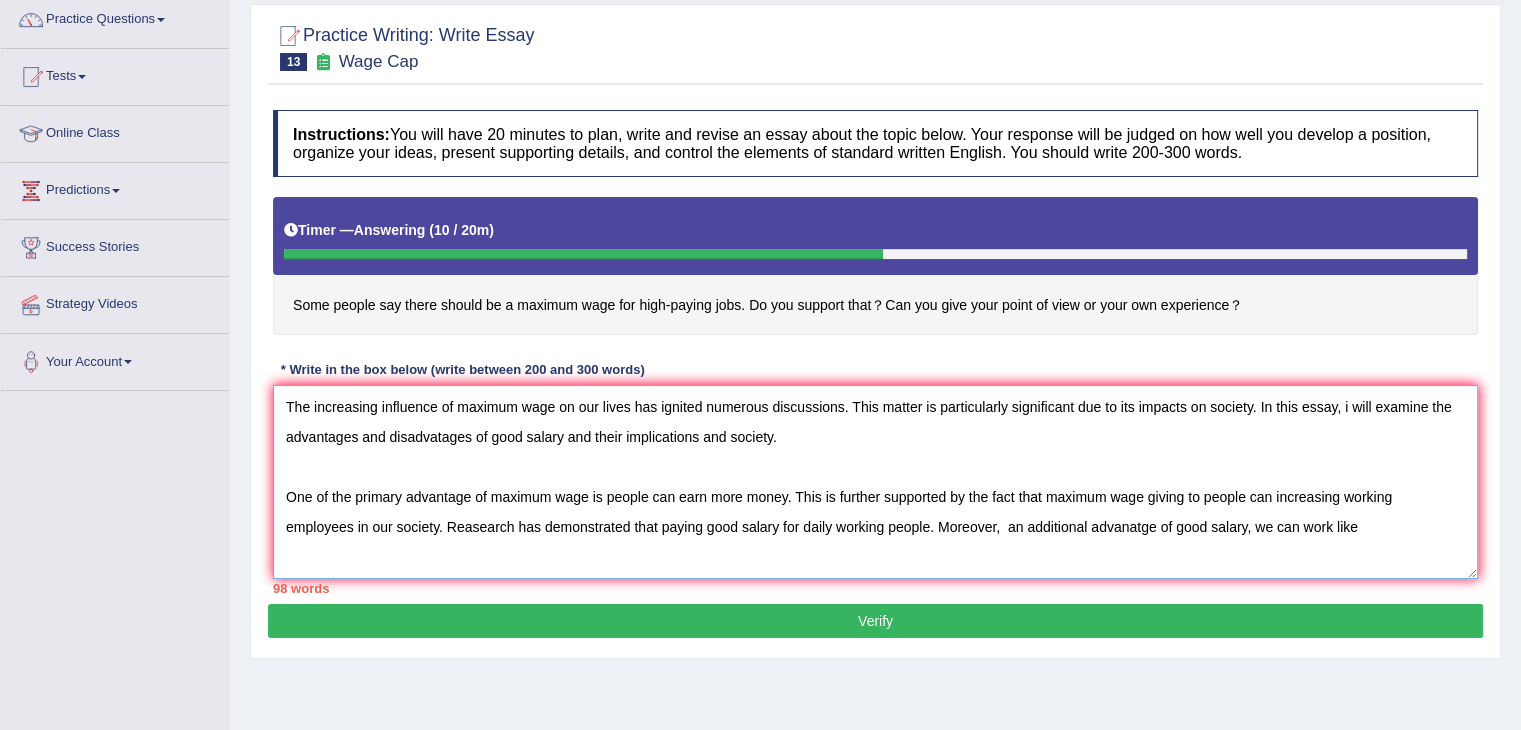 click on "The increasing influence of maximum wage on our lives has ignited numerous discussions. This matter is particularly significant due to its impacts on society. In this essay, i will examine the advantages and disadvatages of good salary and their implications and society.
One of the primary advantage of maximum wage is people can earn more money. This is further supported by the fact that maximum wage giving to people can increasing working  employees in our society. Reasearch has demonstrated that paying good salary for daily working people. Moreover,  an additional advanatge of good salary, we can work like" at bounding box center (875, 482) 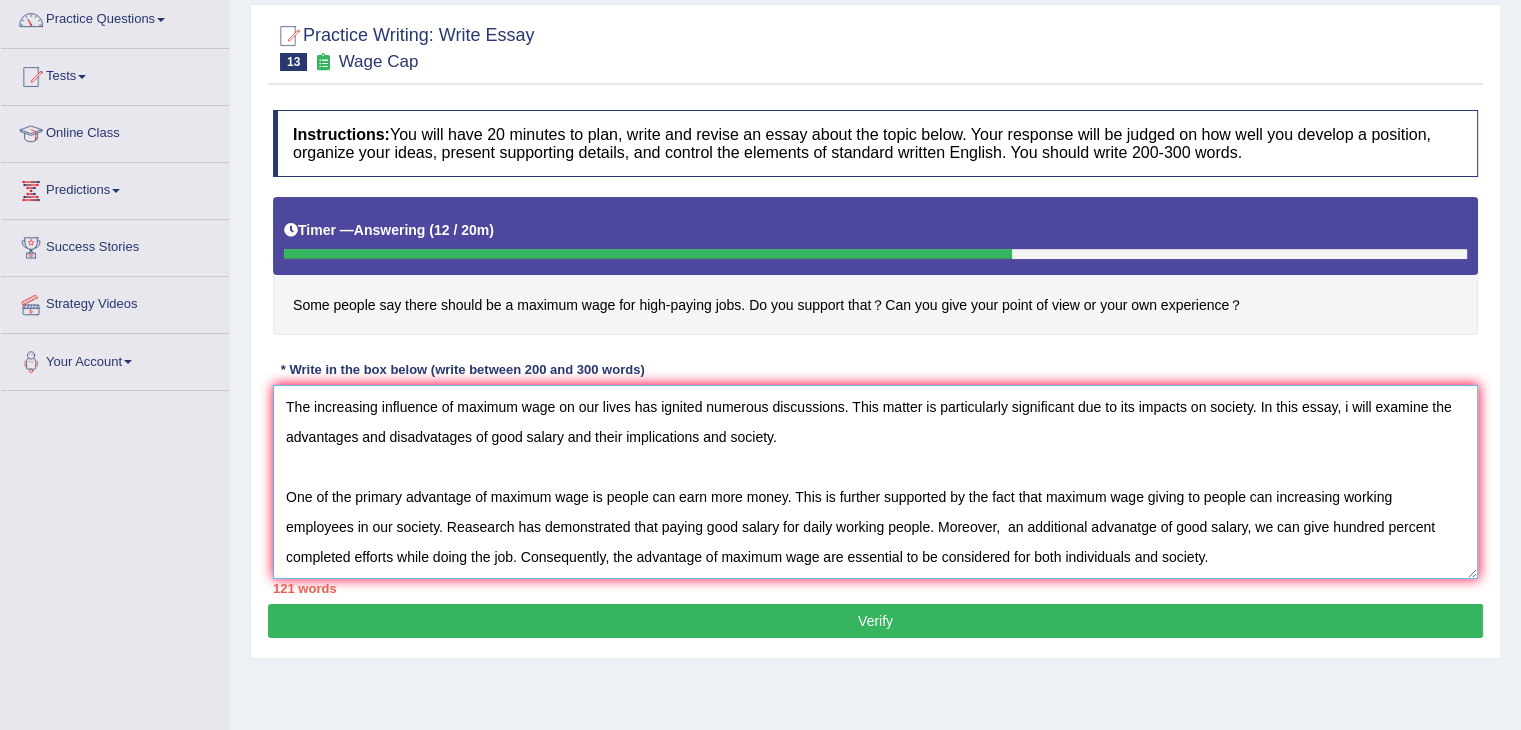 scroll, scrollTop: 47, scrollLeft: 0, axis: vertical 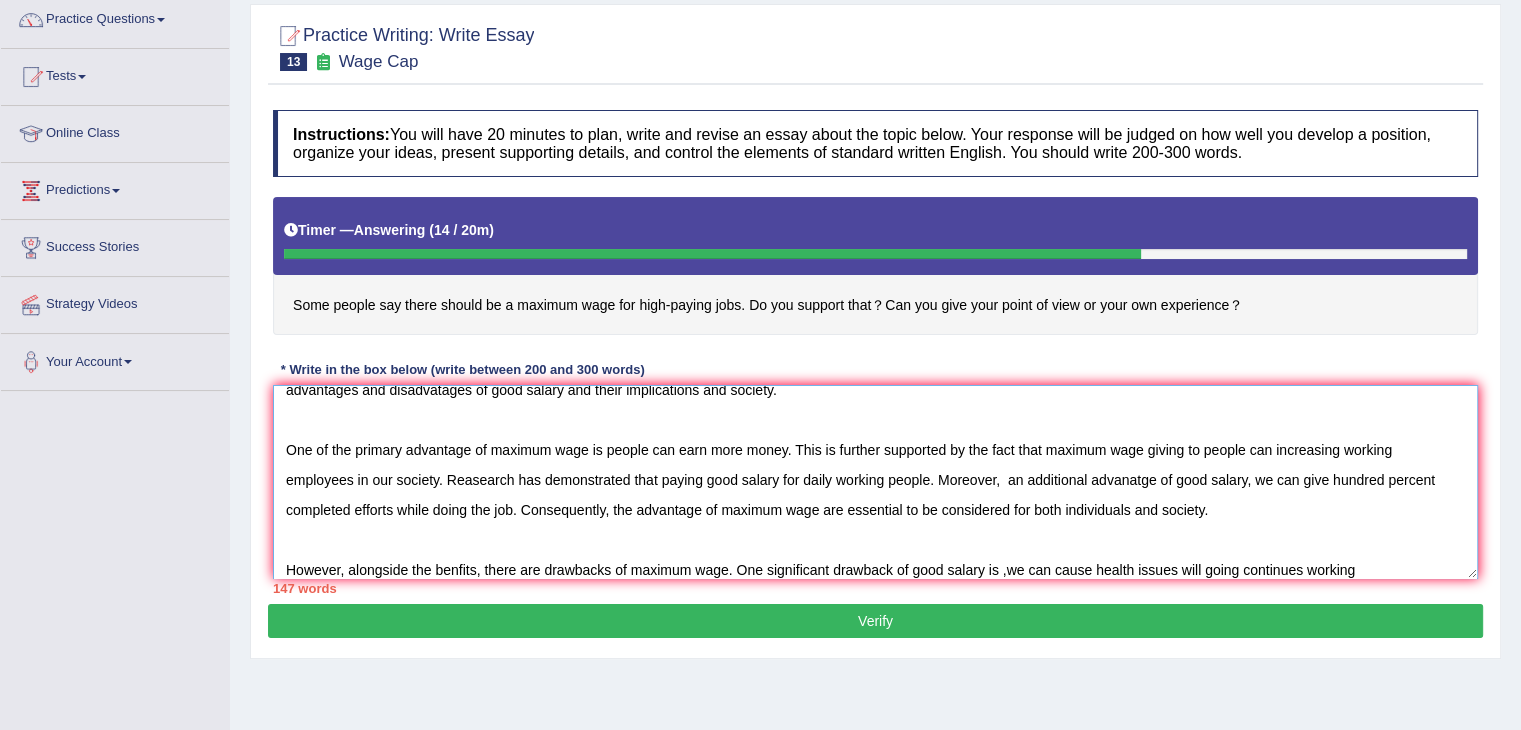 click on "The increasing influence of maximum wage on our lives has ignited numerous discussions. This matter is particularly significant due to its impacts on society. In this essay, i will examine the advantages and disadvatages of good salary and their implications and society.
One of the primary advantage of maximum wage is people can earn more money. This is further supported by the fact that maximum wage giving to people can increasing working  employees in our society. Reasearch has demonstrated that paying good salary for daily working people. Moreover,  an additional advanatge of good salary, we can give hundred percent completed efforts while doing the job. Consequently, the advantage of maximum wage are essential to be considered for both individuals and society.
However, alongside the benfits, there are drawbacks of maximum wage. One significant drawback of good salary is ,we can cause health issues will going continues working" at bounding box center (875, 482) 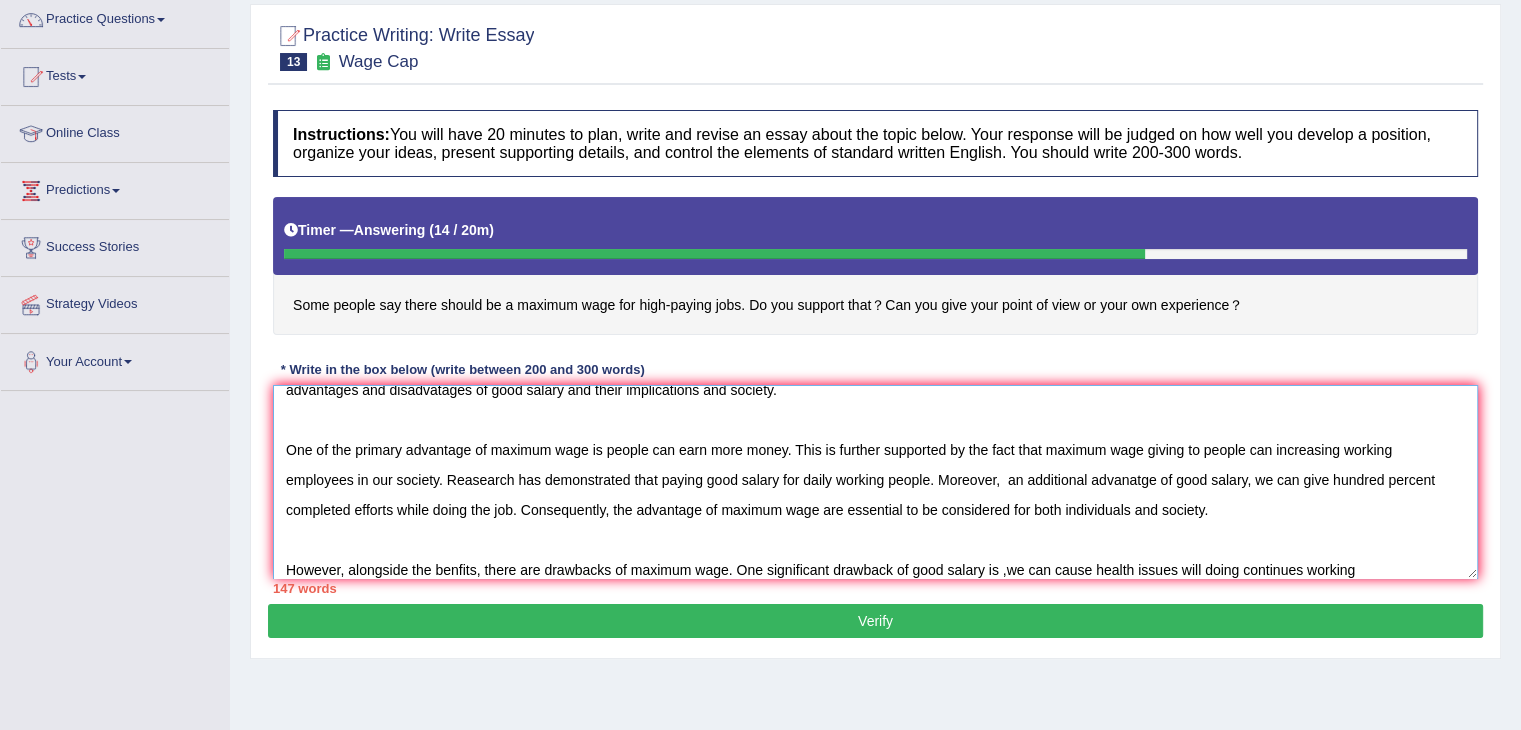 click on "The increasing influence of maximum wage on our lives has ignited numerous discussions. This matter is particularly significant due to its impacts on society. In this essay, i will examine the advantages and disadvatages of good salary and their implications and society.
One of the primary advantage of maximum wage is people can earn more money. This is further supported by the fact that maximum wage giving to people can increasing working  employees in our society. Reasearch has demonstrated that paying good salary for daily working people. Moreover,  an additional advanatge of good salary, we can give hundred percent completed efforts while doing the job. Consequently, the advantage of maximum wage are essential to be considered for both individuals and society.
However, alongside the benfits, there are drawbacks of maximum wage. One significant drawback of good salary is ,we can cause health issues will doing continues working" at bounding box center (875, 482) 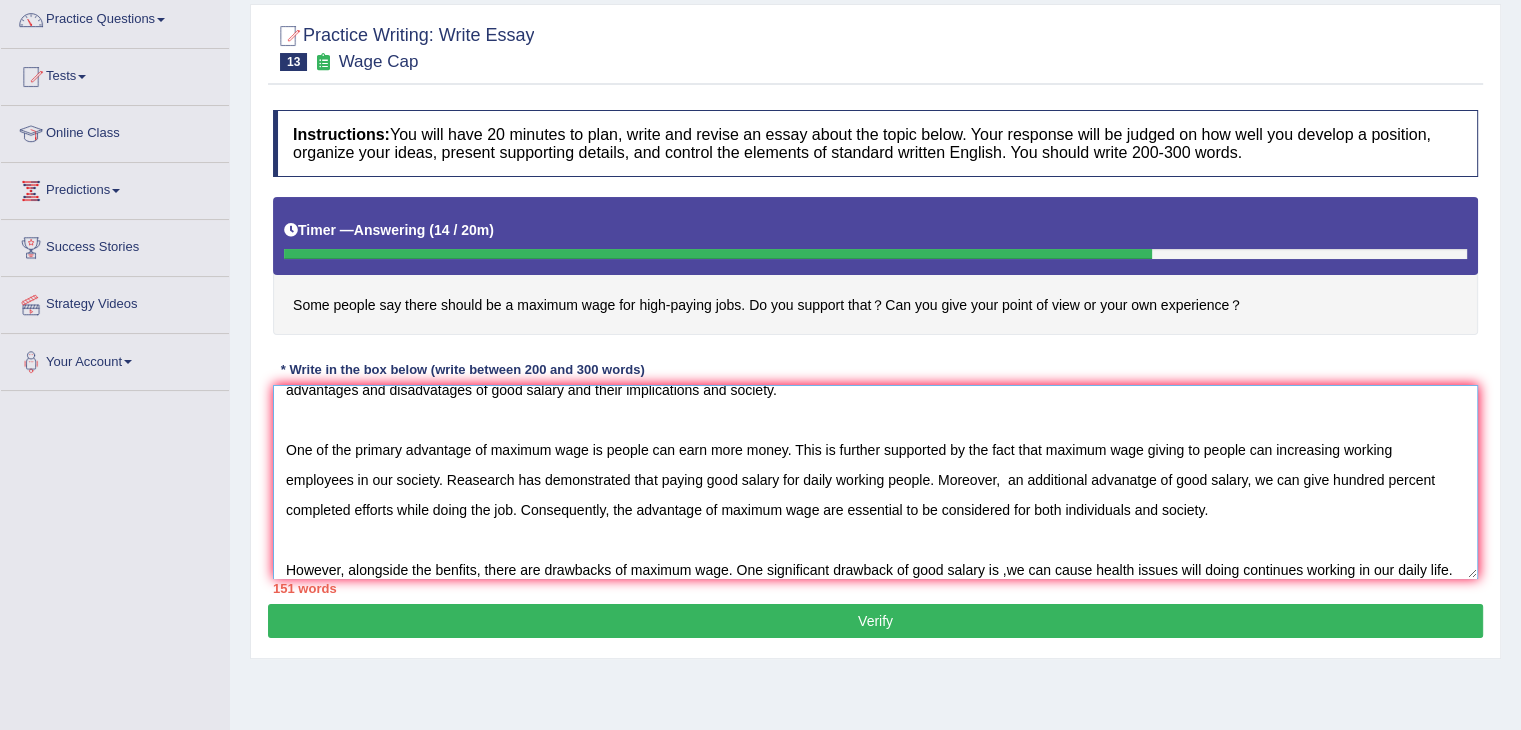 scroll, scrollTop: 76, scrollLeft: 0, axis: vertical 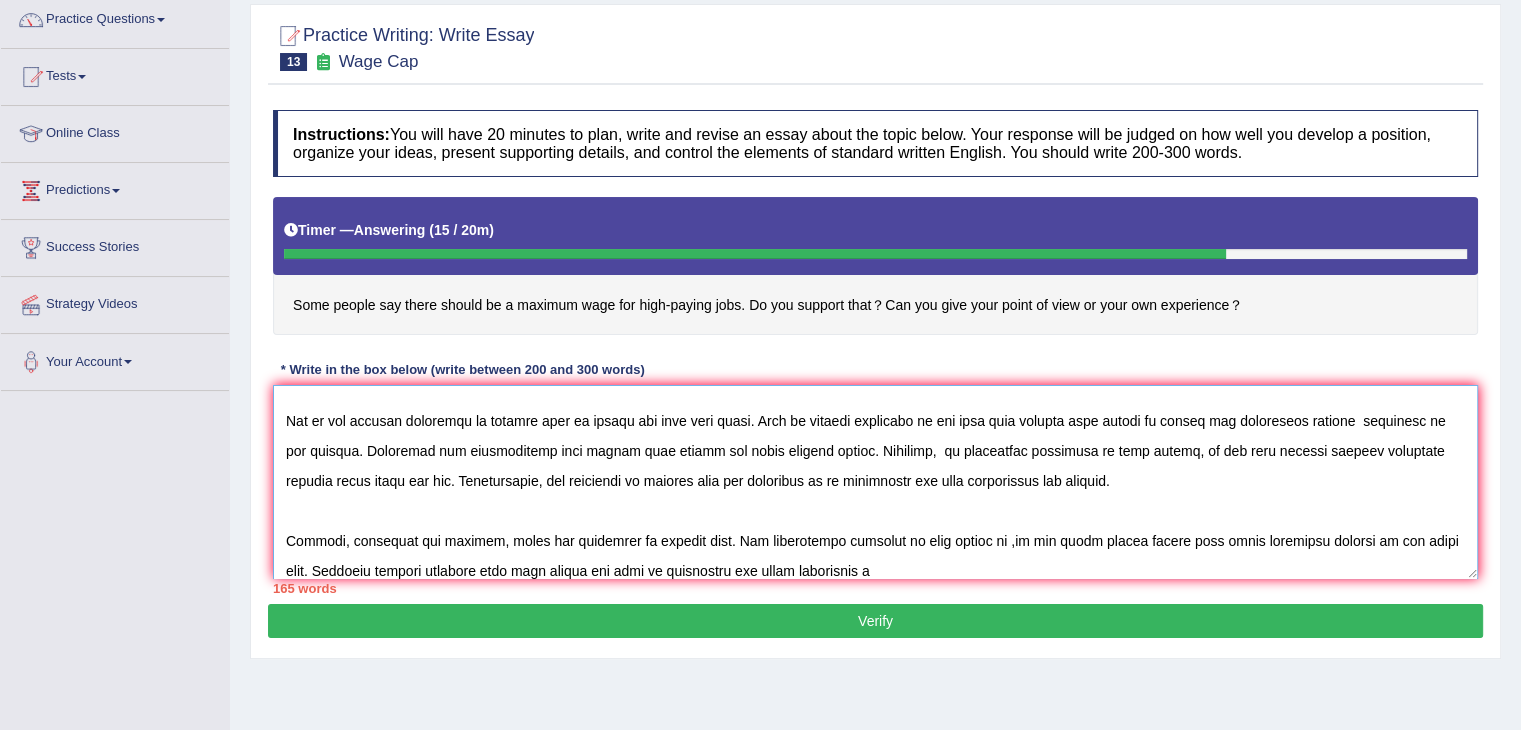 click at bounding box center [875, 482] 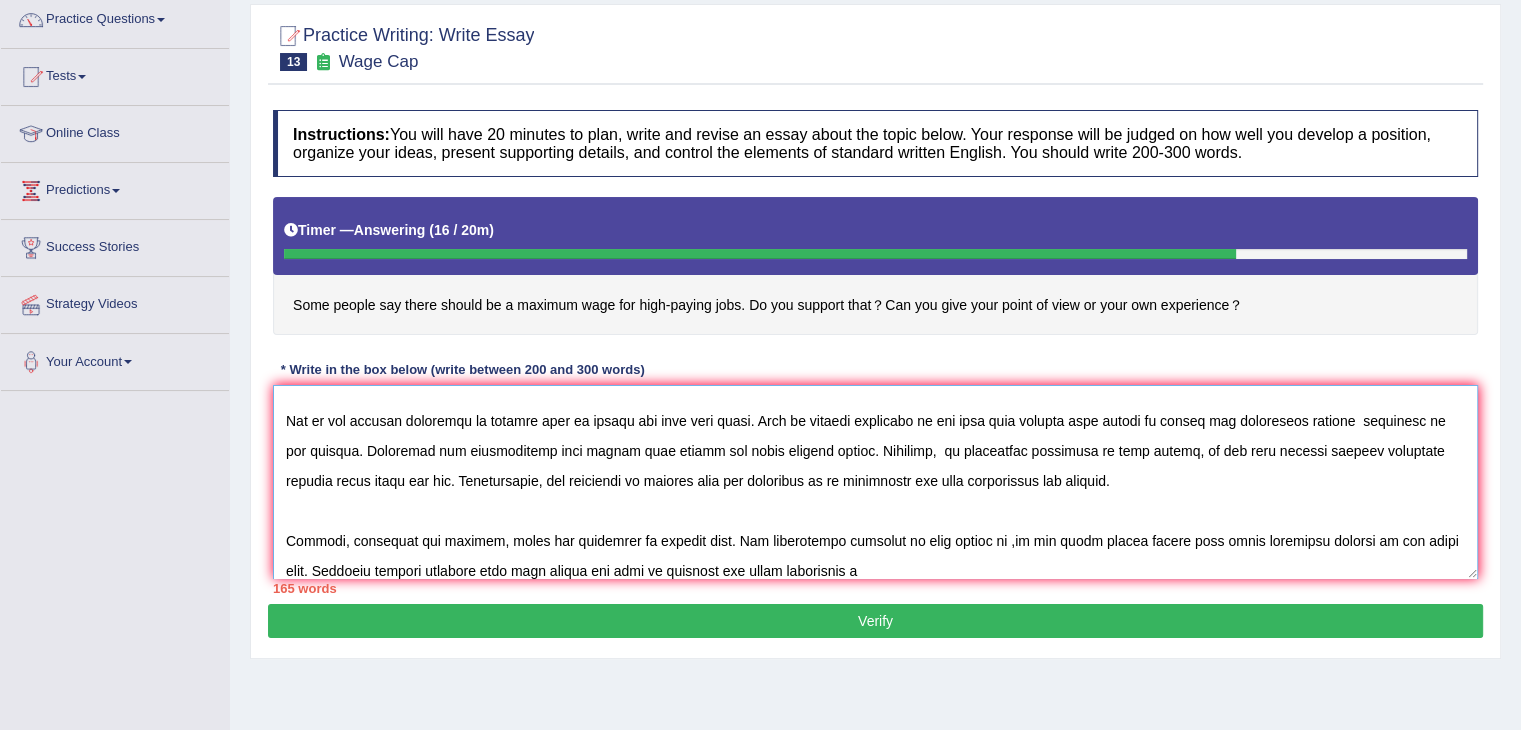 drag, startPoint x: 878, startPoint y: 558, endPoint x: 877, endPoint y: 588, distance: 30.016663 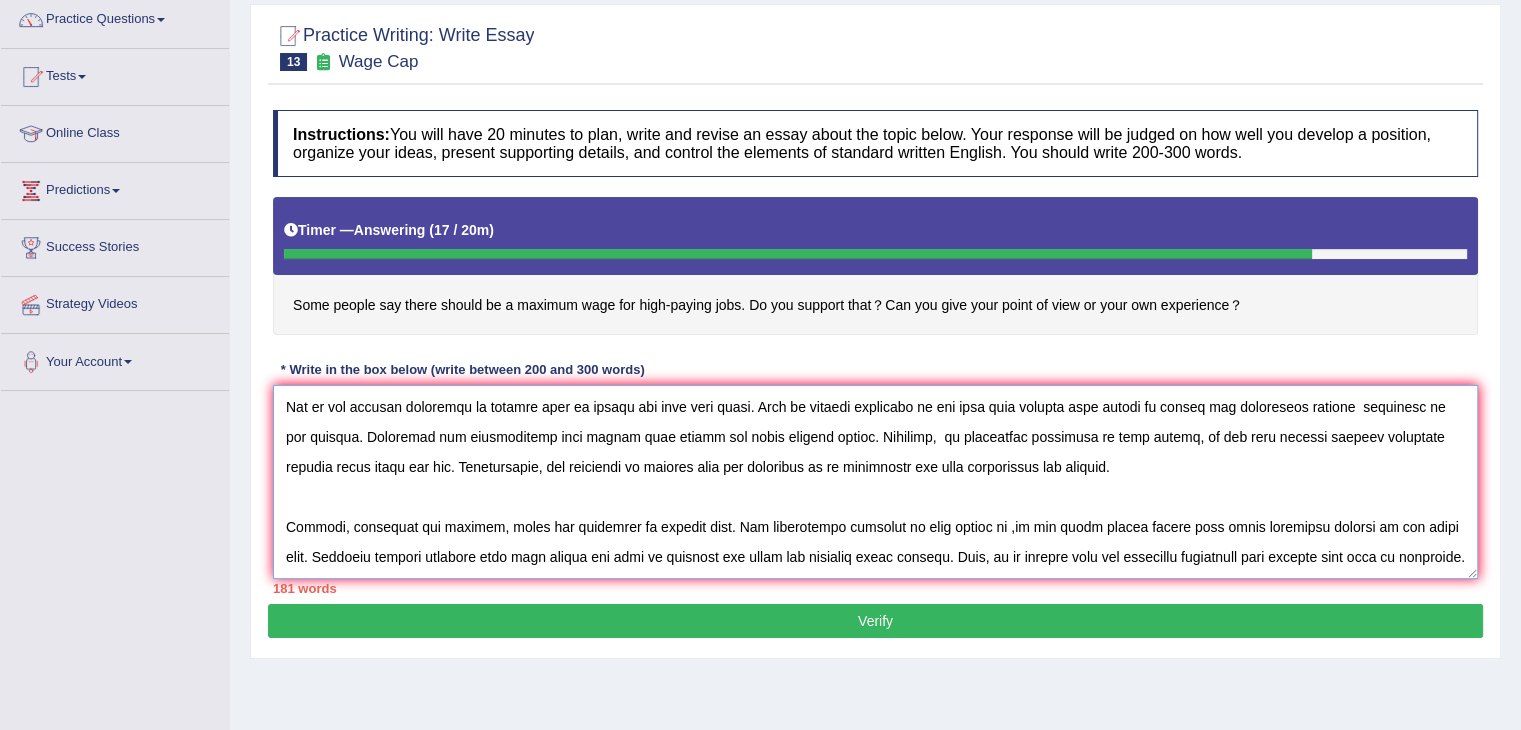 scroll, scrollTop: 167, scrollLeft: 0, axis: vertical 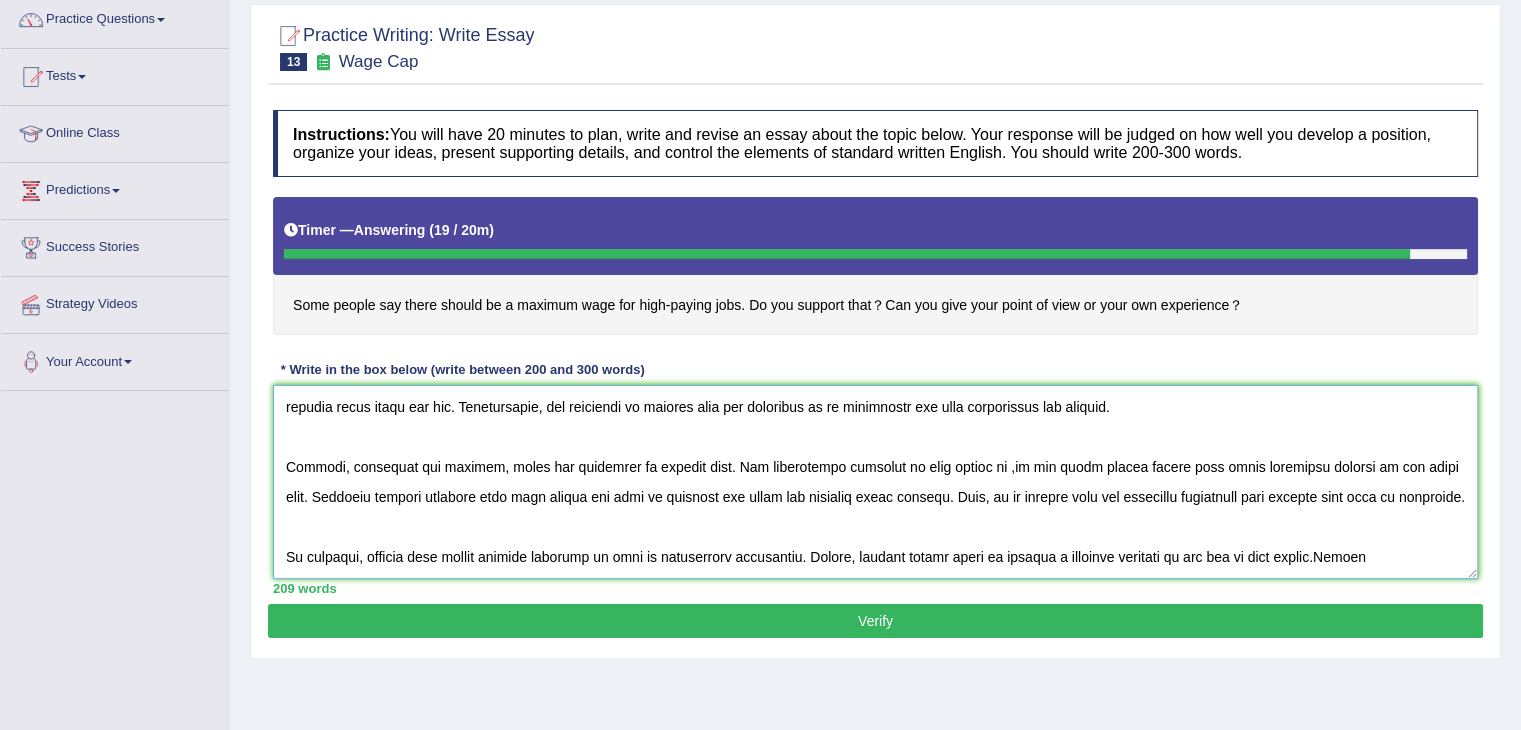 click at bounding box center [875, 482] 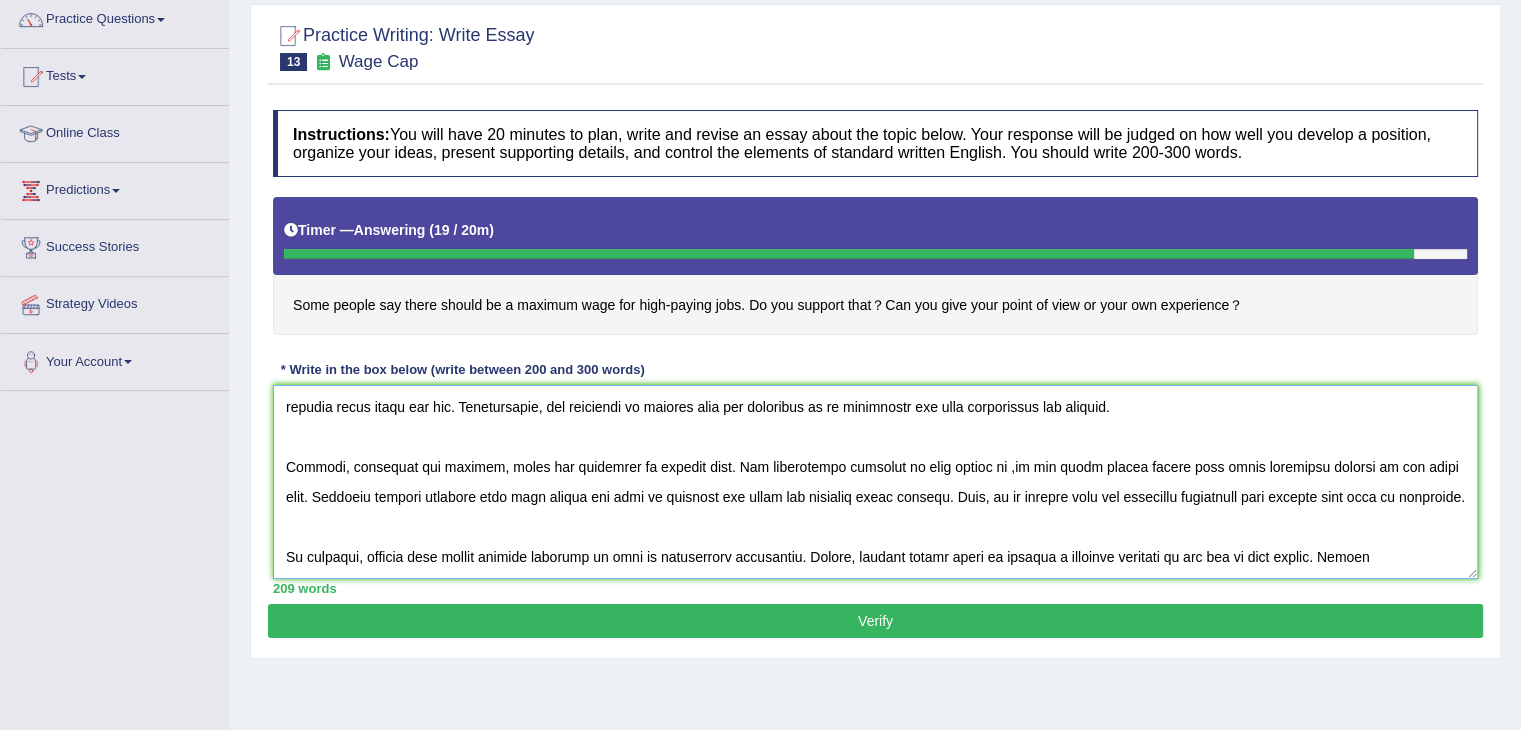 click at bounding box center (875, 482) 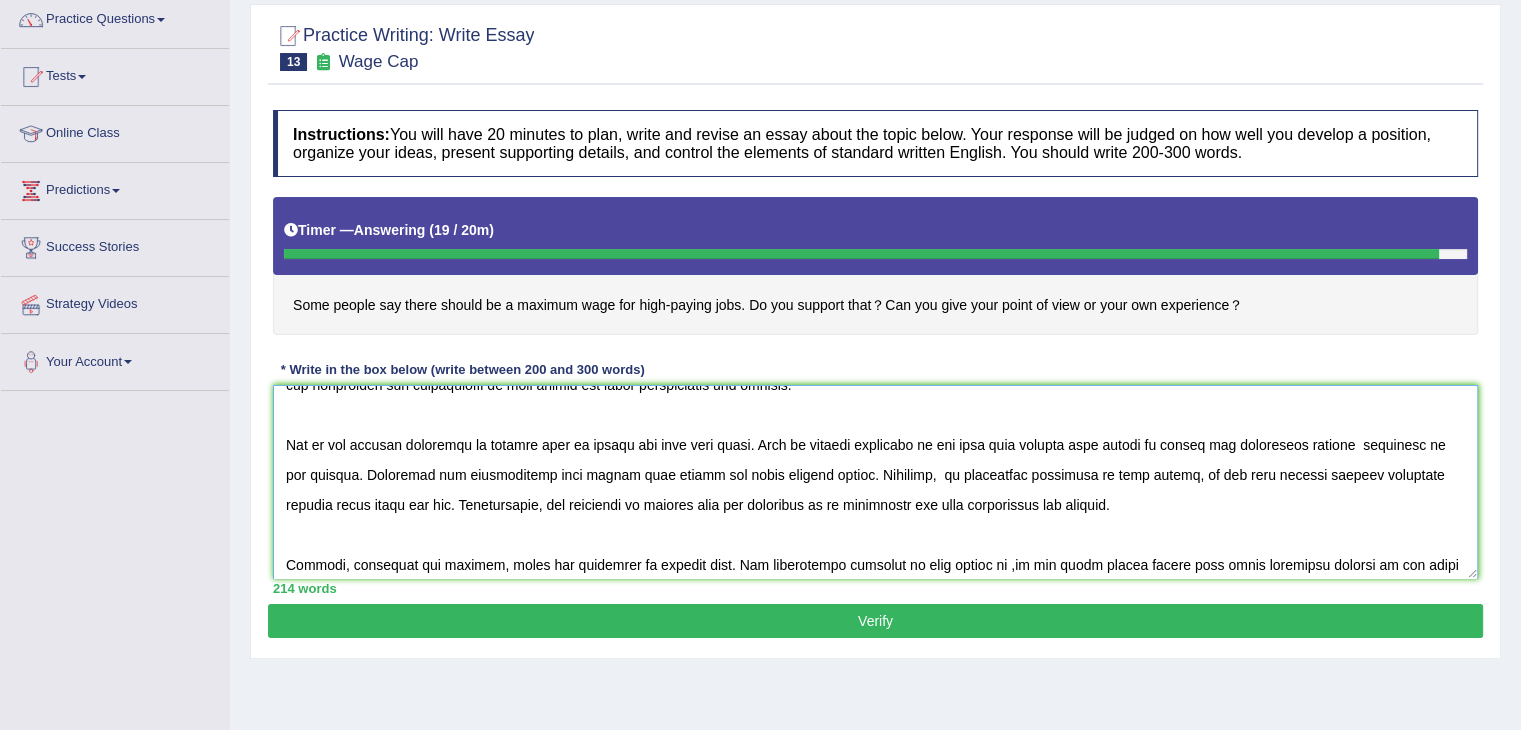 scroll, scrollTop: 56, scrollLeft: 0, axis: vertical 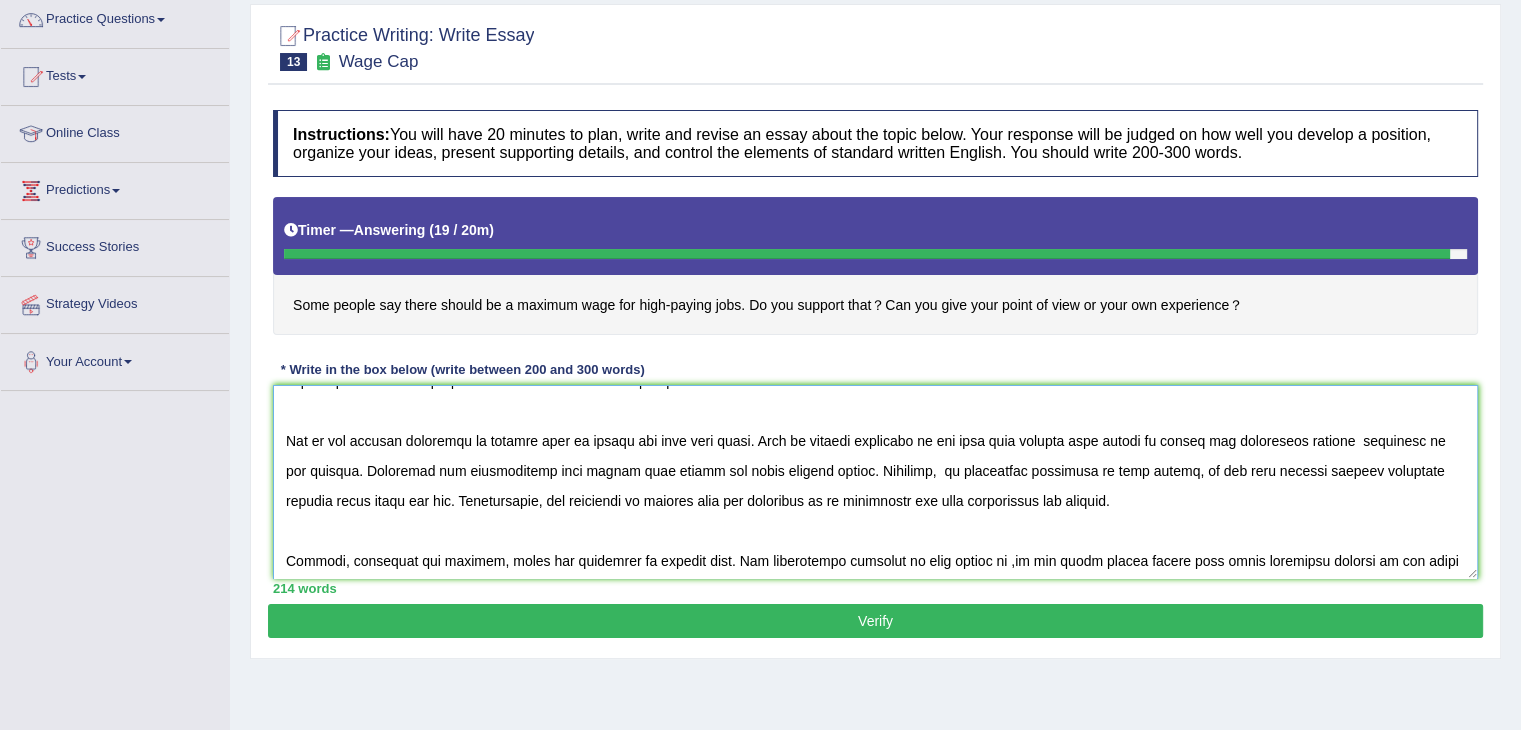 click at bounding box center (875, 482) 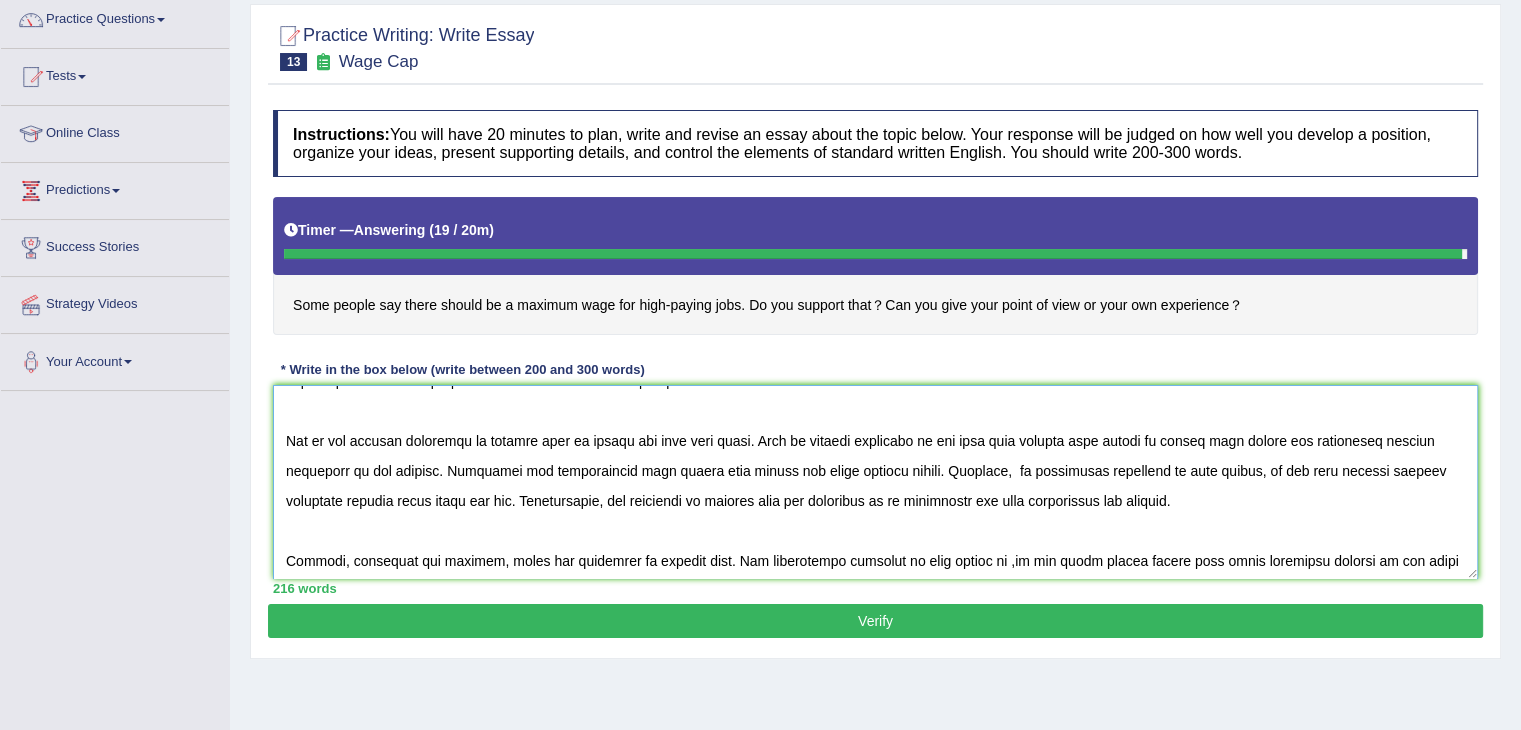 click at bounding box center [875, 482] 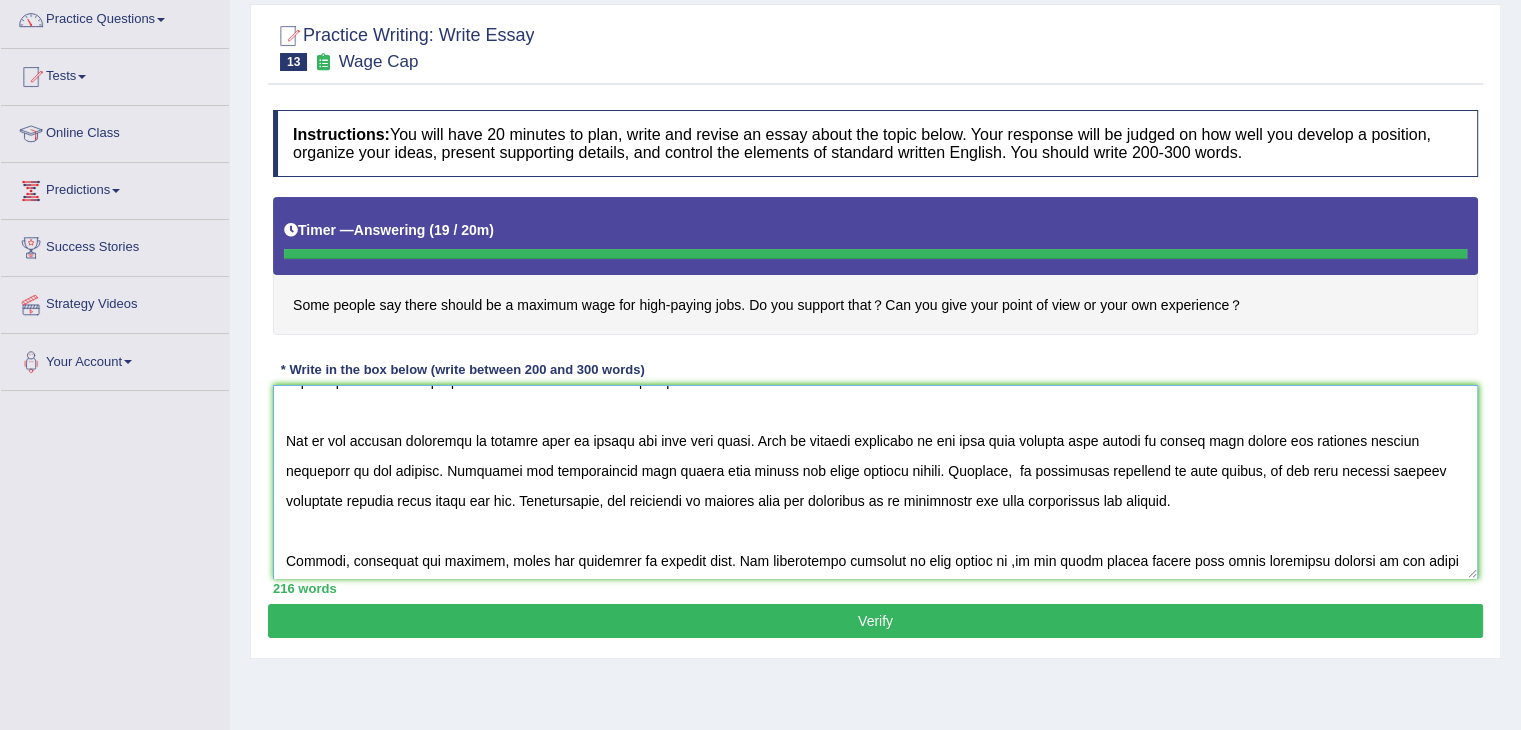 type on "The increasing influence of maximum wage on our lives has ignited numerous discussions. This matter is particularly significant due to its impacts on society. In this essay, i will examine the advantages and disadvatages of good salary and their implications and society.
One of the primary advantage of maximum wage is people can earn more money. This is further supported by the fact that maximum wage giving to people good salary can increase working  employees in our society. Reasearch has demonstrated that paying good salary for daily working people. Moreover,  an additional advanatge of good salary, we can give hundred percent completed efforts while doing the job. Consequently, the advantage of maximum wage are essential to be considered for both individuals and society.
However, alongside the benfits, there are drawbacks of maximum wage. One significant drawback of good salary is ,we can cause health issues will doing continues working in our daily life. Numerous studies indicate that good salary may..." 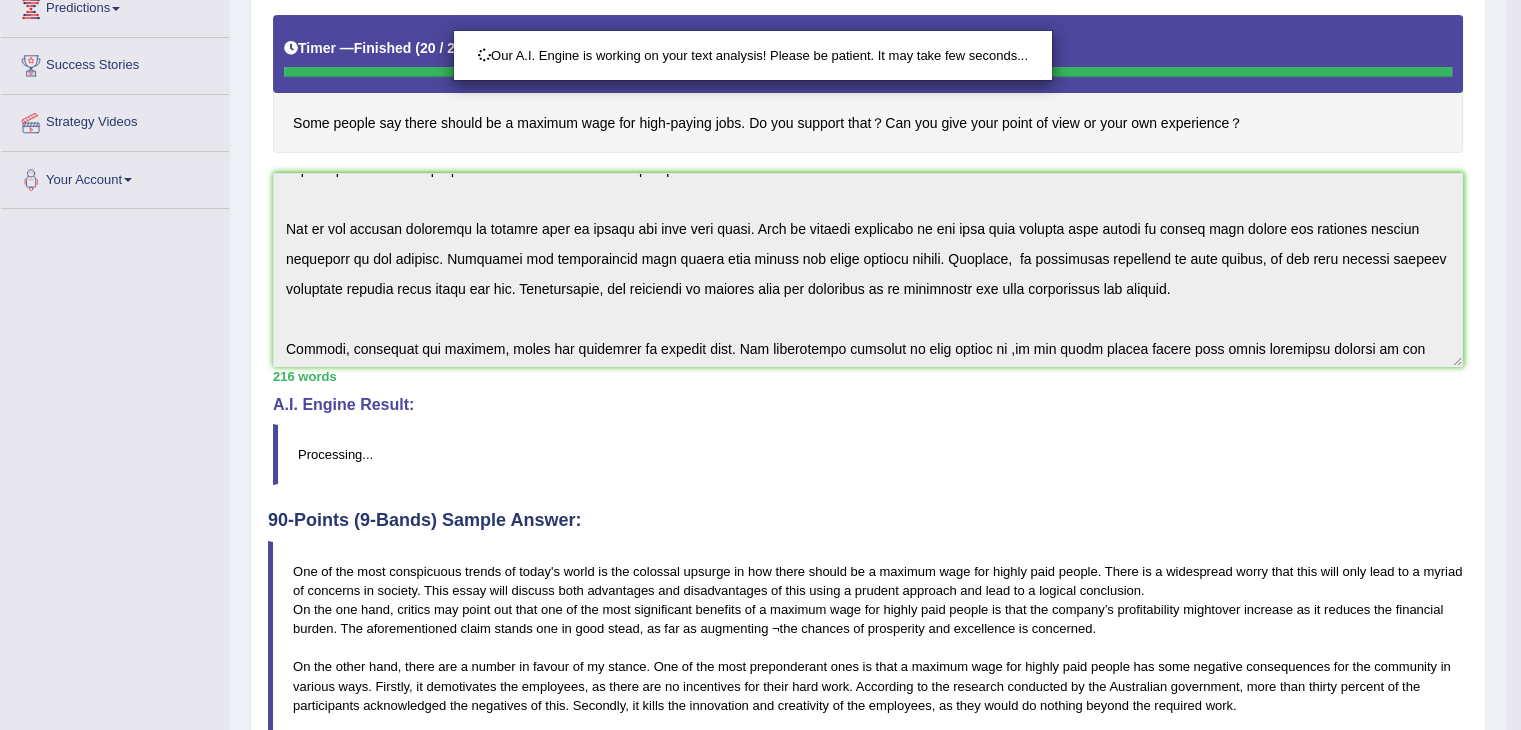 scroll, scrollTop: 516, scrollLeft: 0, axis: vertical 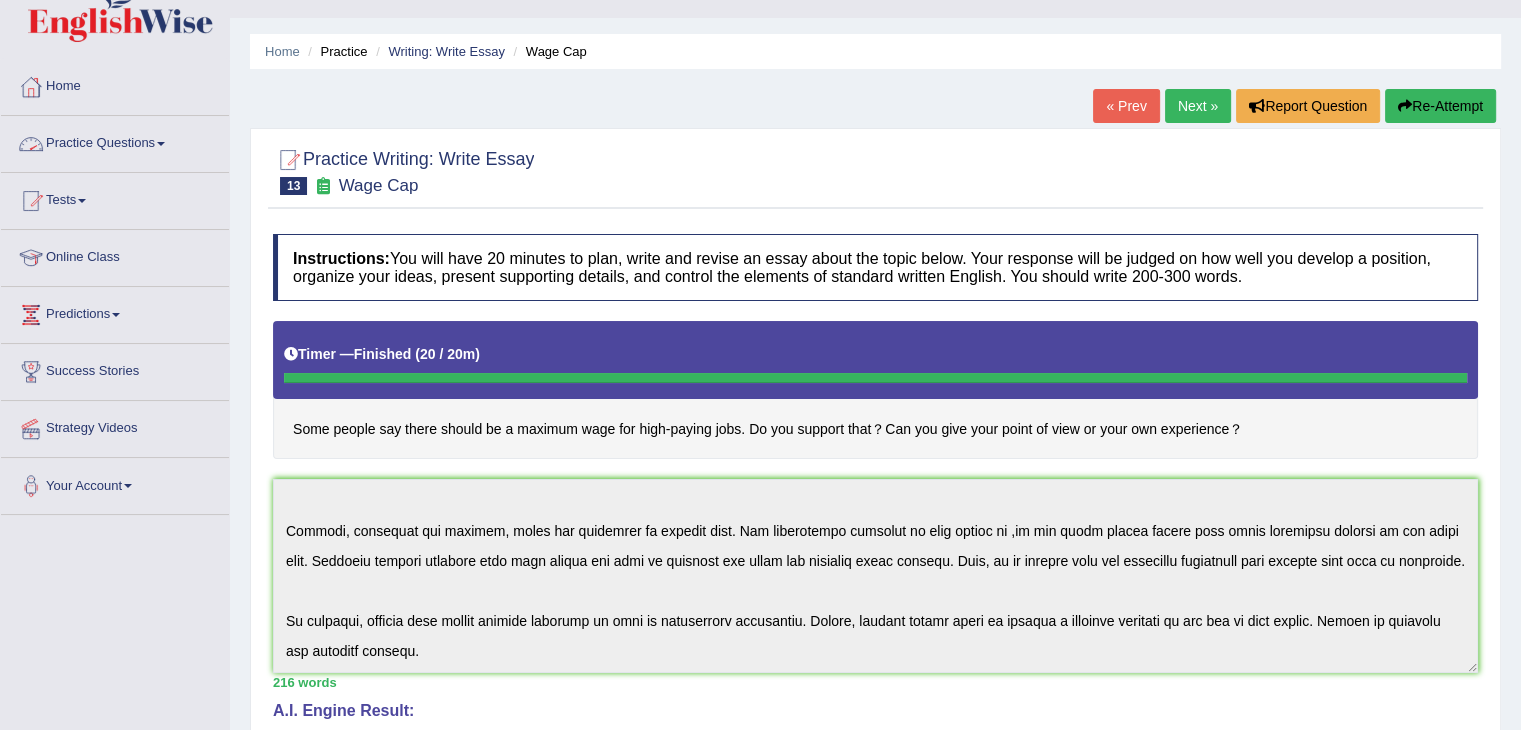 click on "Practice Questions" at bounding box center (115, 141) 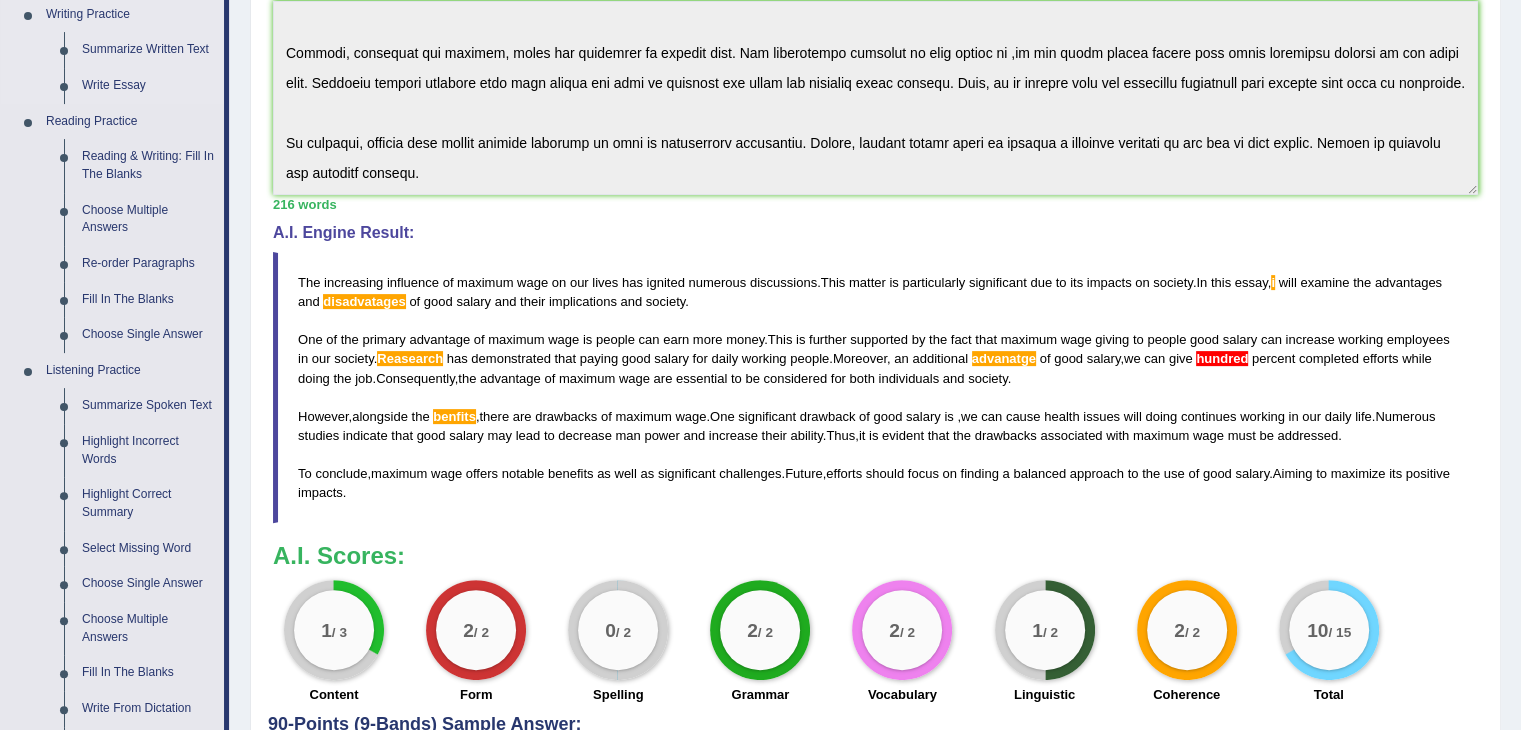 scroll, scrollTop: 520, scrollLeft: 0, axis: vertical 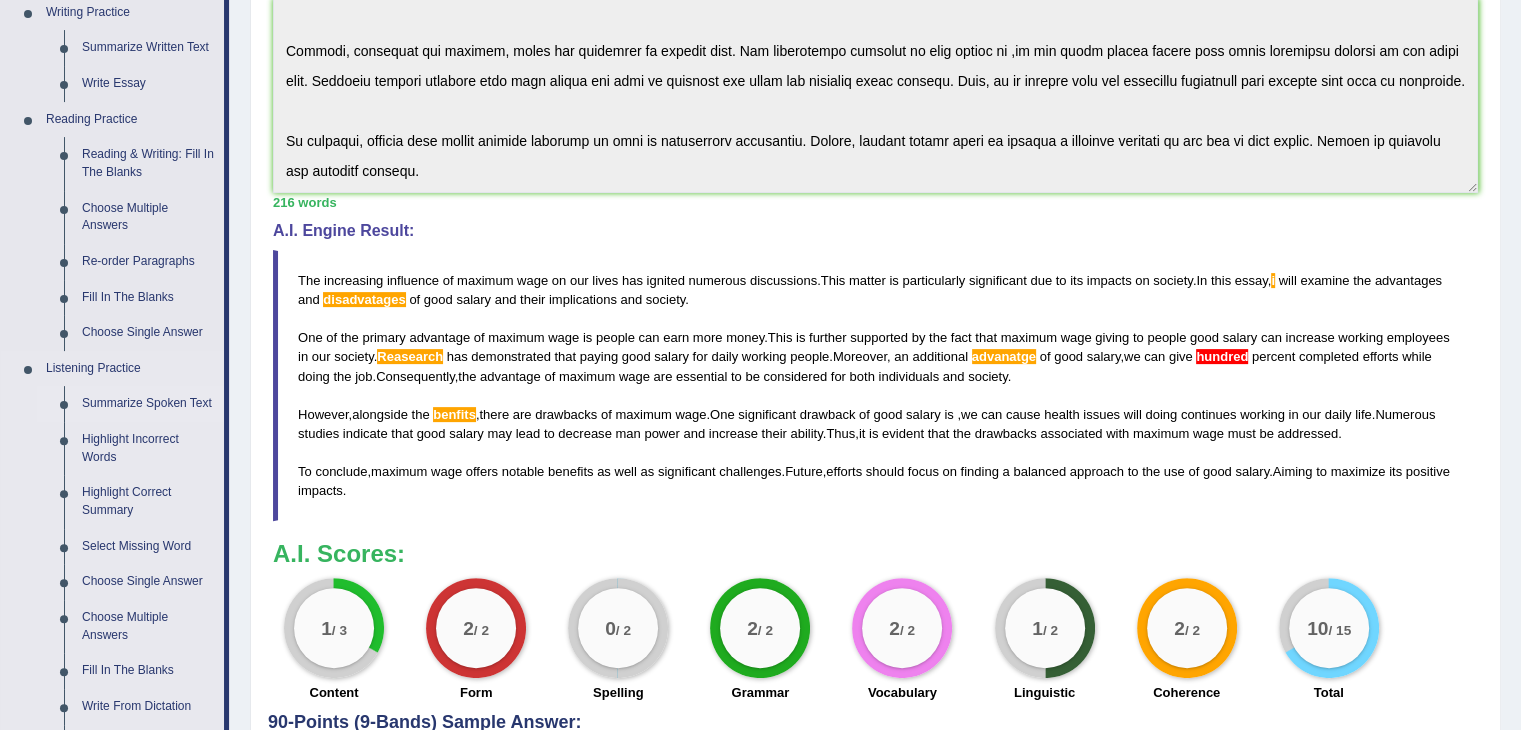 click on "Summarize Spoken Text" at bounding box center [148, 404] 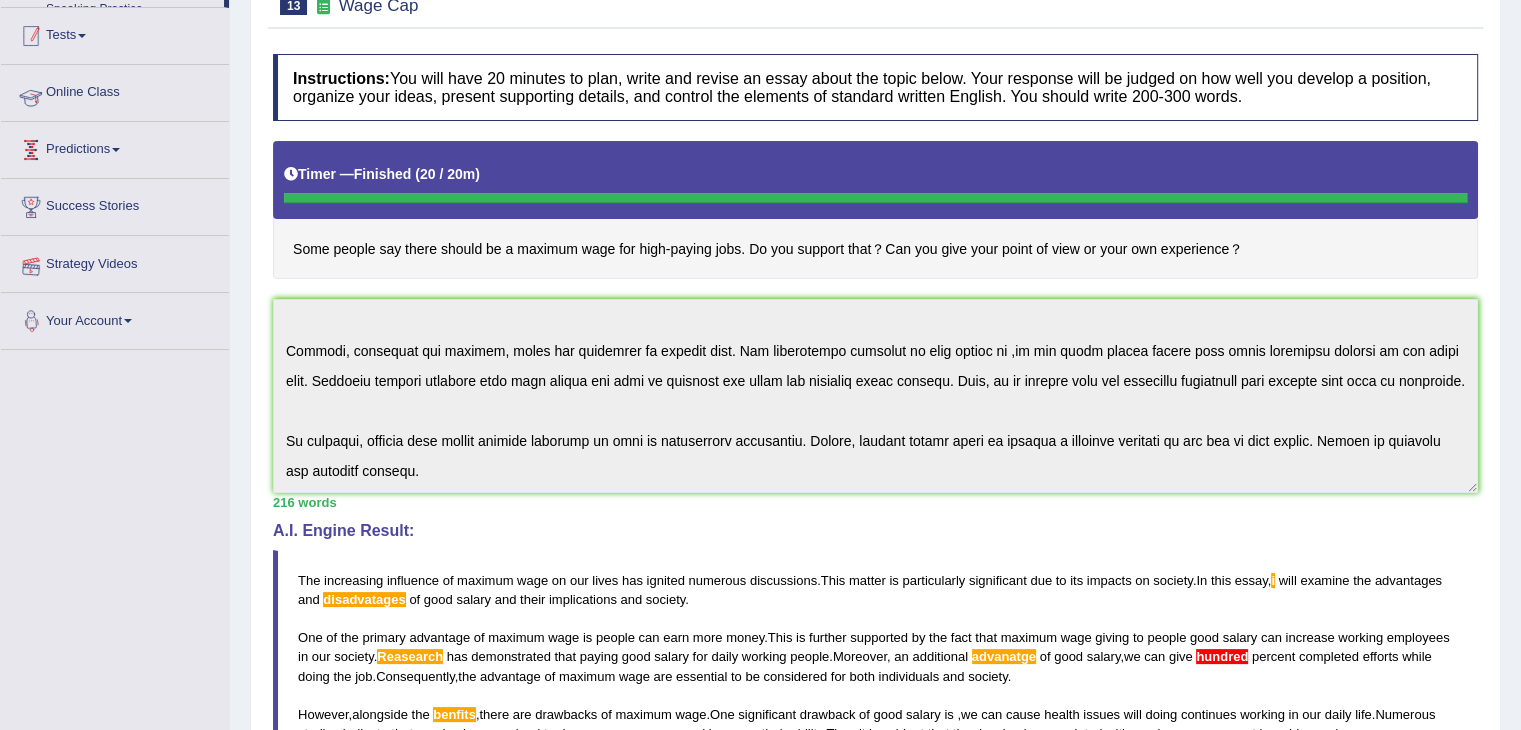 scroll, scrollTop: 245, scrollLeft: 0, axis: vertical 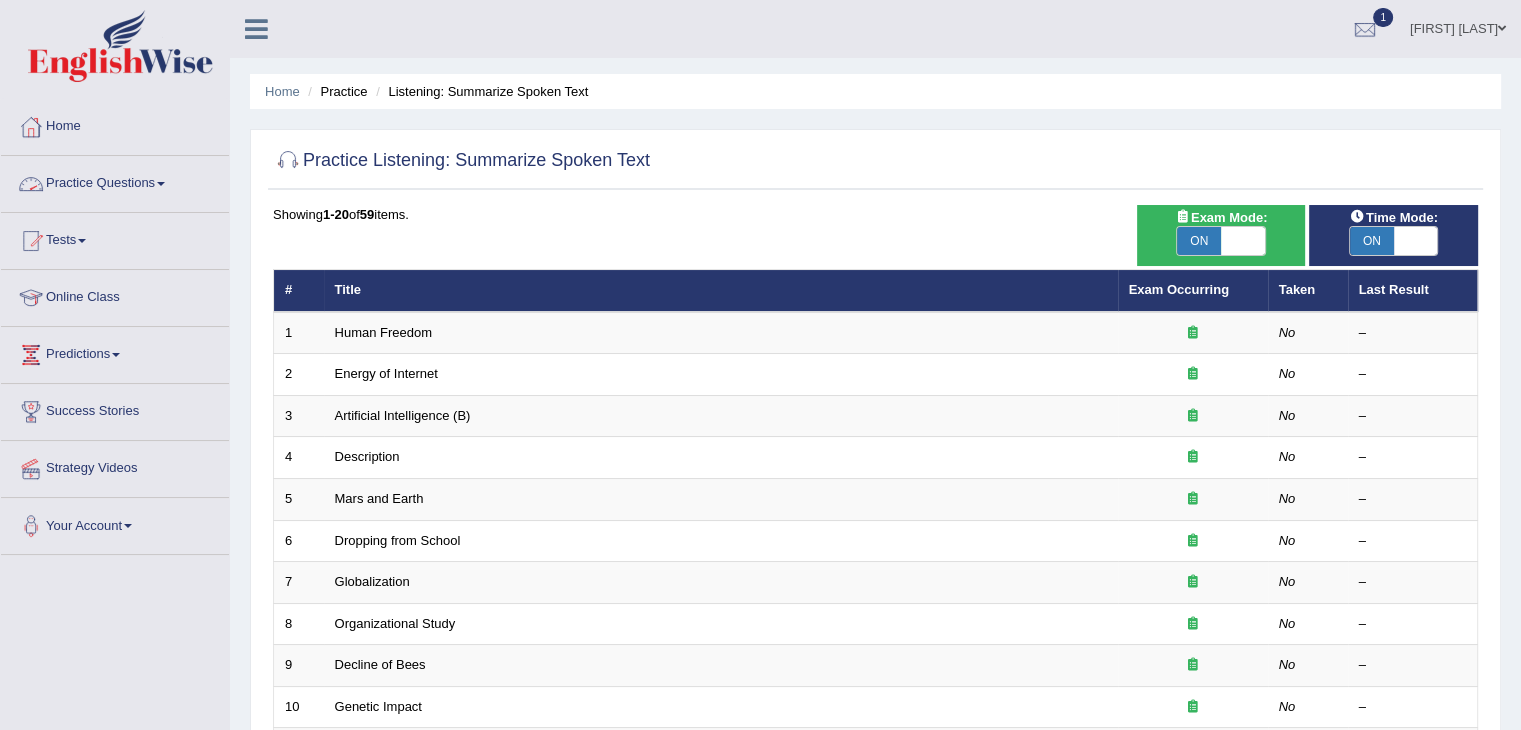 click on "Practice Questions" at bounding box center [115, 181] 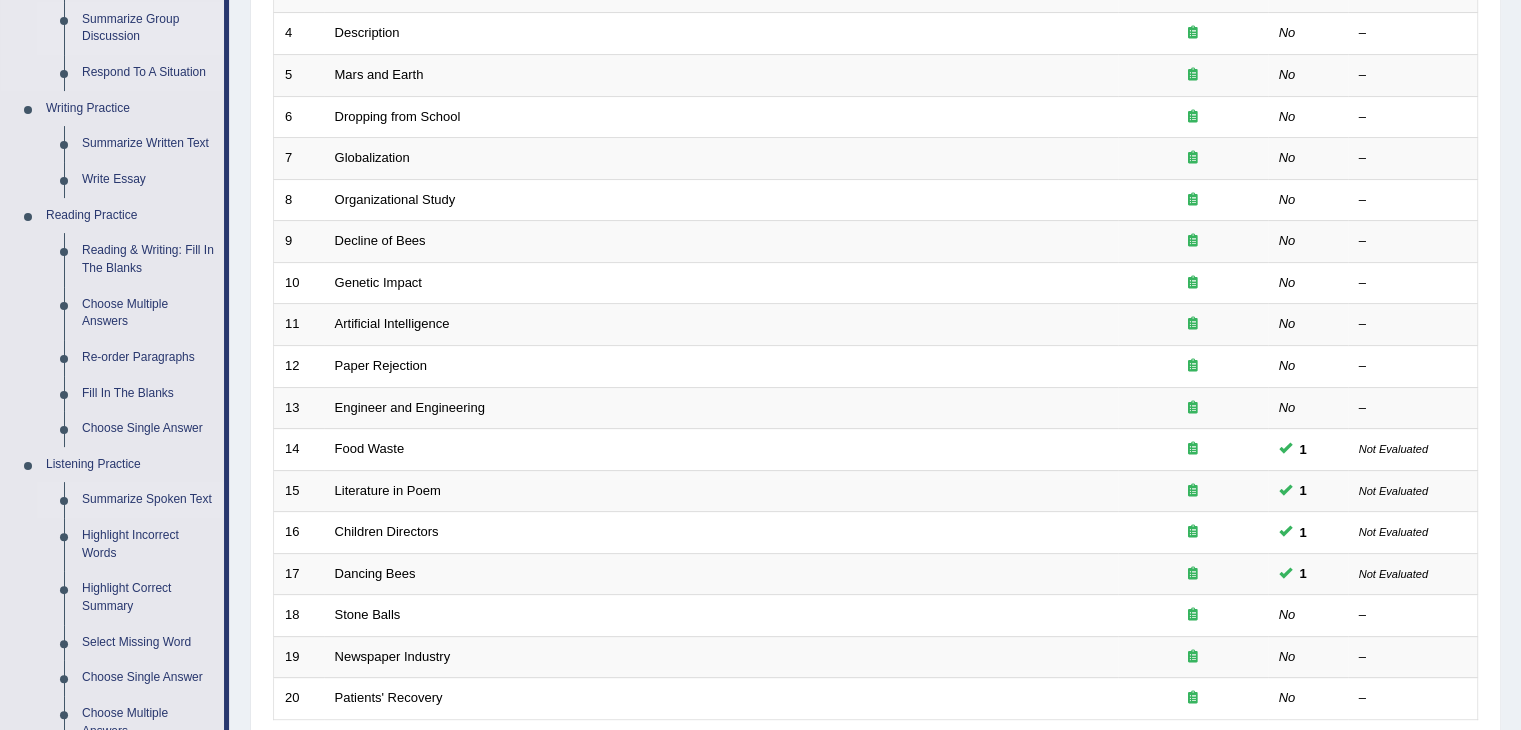 scroll, scrollTop: 428, scrollLeft: 0, axis: vertical 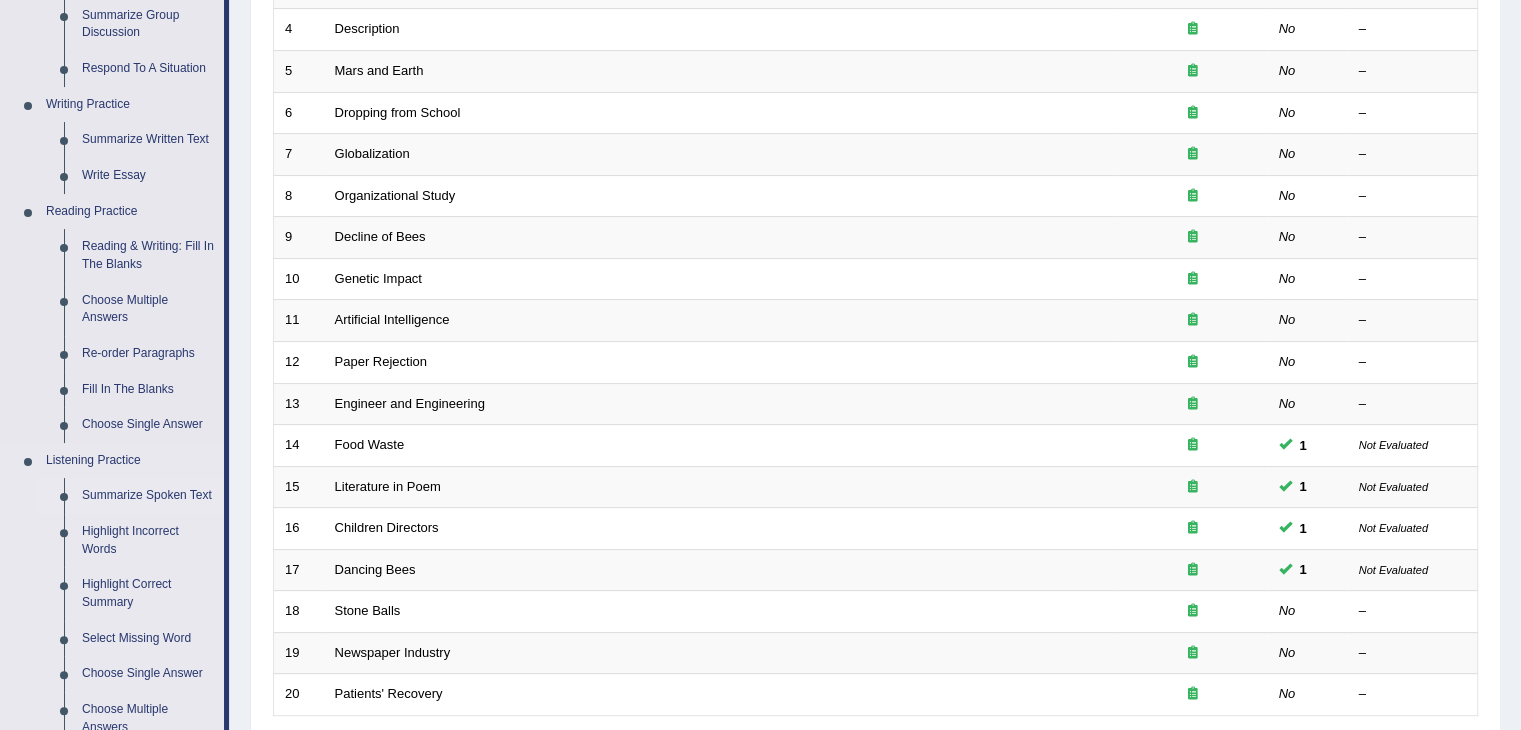 click on "Summarize Spoken Text" at bounding box center (148, 496) 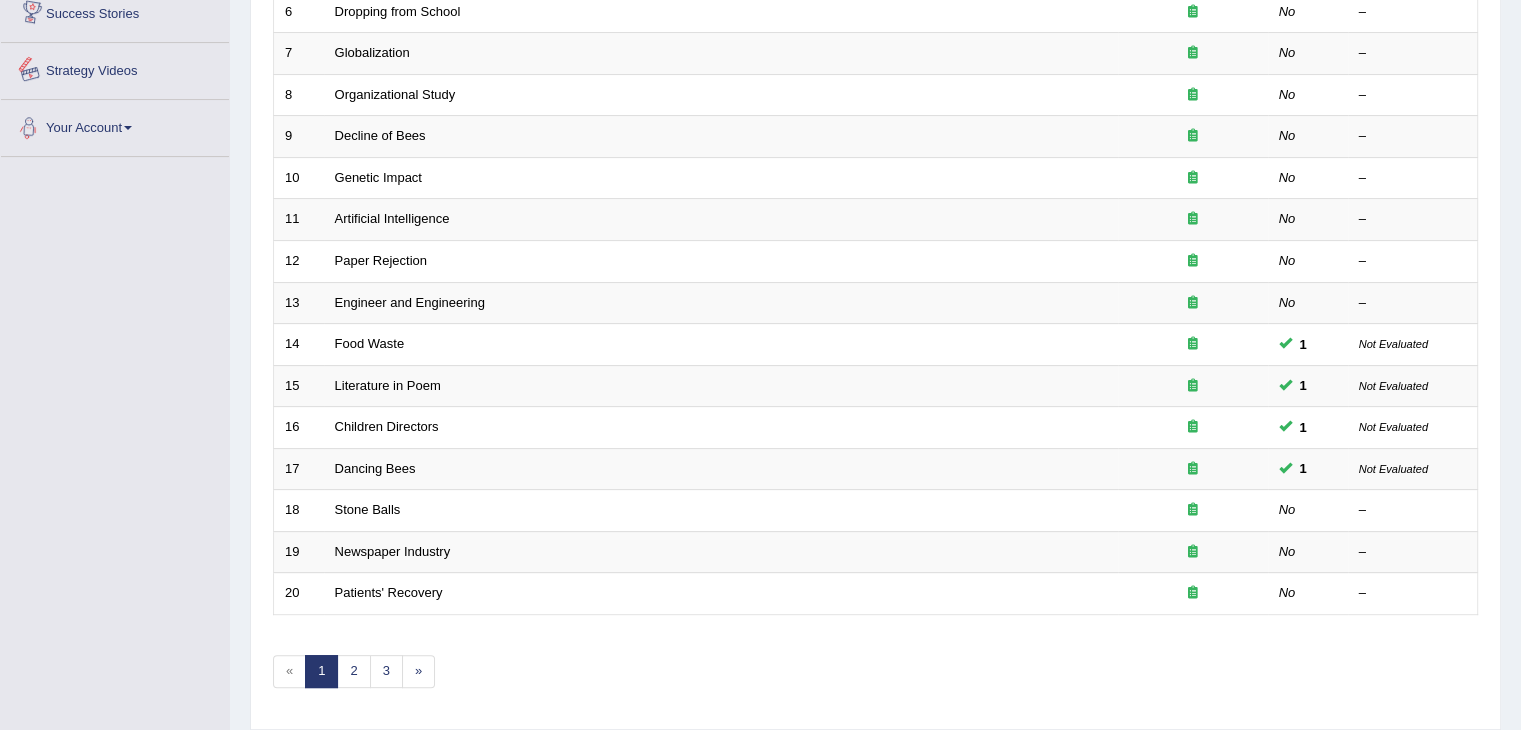 scroll, scrollTop: 563, scrollLeft: 0, axis: vertical 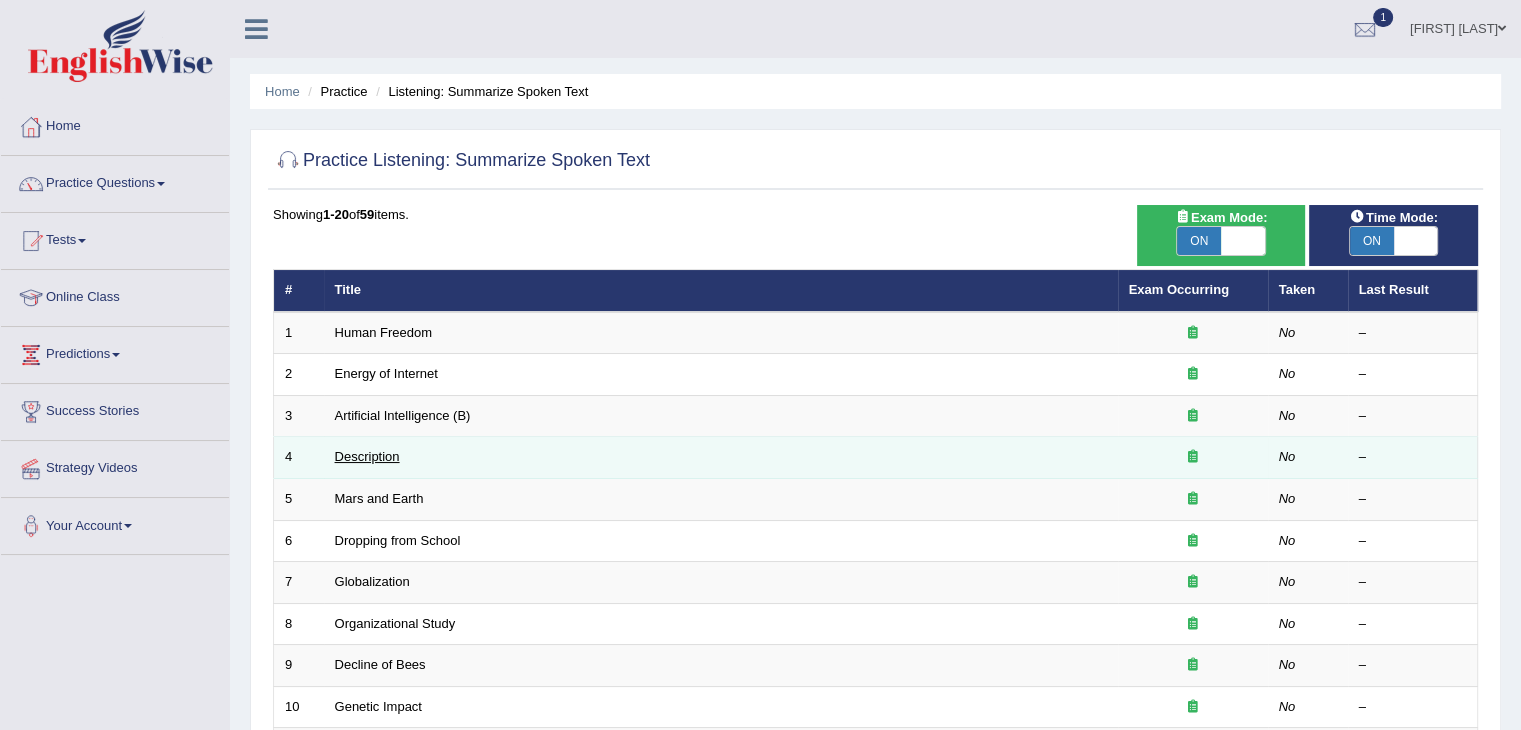 click on "Description" at bounding box center [367, 456] 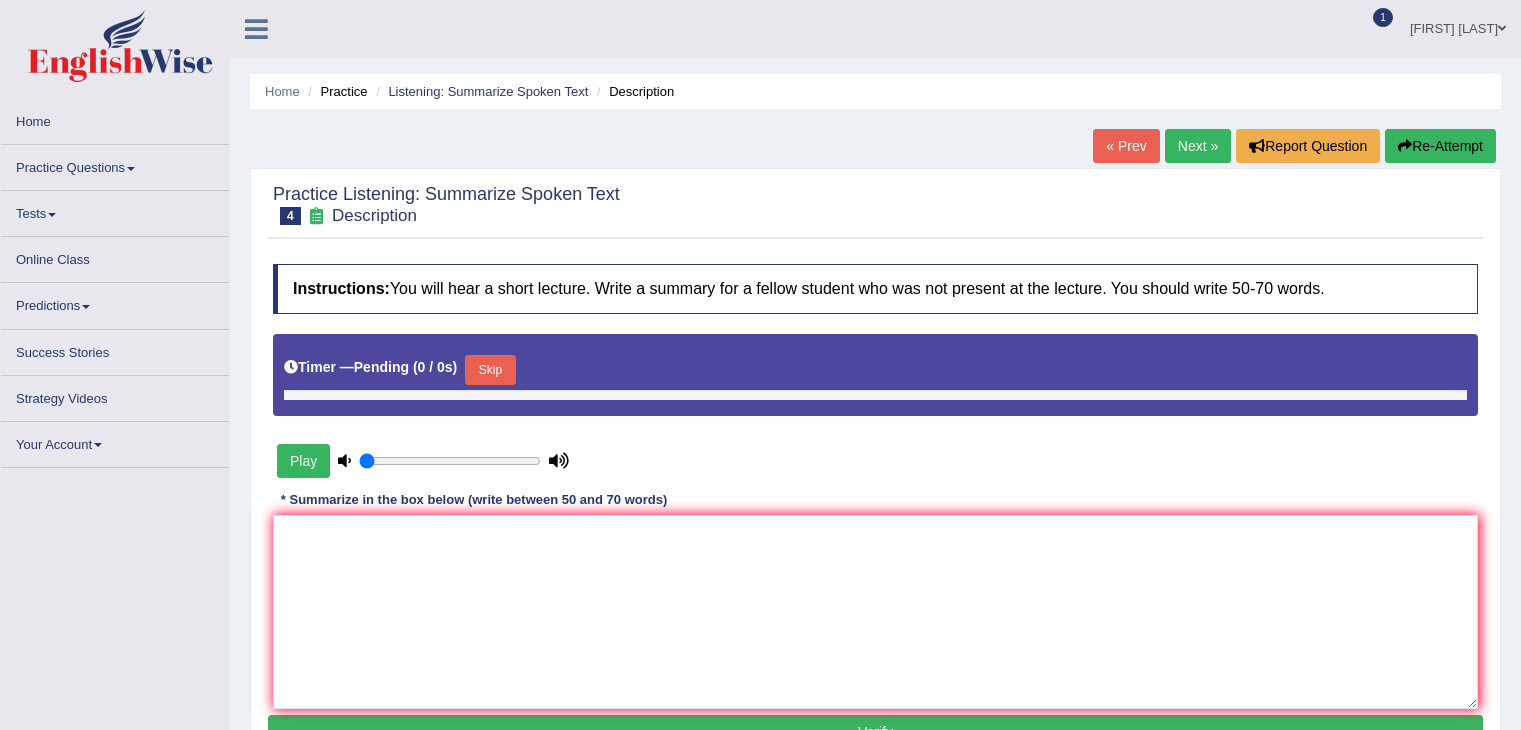 scroll, scrollTop: 0, scrollLeft: 0, axis: both 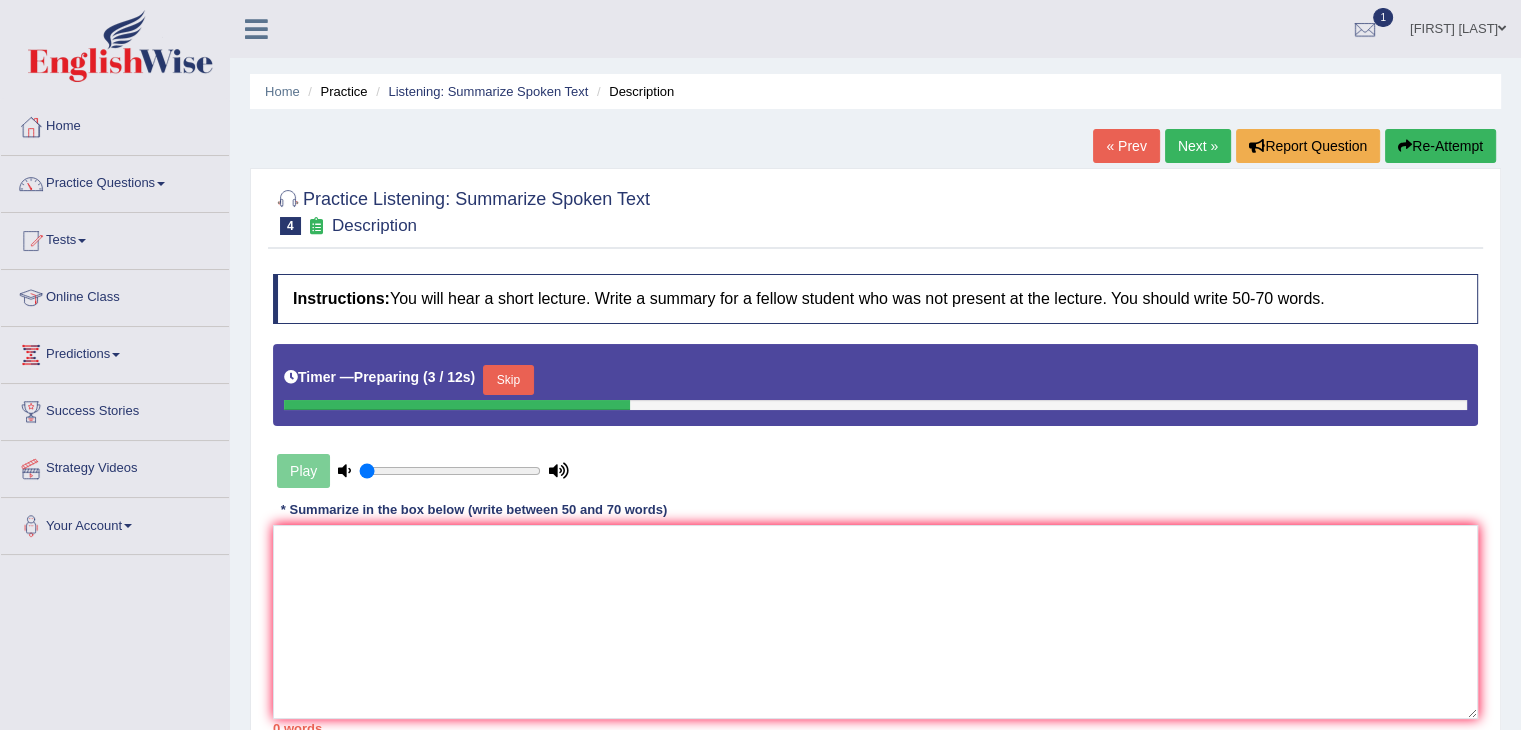click on "Play" at bounding box center [423, 471] 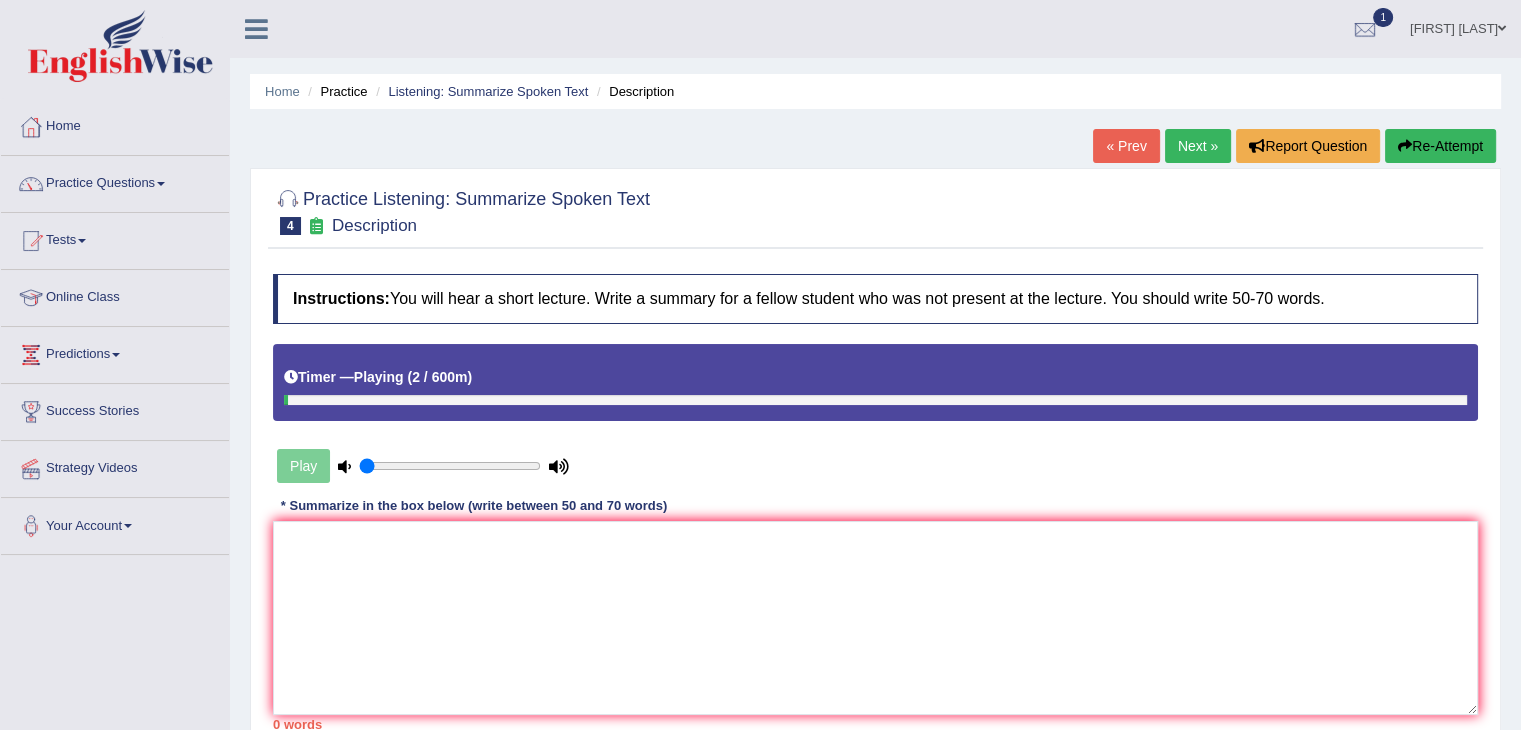 click on "Play" at bounding box center [423, 466] 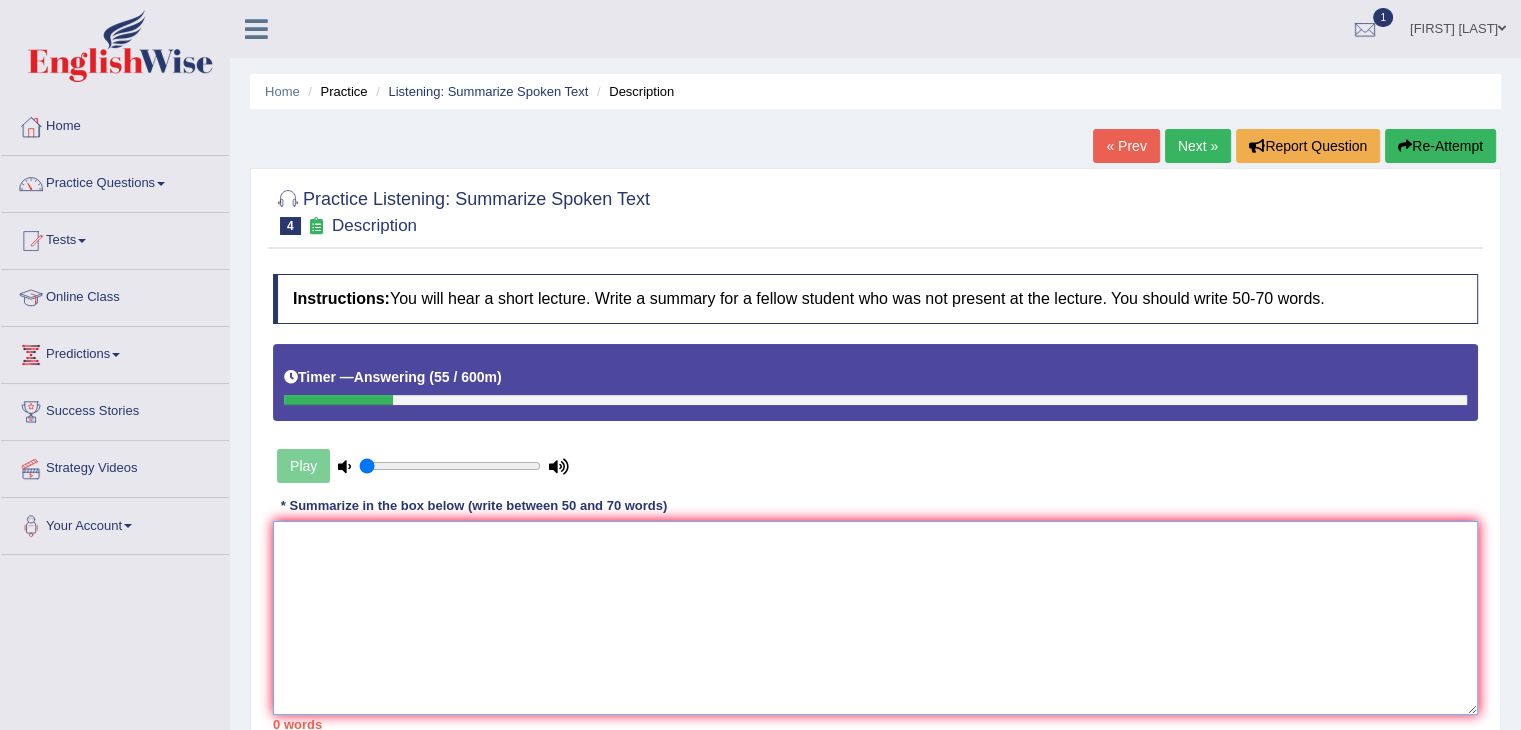 click at bounding box center (875, 618) 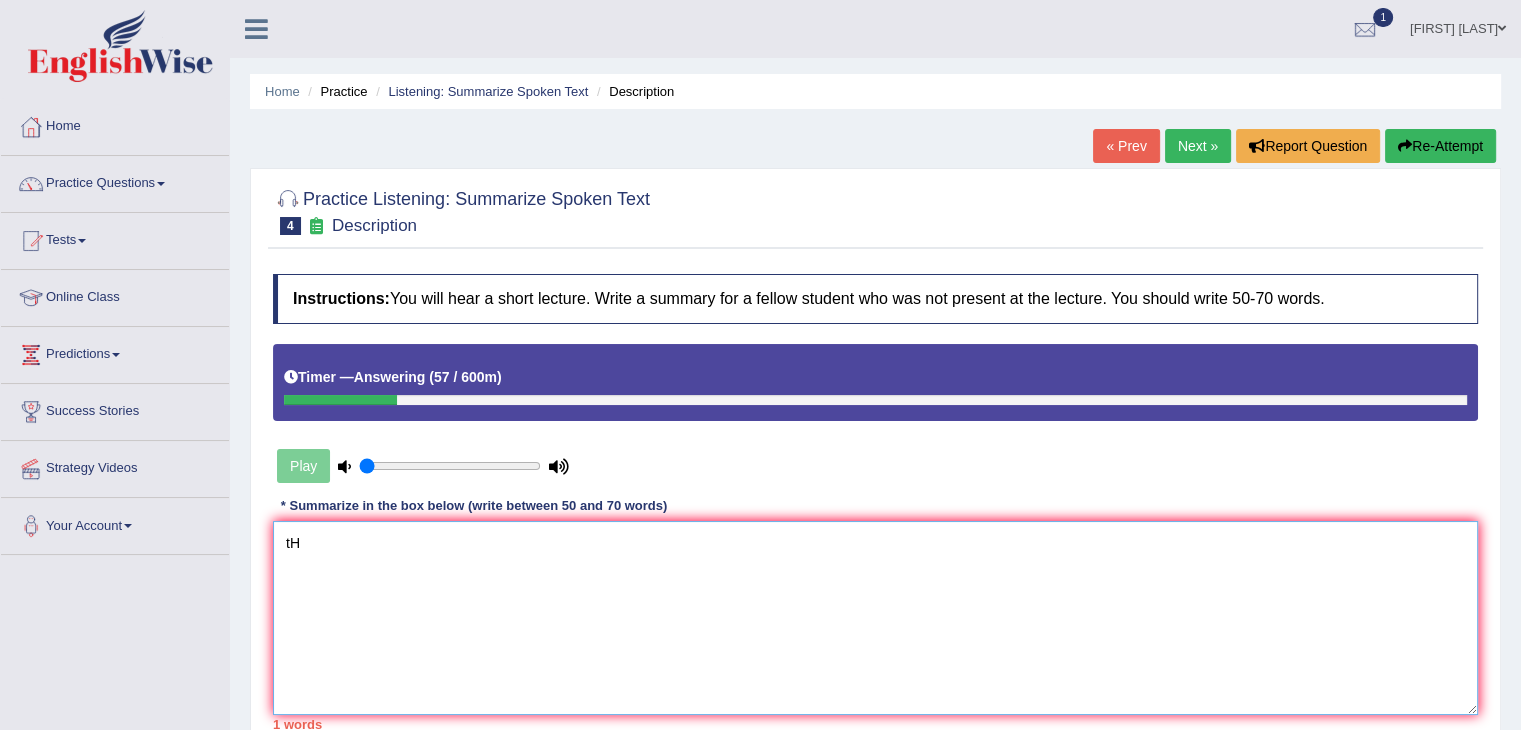 type on "t" 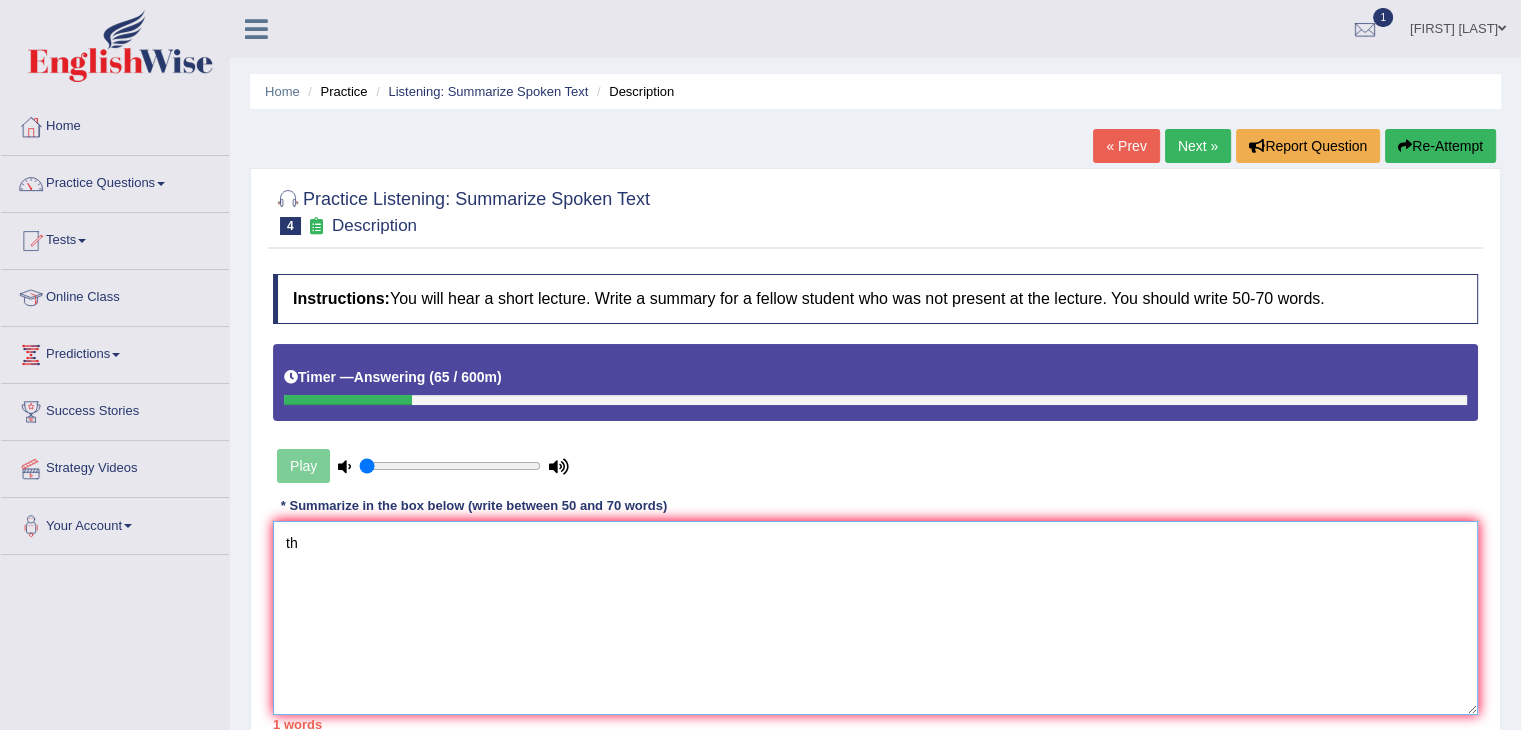 type on "t" 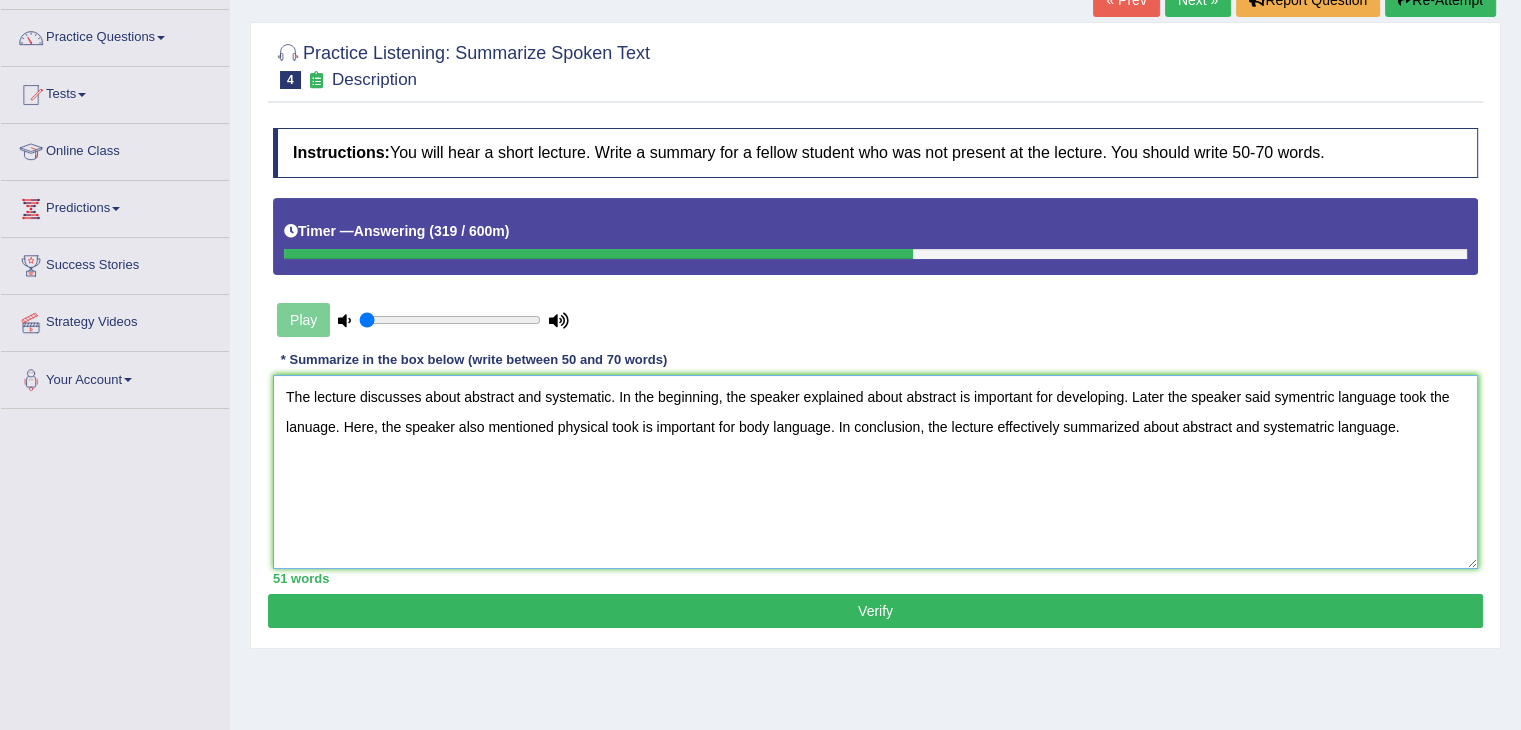 scroll, scrollTop: 148, scrollLeft: 0, axis: vertical 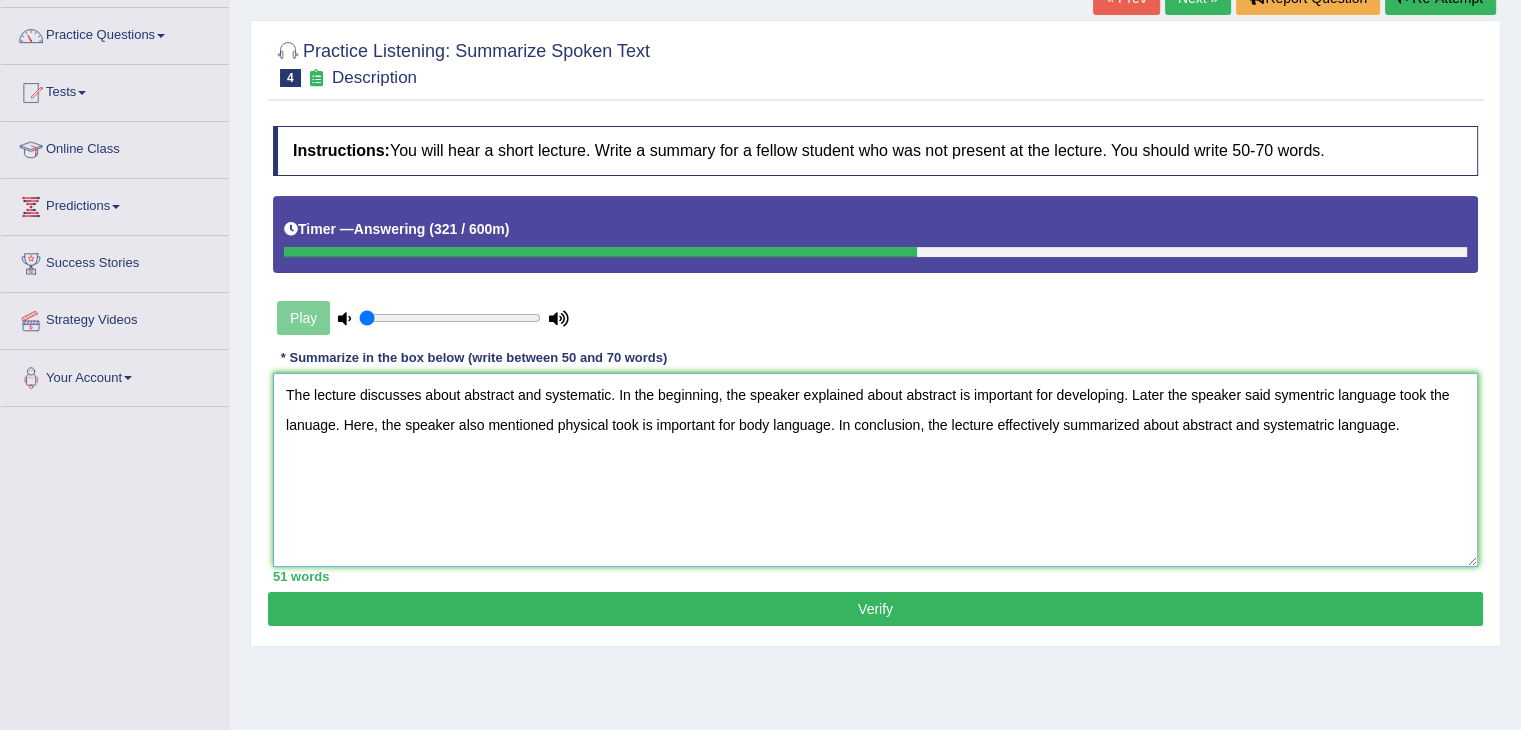 type on "The lecture discusses about abstract and systematic. In the beginning, the speaker explained about abstract is important for developing. Later the speaker said symentric language took the lanuage. Here, the speaker also mentioned physical took is important for body language. In conclusion, the lecture effectively summarized about abstract and systematric language." 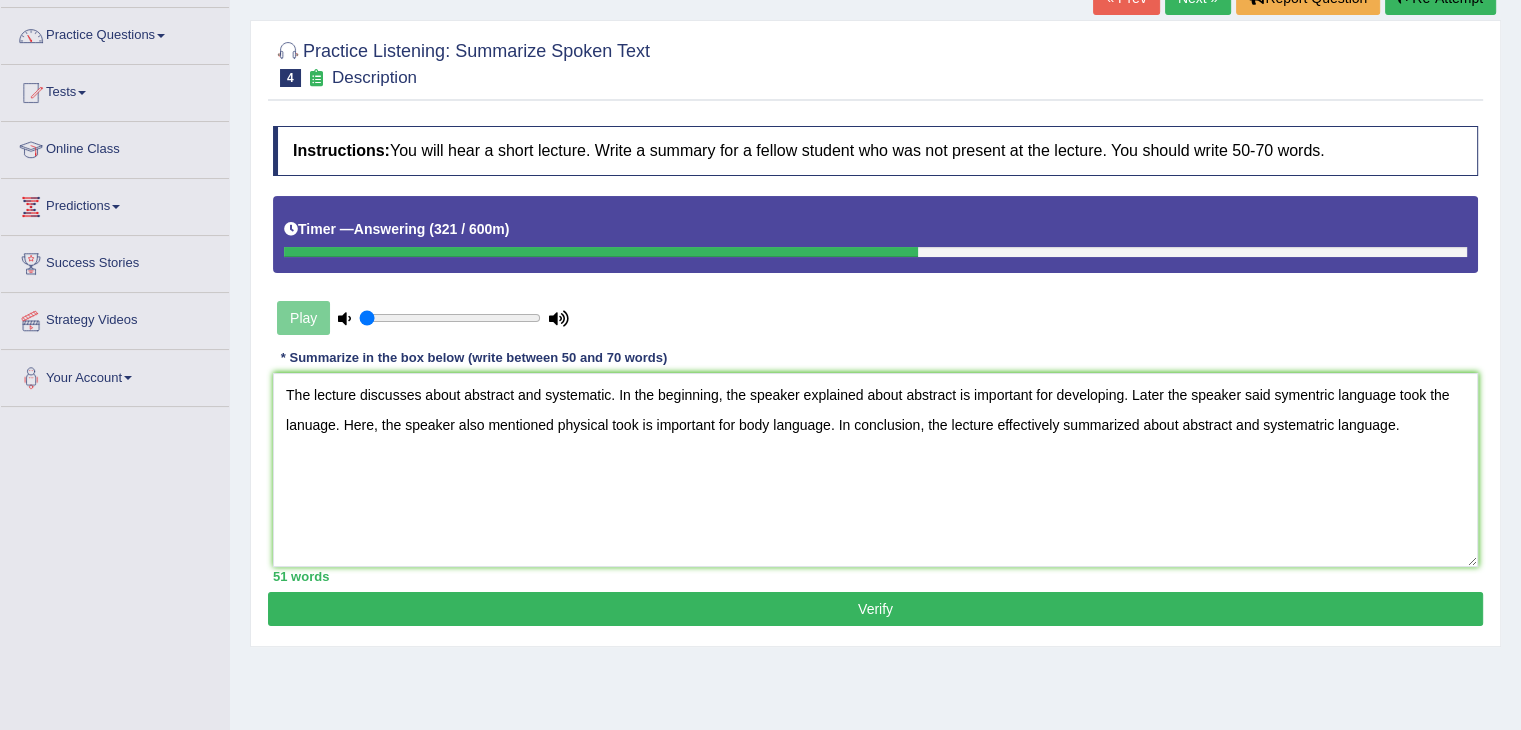 click on "Verify" at bounding box center [875, 609] 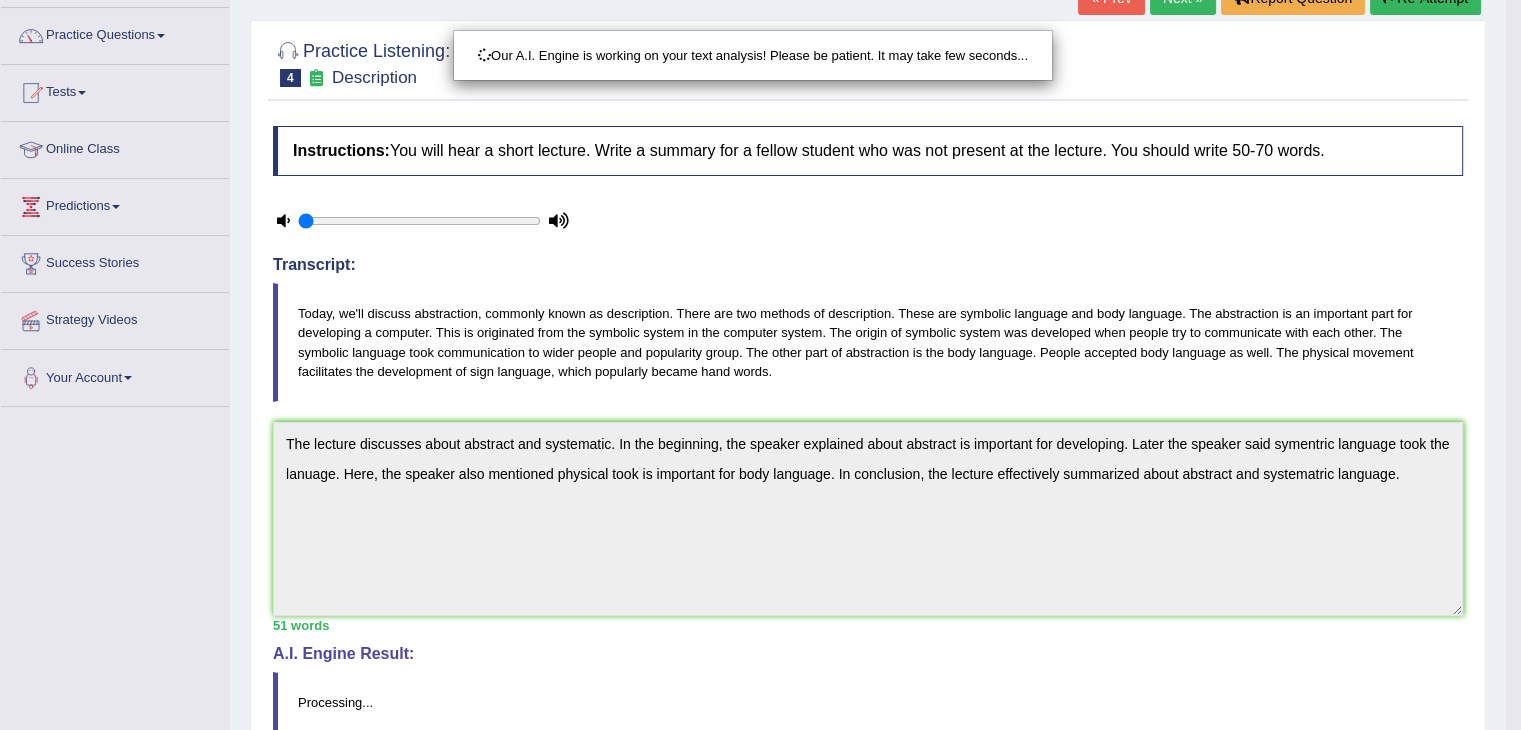 scroll, scrollTop: 362, scrollLeft: 0, axis: vertical 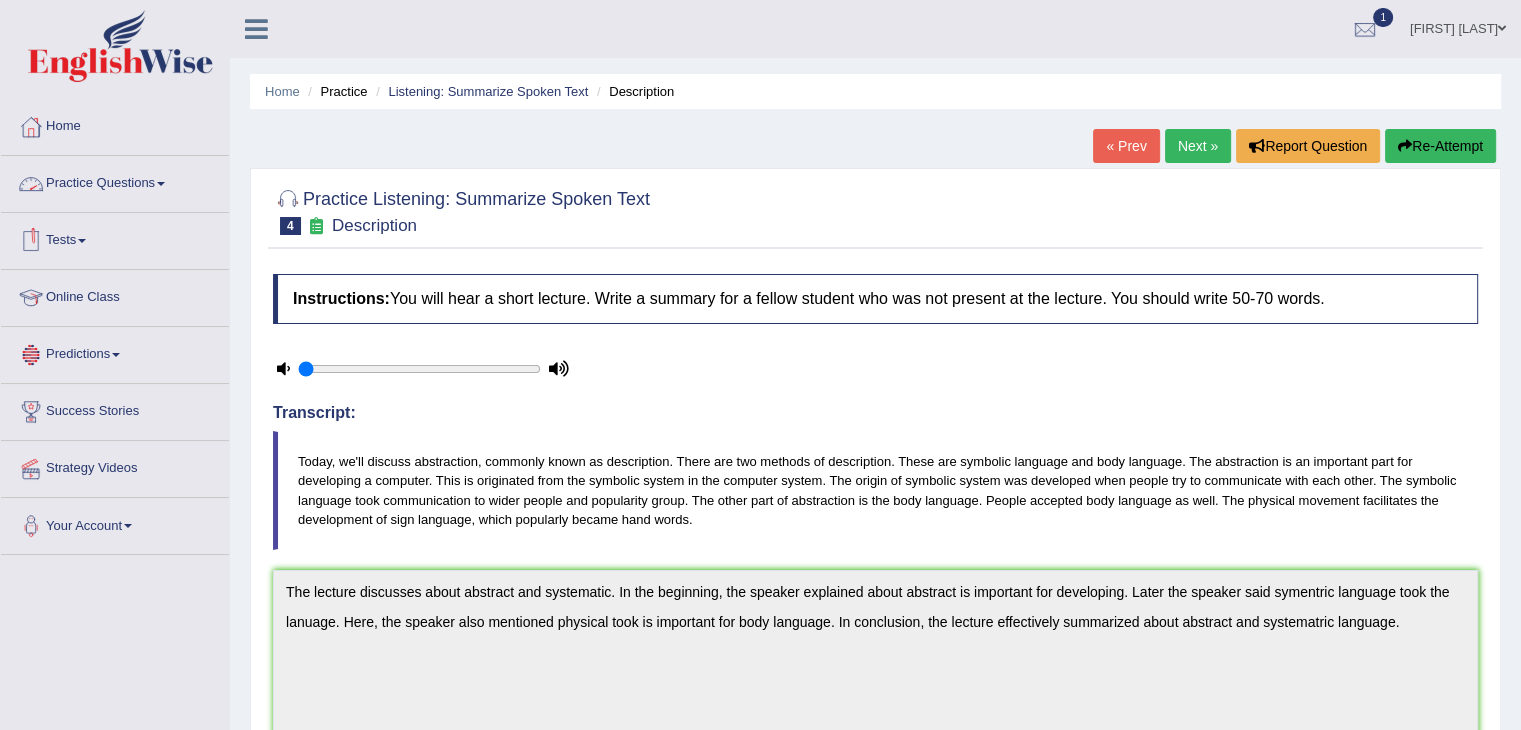 click on "Practice Questions" at bounding box center [115, 181] 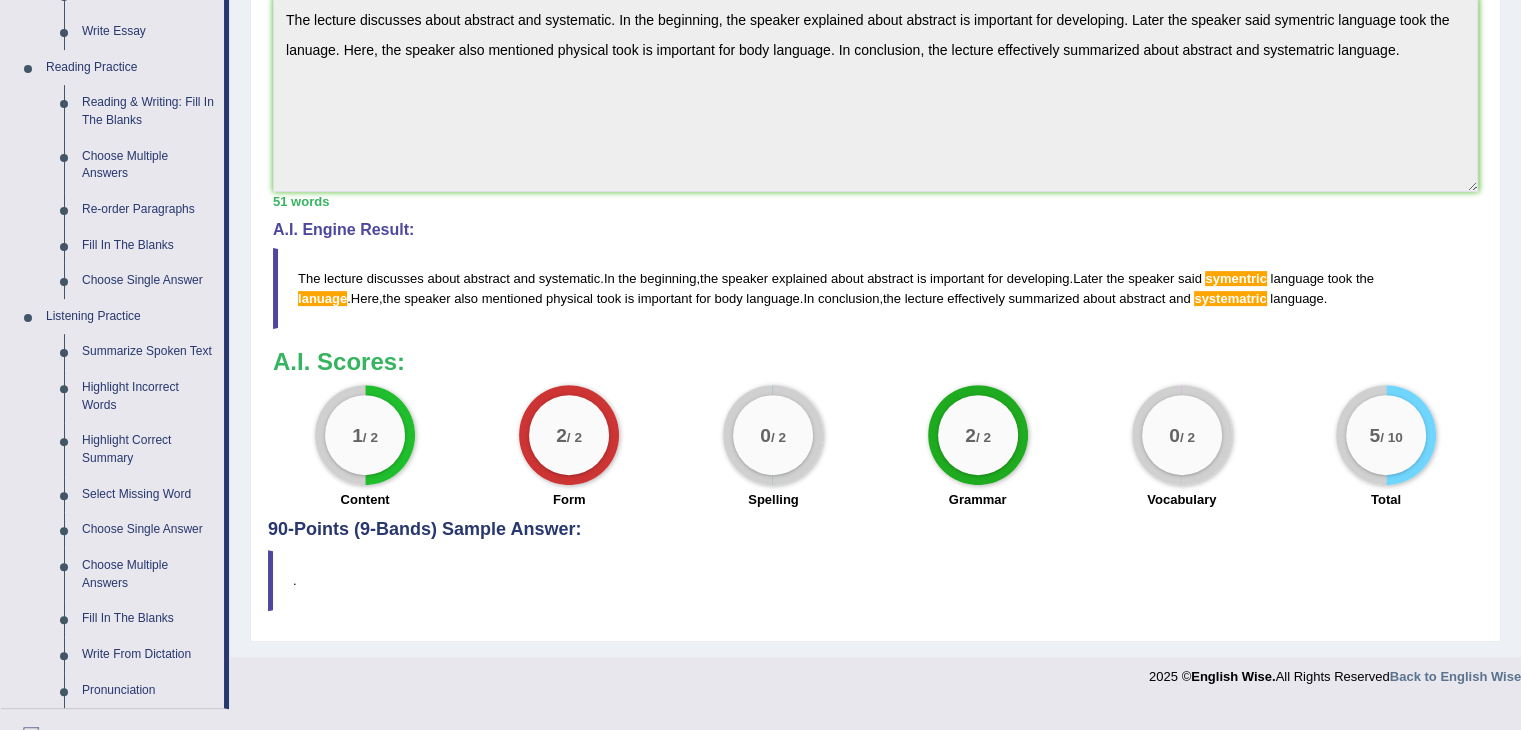 scroll, scrollTop: 571, scrollLeft: 0, axis: vertical 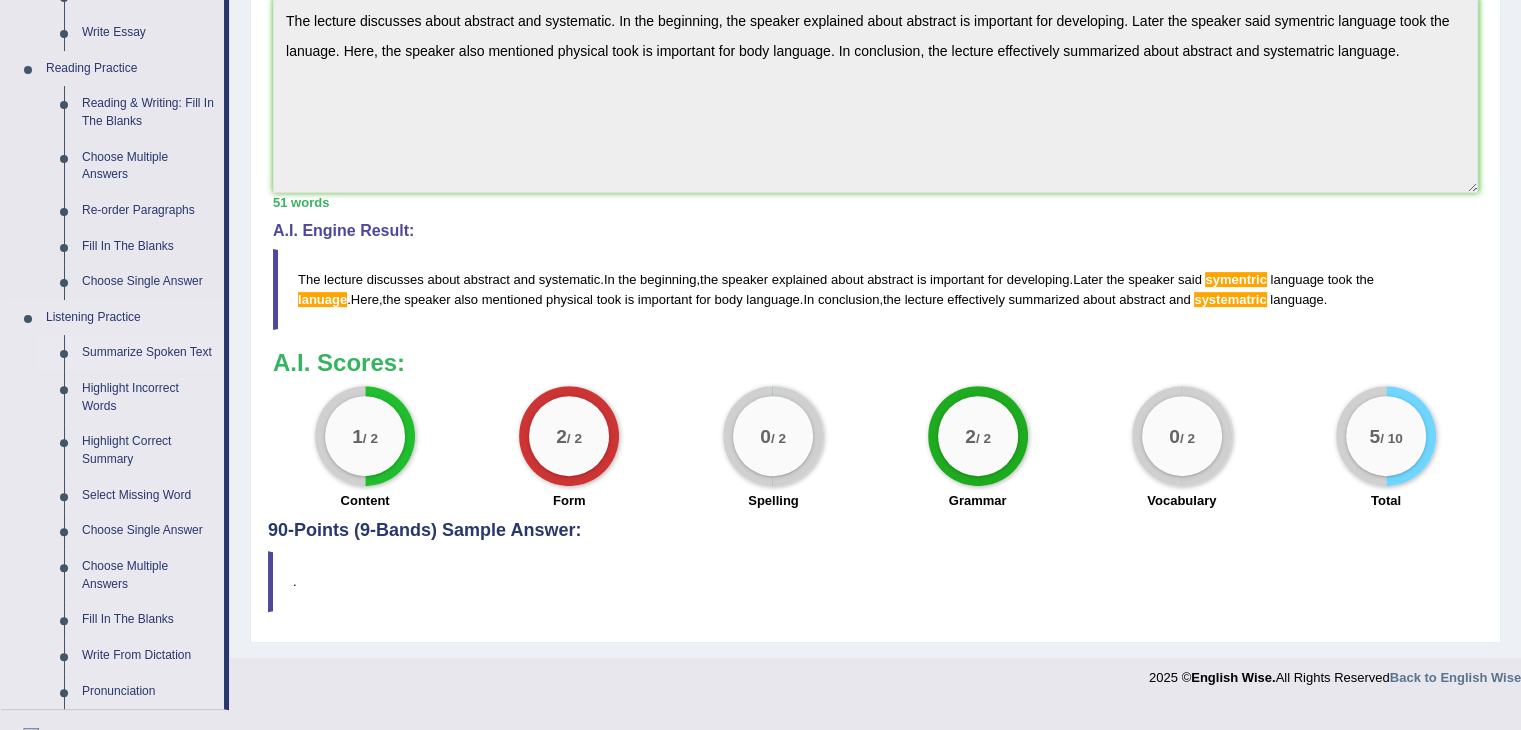 click on "Summarize Spoken Text" at bounding box center (148, 353) 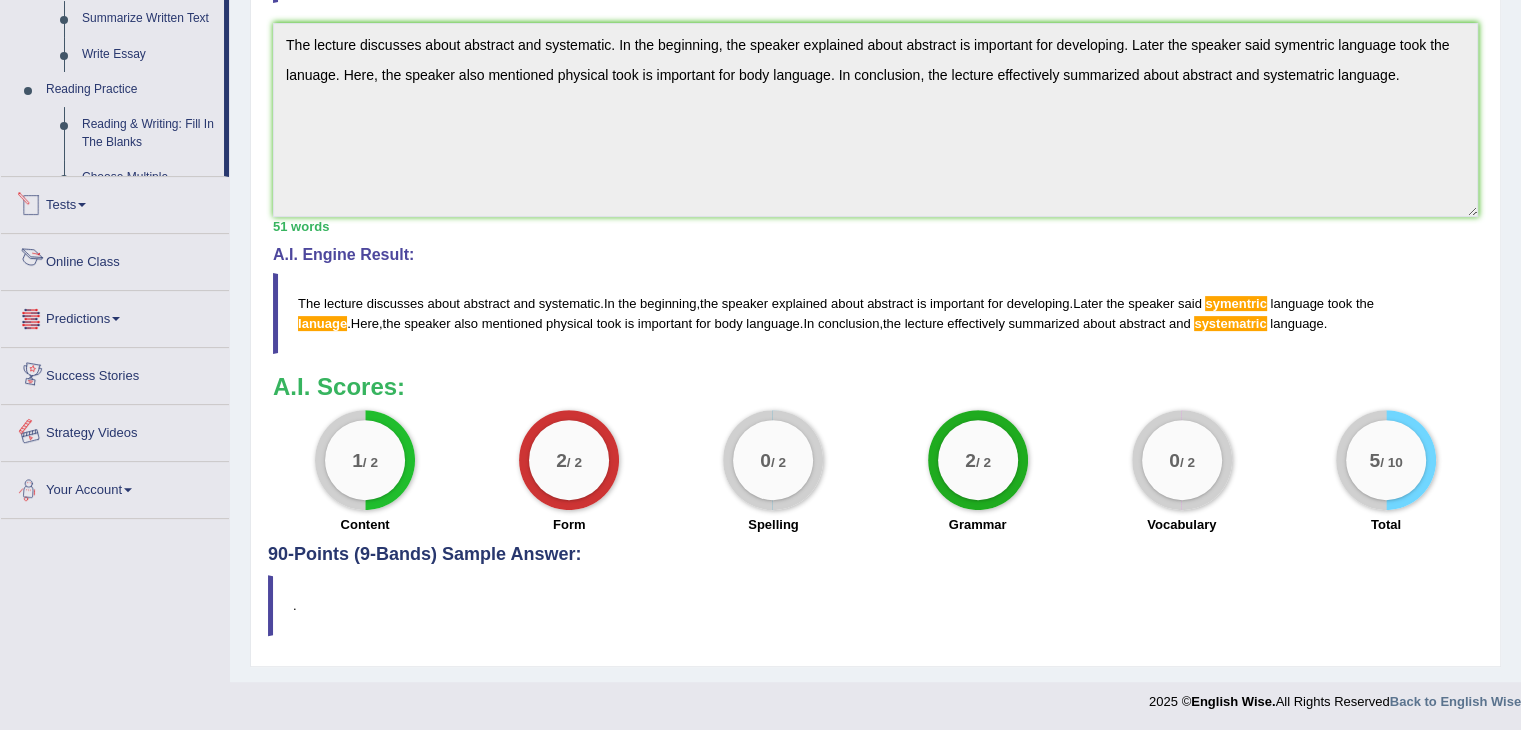scroll, scrollTop: 854, scrollLeft: 0, axis: vertical 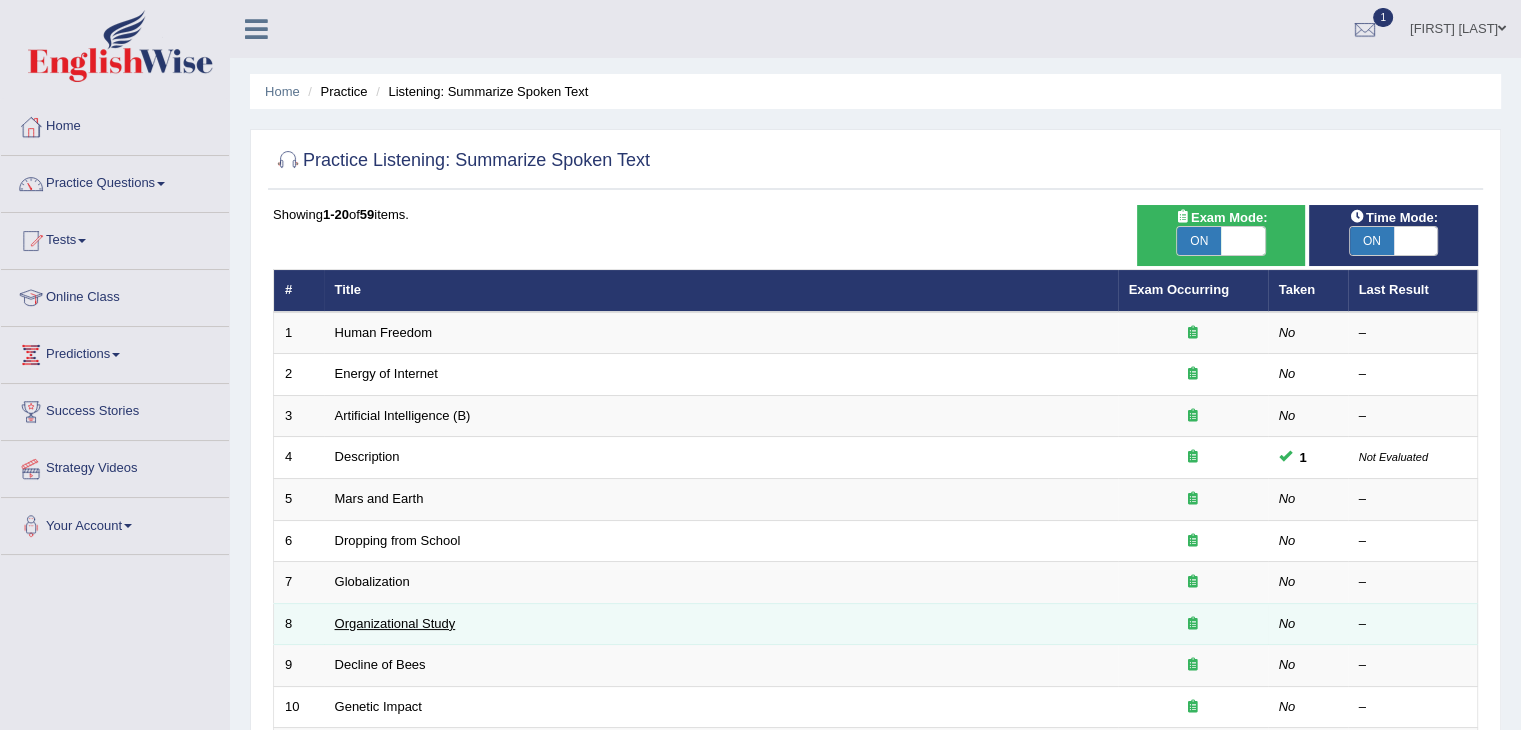 click on "Organizational Study" at bounding box center [395, 623] 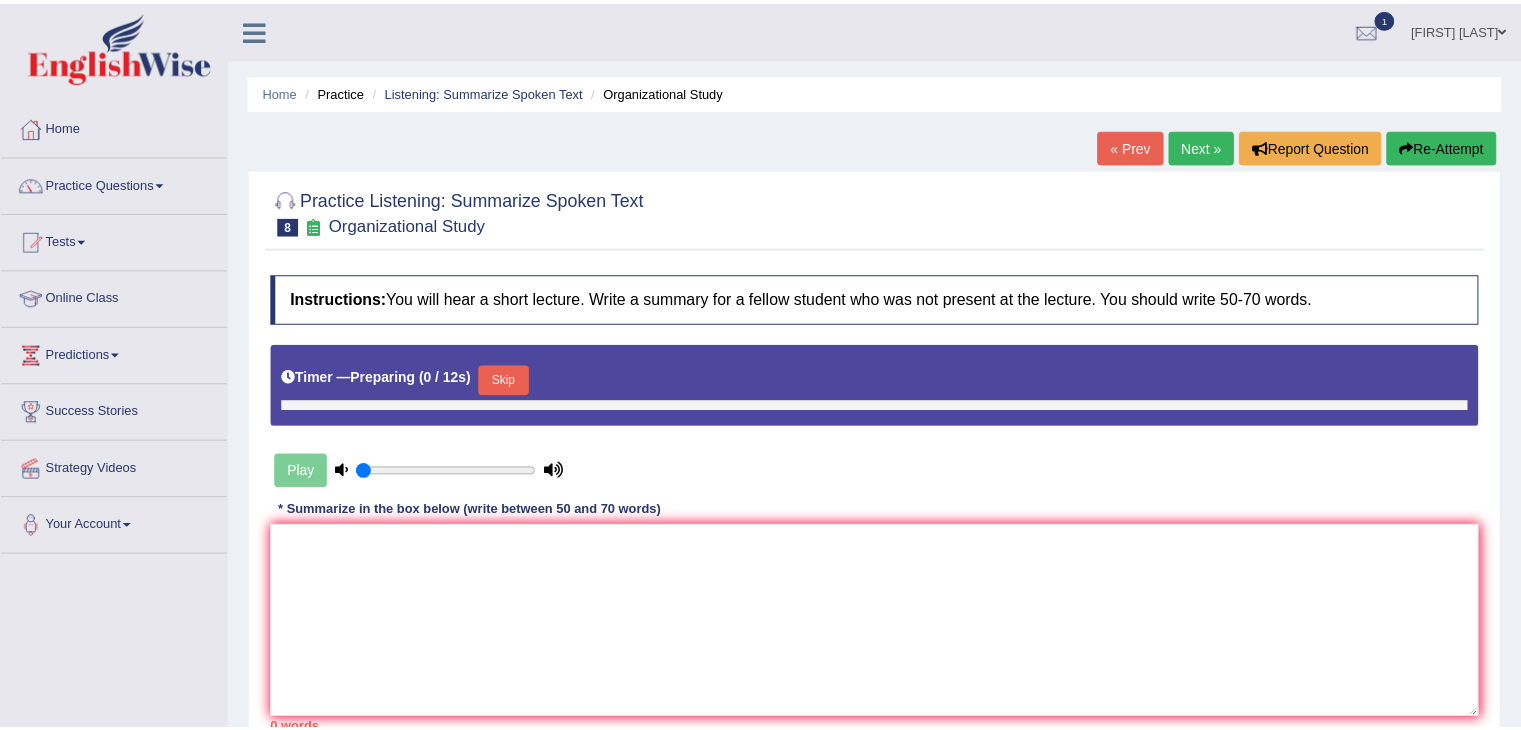 scroll, scrollTop: 0, scrollLeft: 0, axis: both 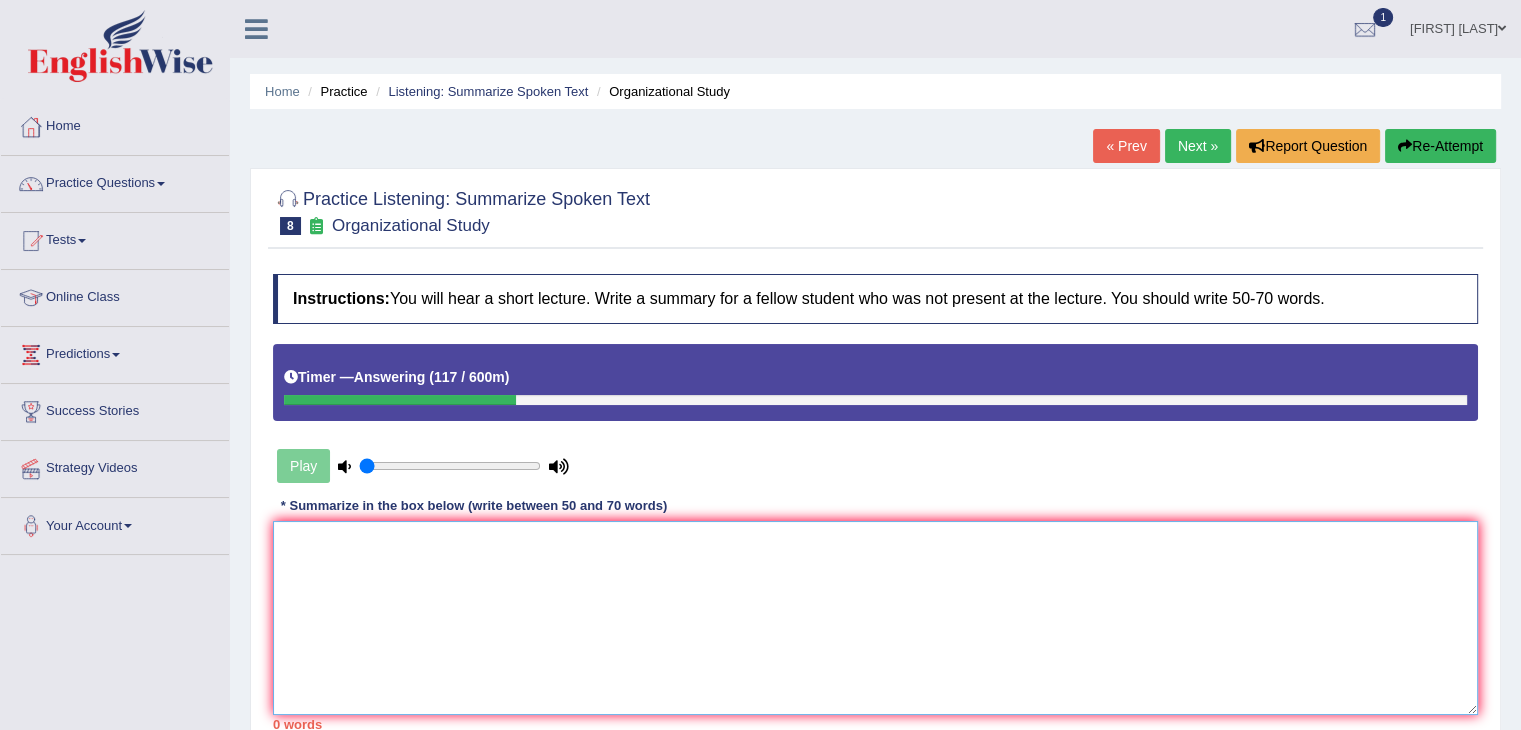 click at bounding box center (875, 618) 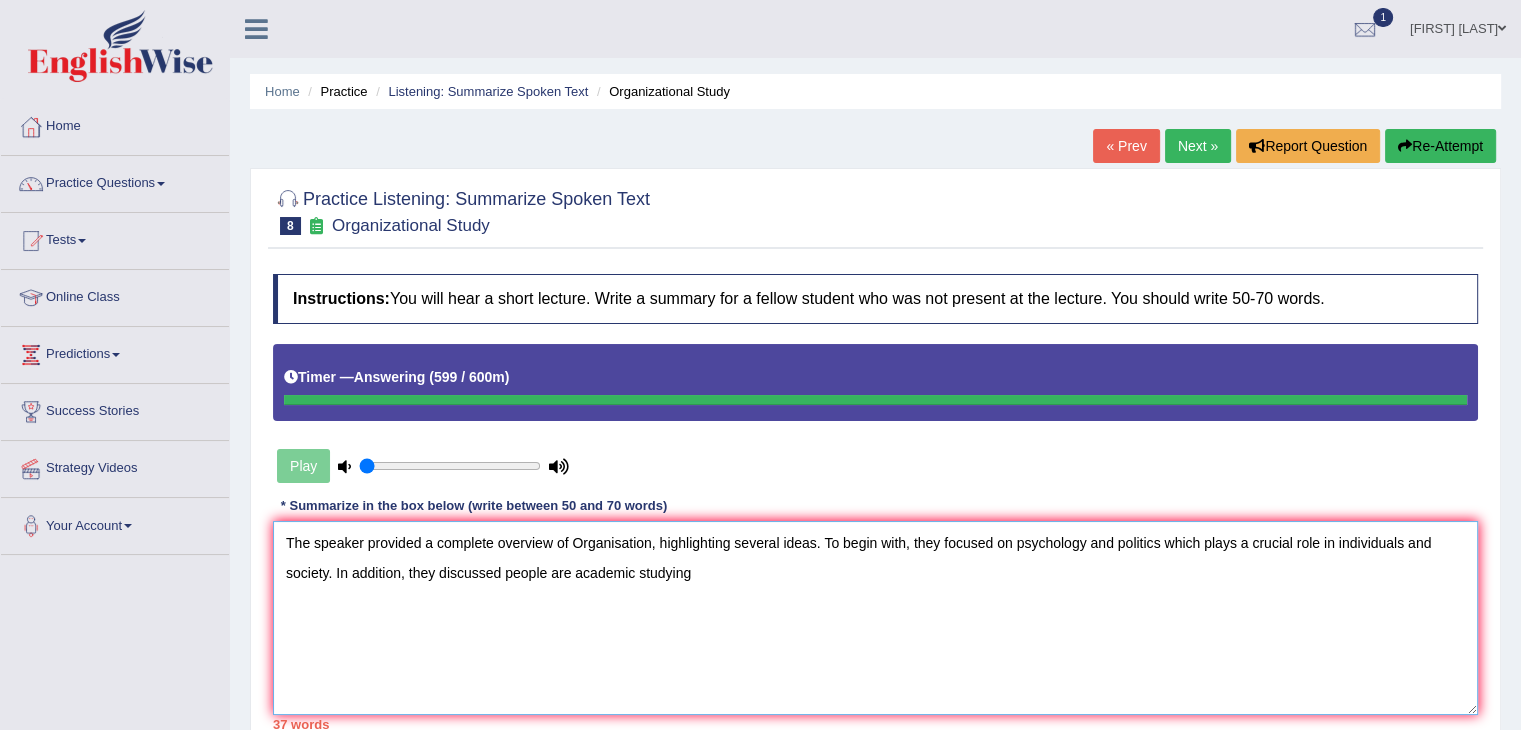 type on "The speaker provided a complete overview of Organisation, highlighting several ideas. To begin with, they focused on psychology and politics which plays a crucial role in individuals and society. In addition, they discussed people are academic studying" 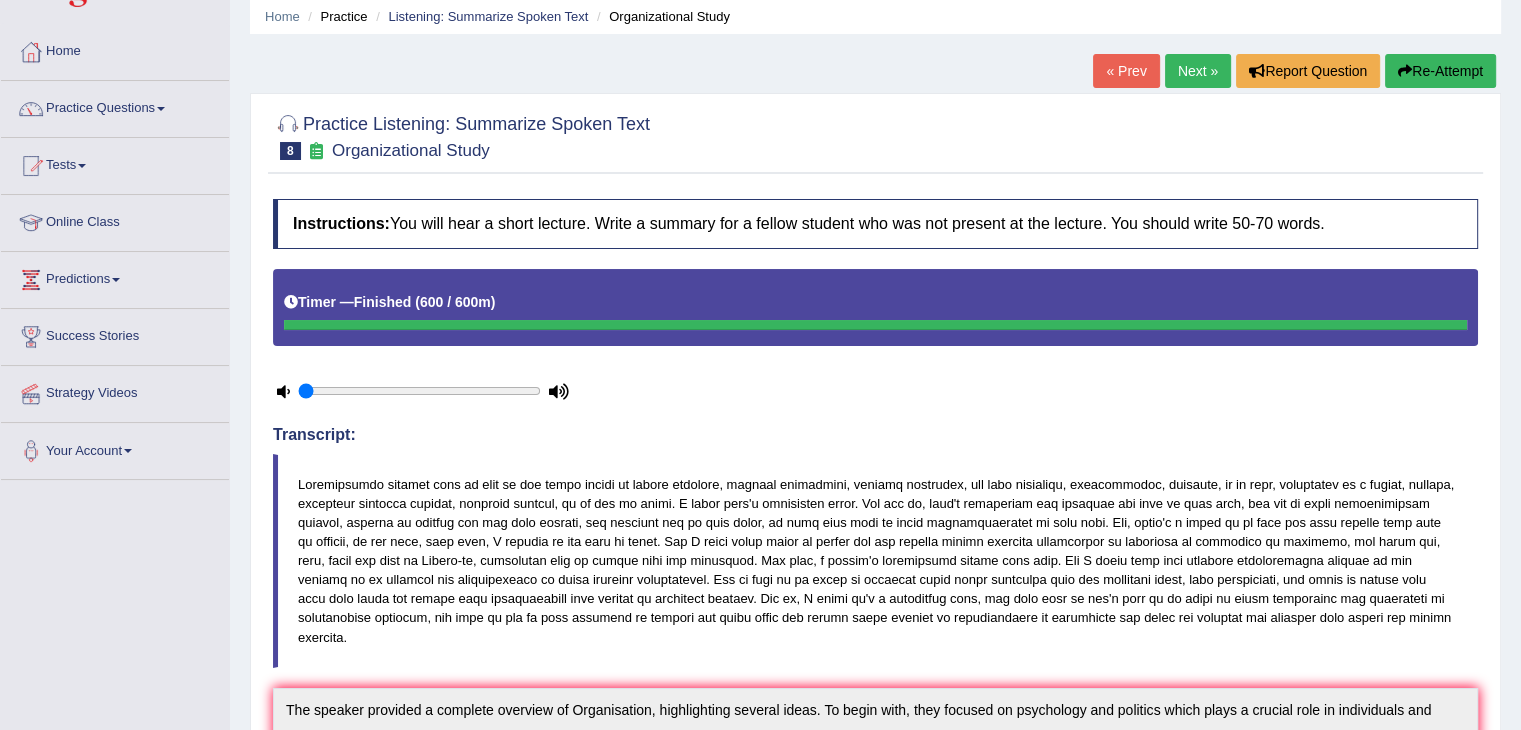 scroll, scrollTop: 0, scrollLeft: 0, axis: both 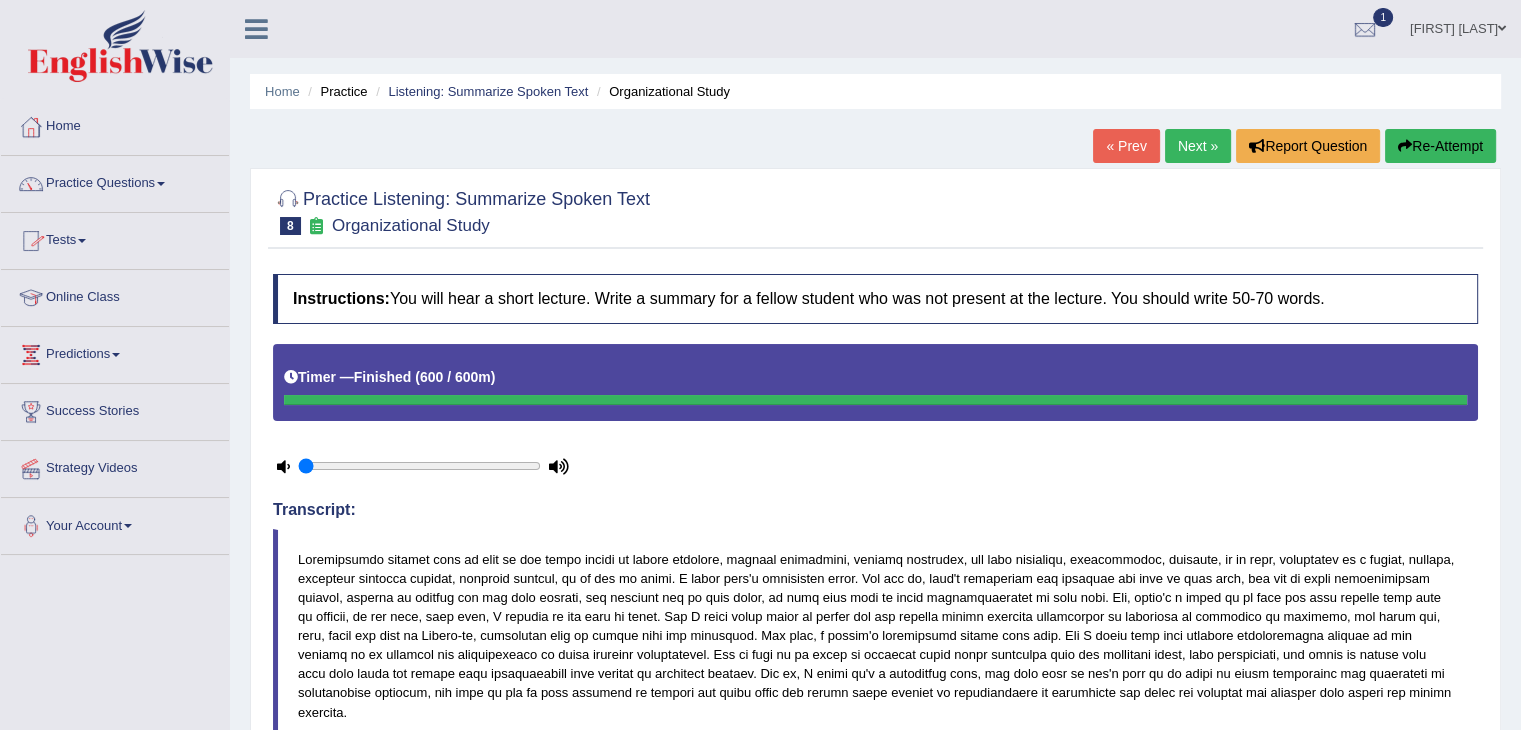 click on "Practice Questions" at bounding box center [115, 181] 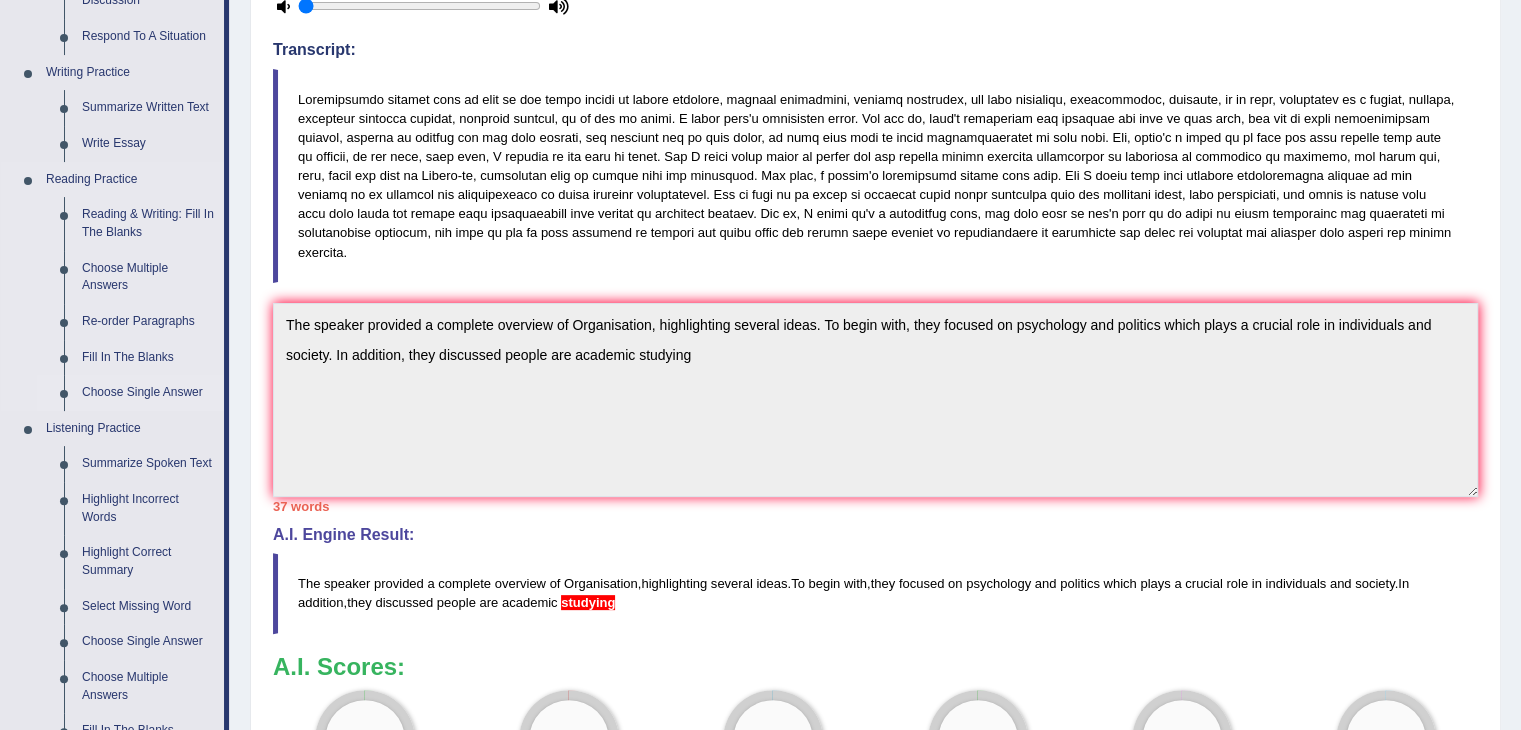 scroll, scrollTop: 464, scrollLeft: 0, axis: vertical 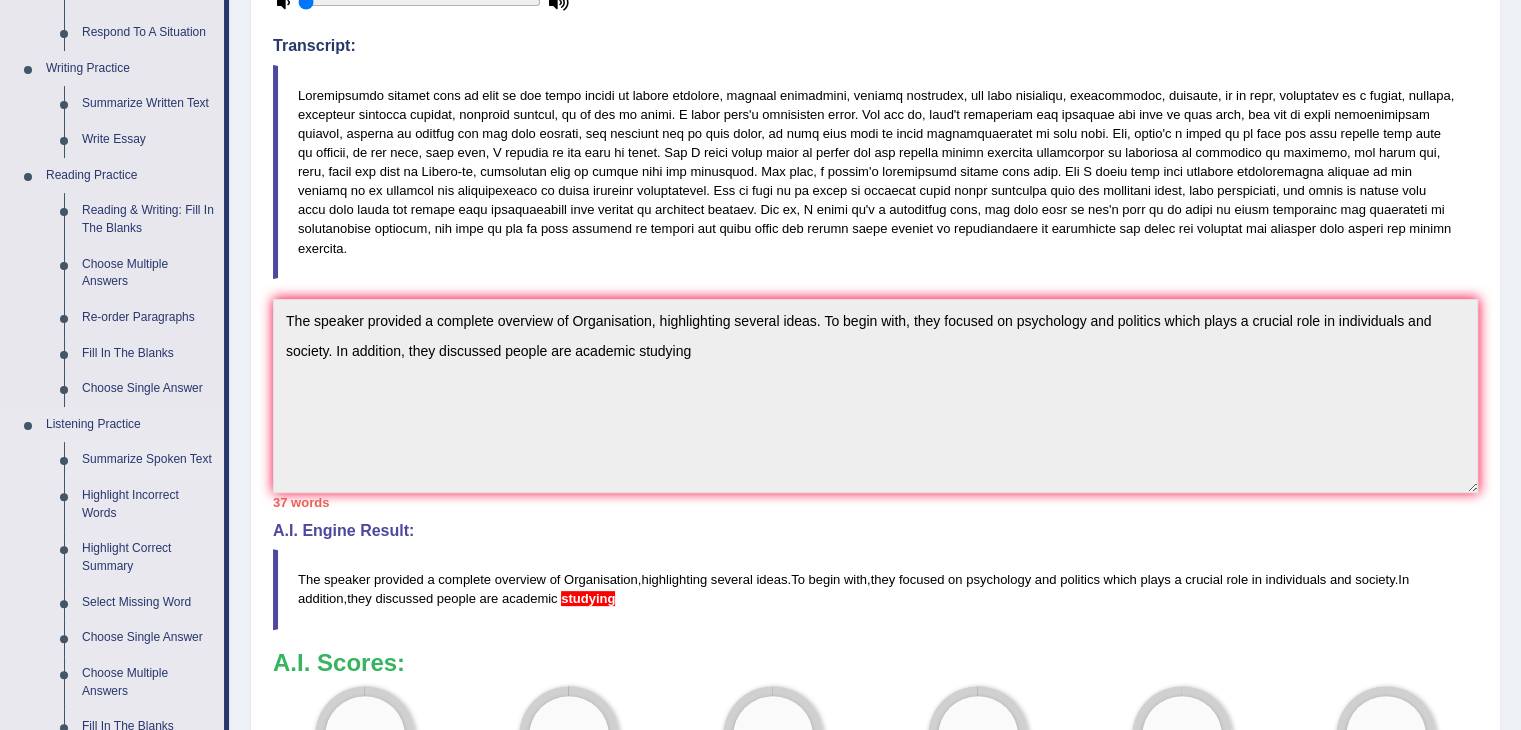 click on "Summarize Spoken Text" at bounding box center (148, 460) 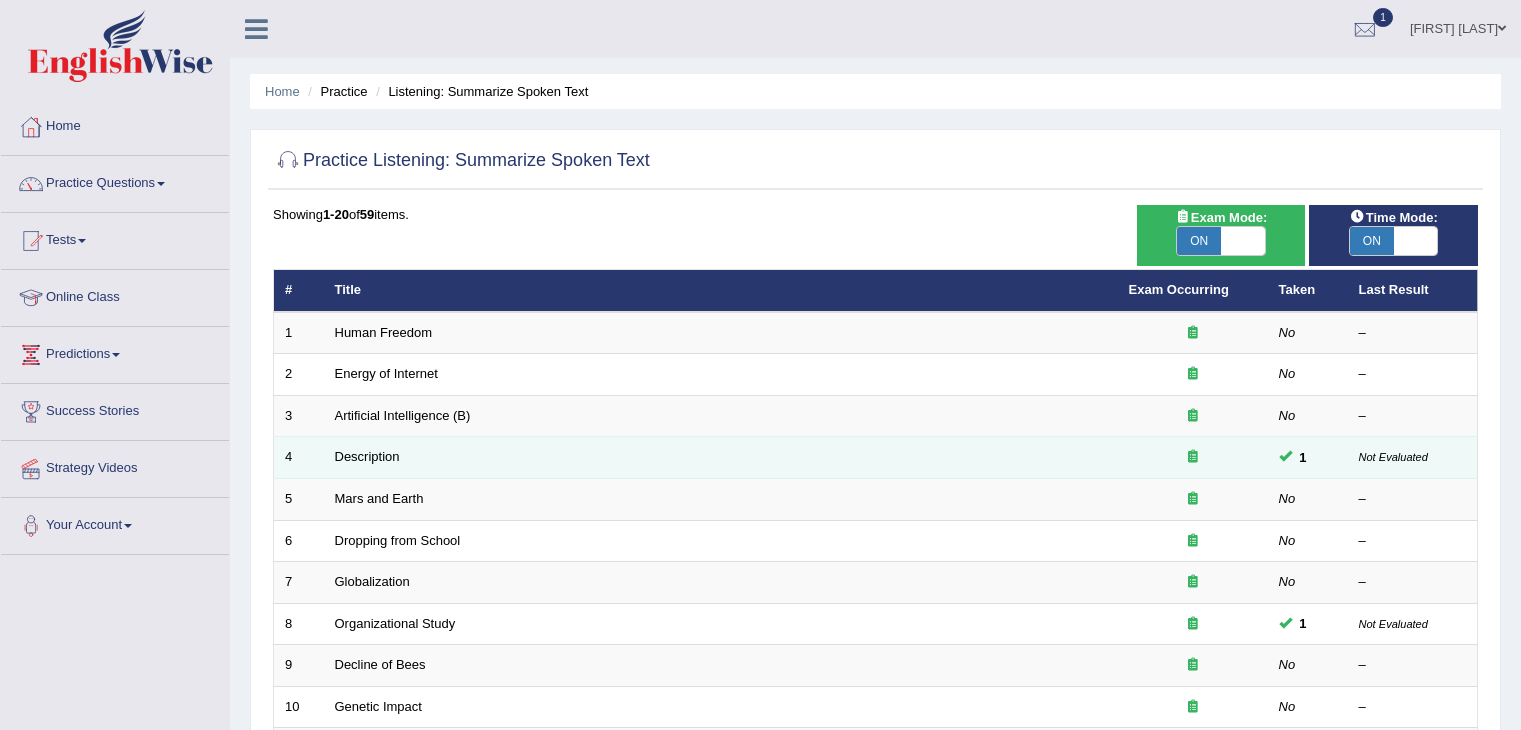 scroll, scrollTop: 0, scrollLeft: 0, axis: both 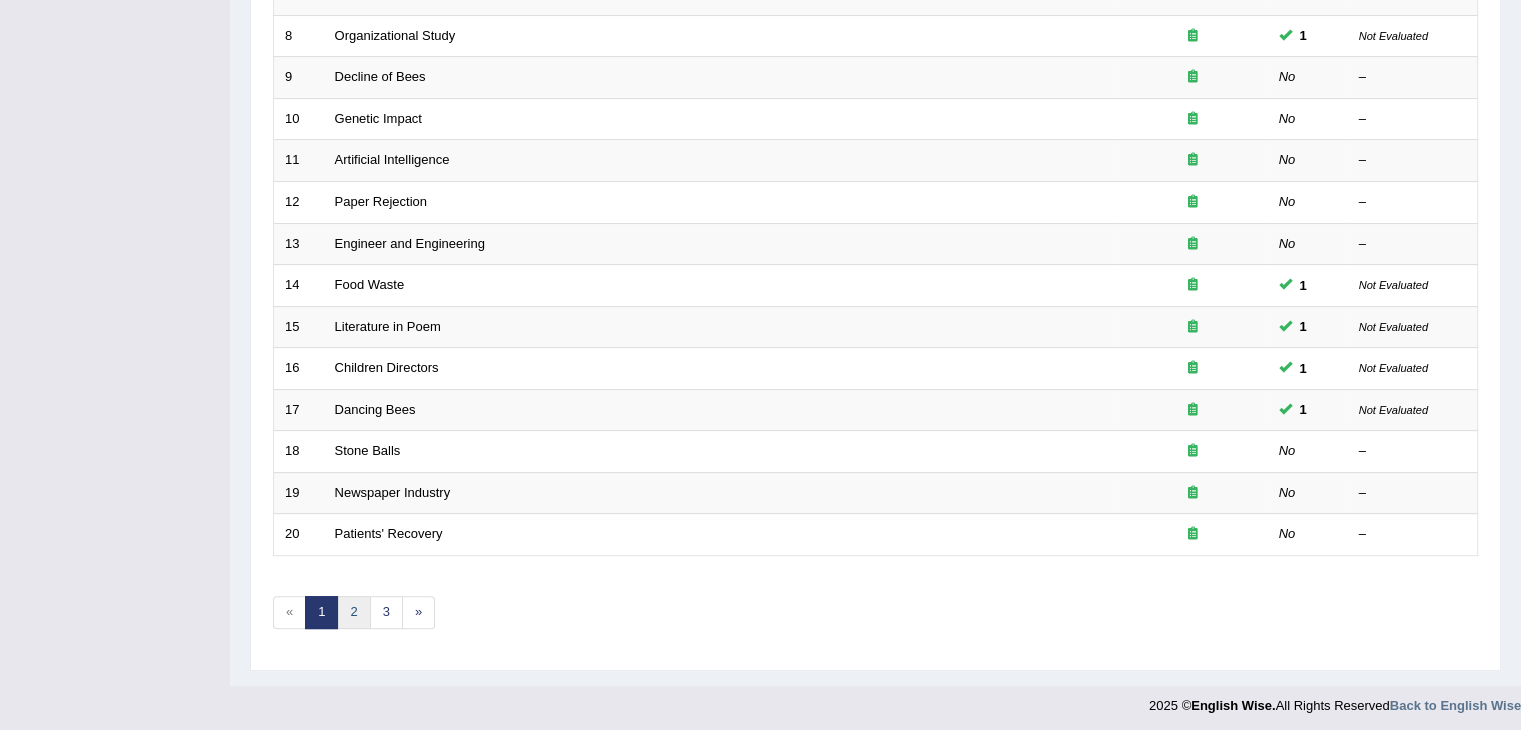 click on "2" at bounding box center (353, 612) 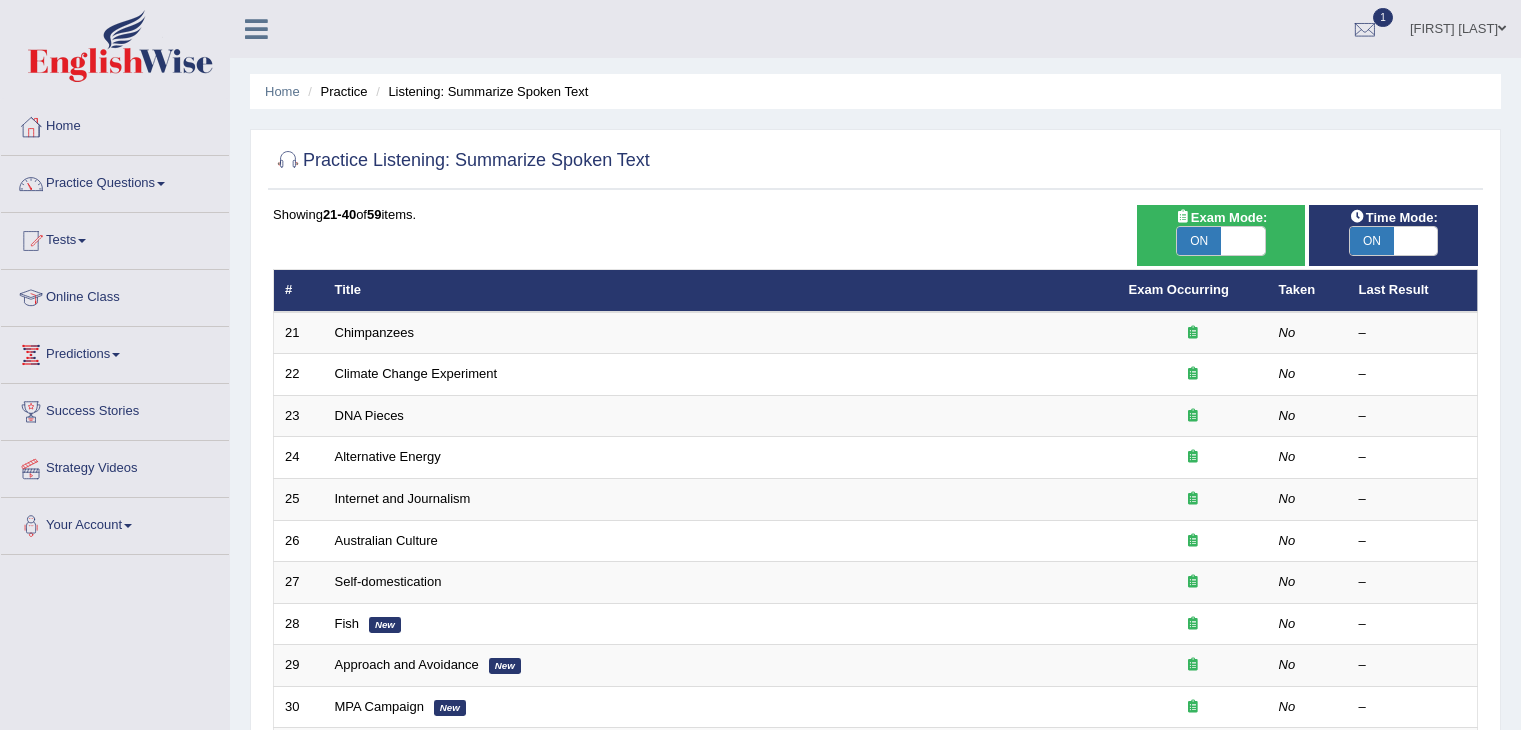 scroll, scrollTop: 216, scrollLeft: 0, axis: vertical 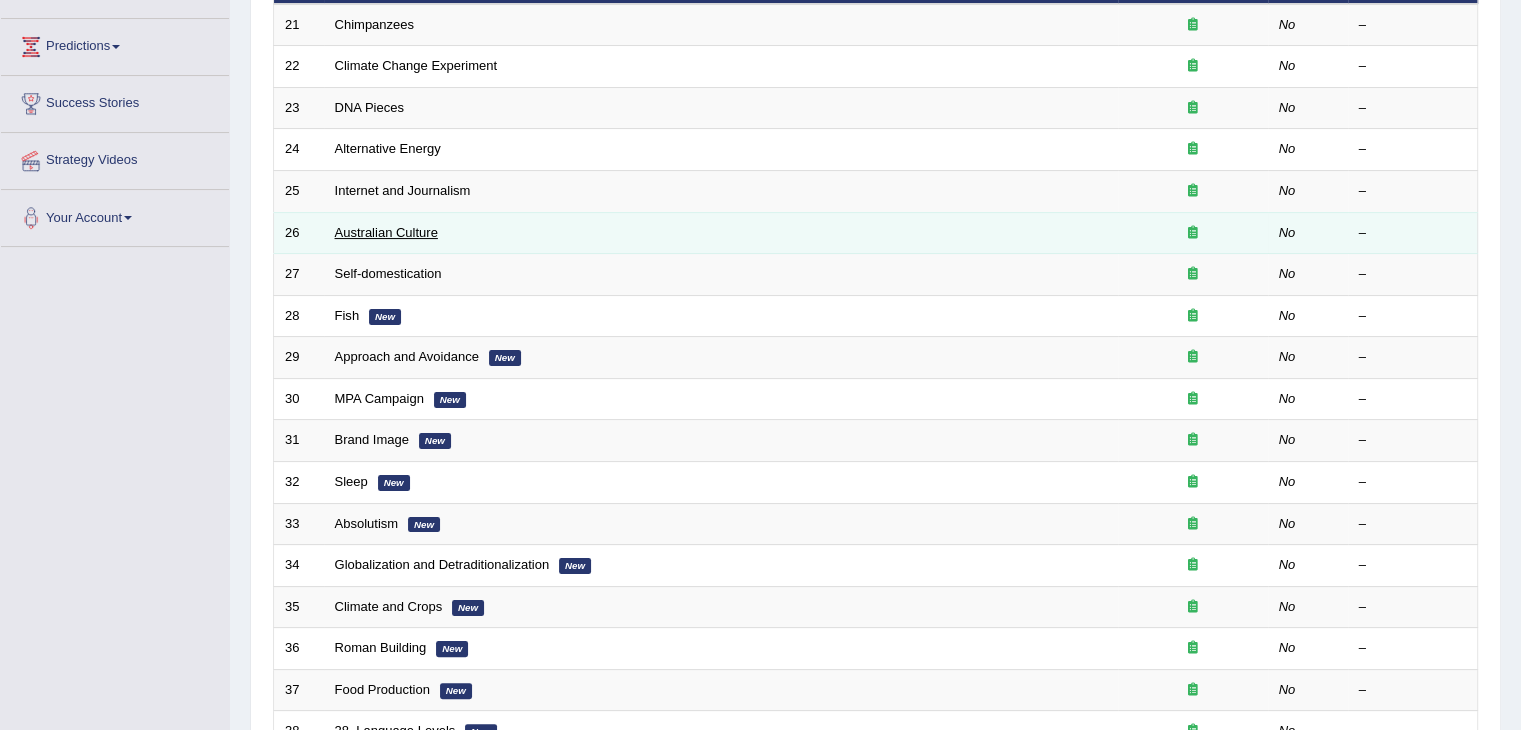 click on "Australian Culture" at bounding box center (386, 232) 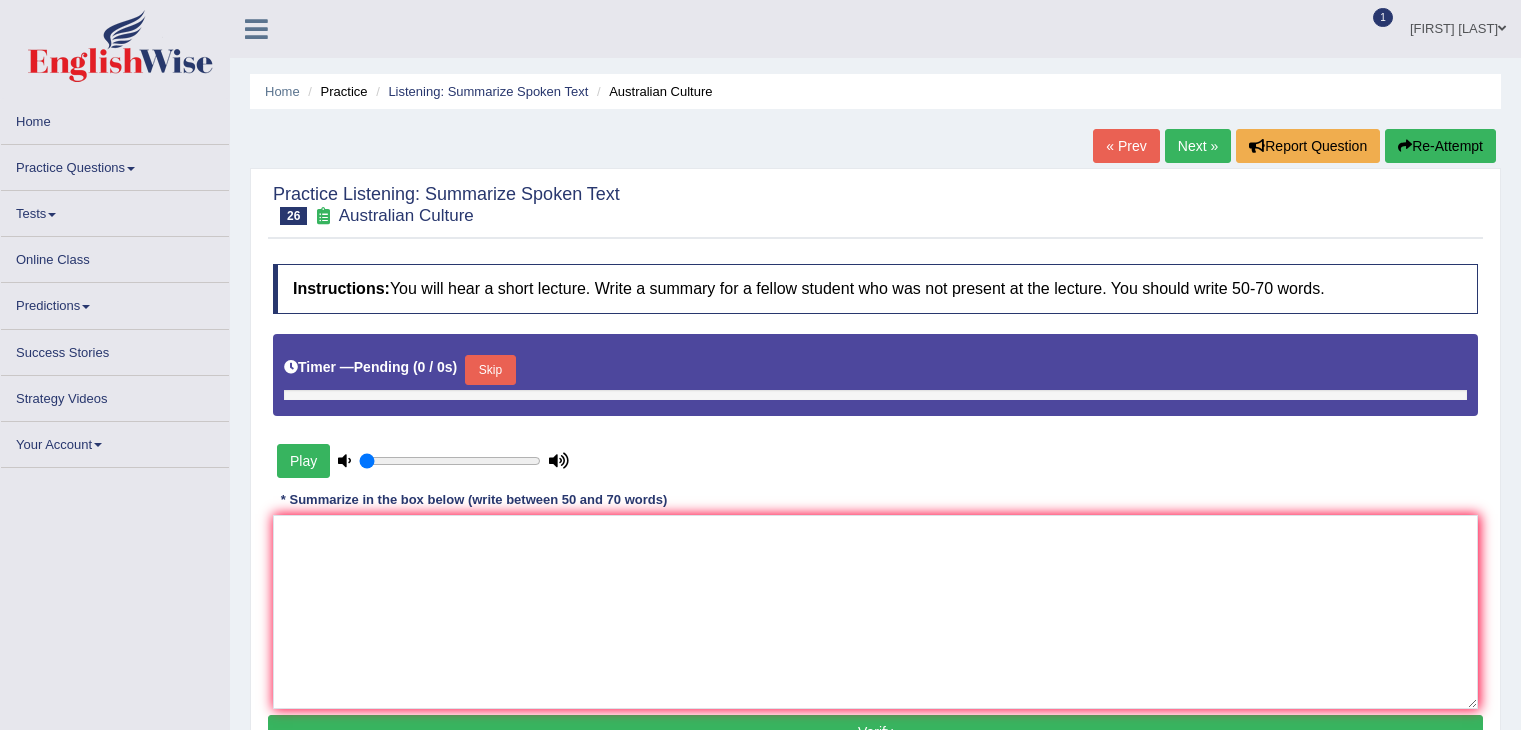 scroll, scrollTop: 0, scrollLeft: 0, axis: both 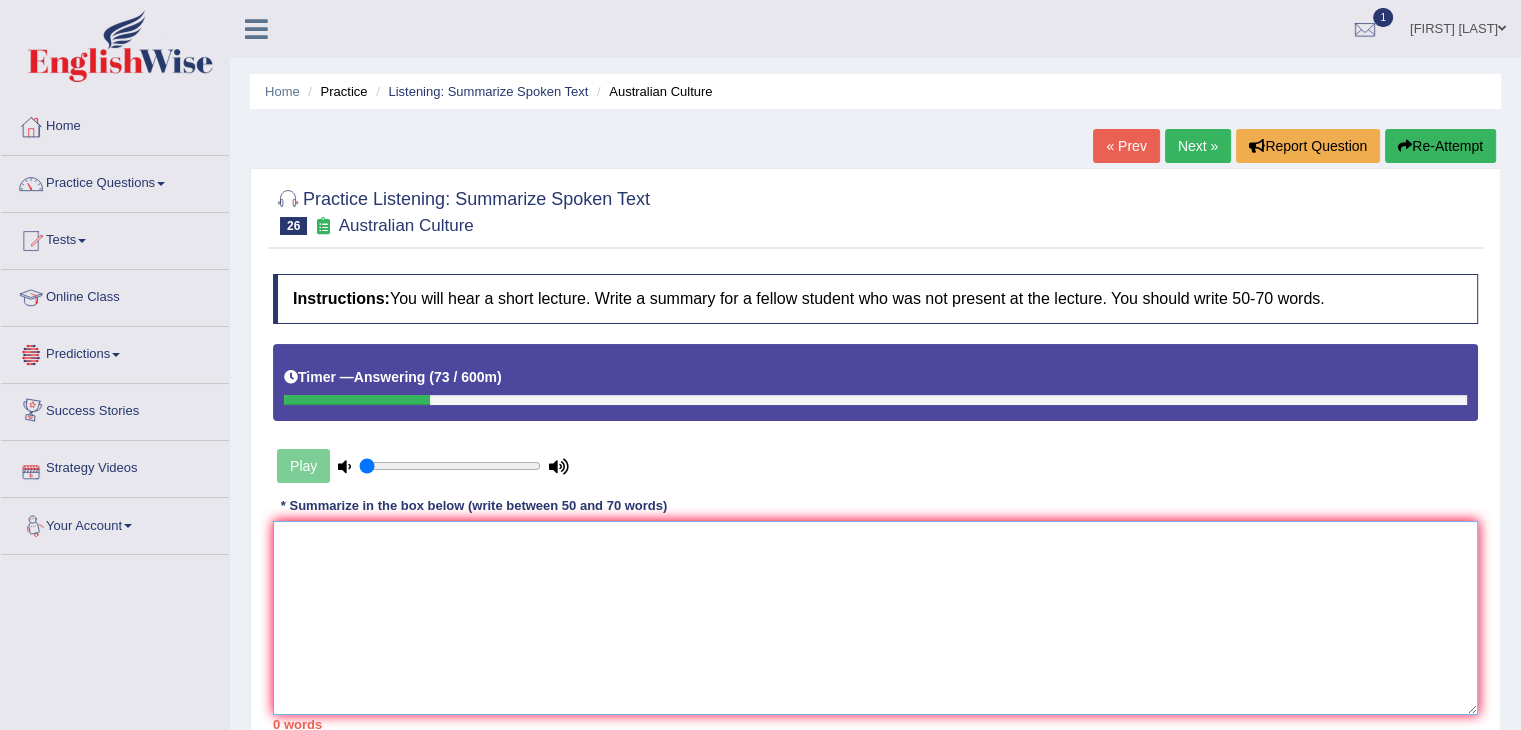click at bounding box center (875, 618) 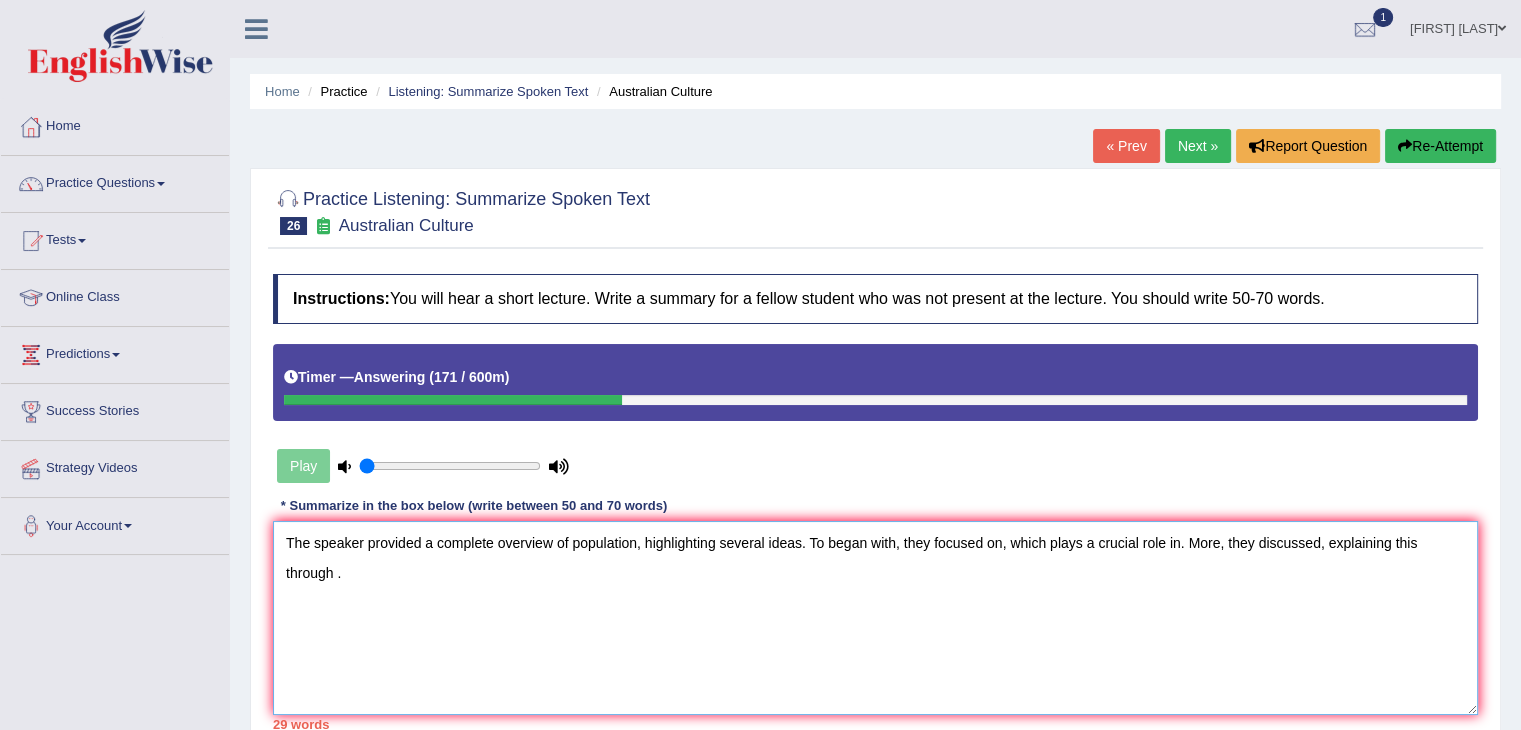click on "The speaker provided a complete overview of population, highlighting several ideas. To began with, they focused on, which plays a crucial role in. More, they discussed, explaining this through ." at bounding box center (875, 618) 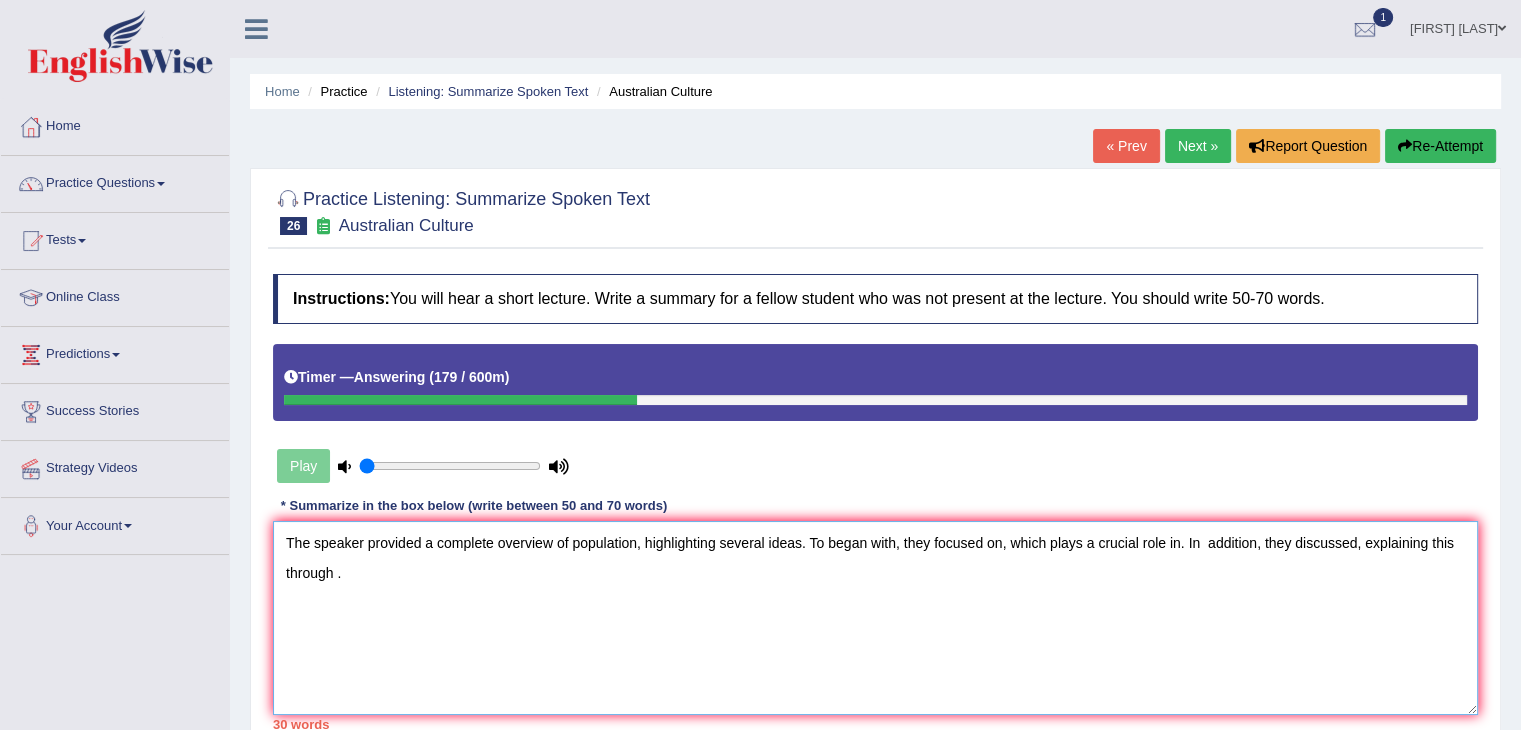 click on "The speaker provided a complete overview of population, highlighting several ideas. To began with, they focused on, which plays a crucial role in. In  addition, they discussed, explaining this through ." at bounding box center [875, 618] 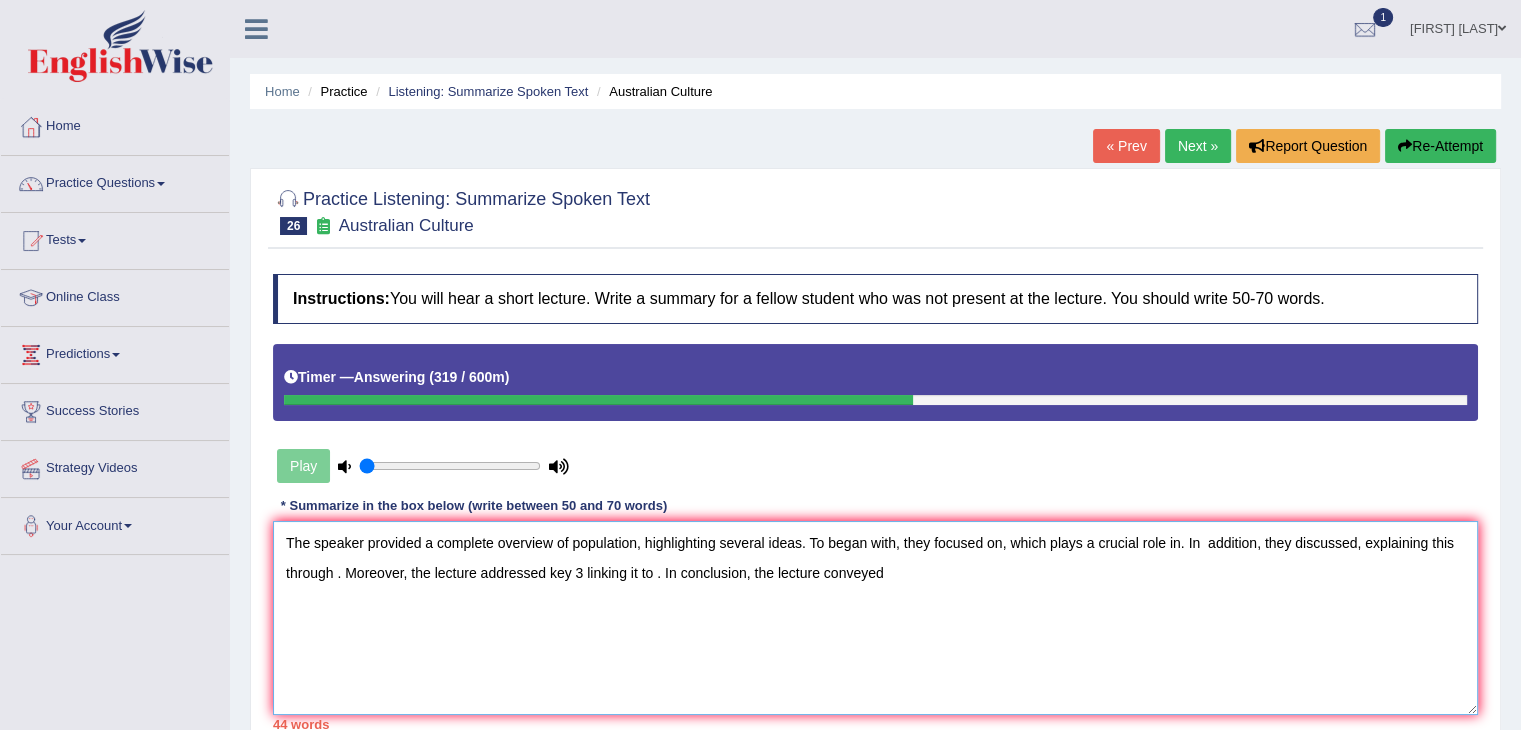 type on "The speaker provided a complete overview of population, highlighting several ideas. To began with, they focused on, which plays a crucial role in. In  addition, they discussed, explaining this through . Moreover, the lecture addressed key 3 linking it to . In conclusion, the lecture conveyed" 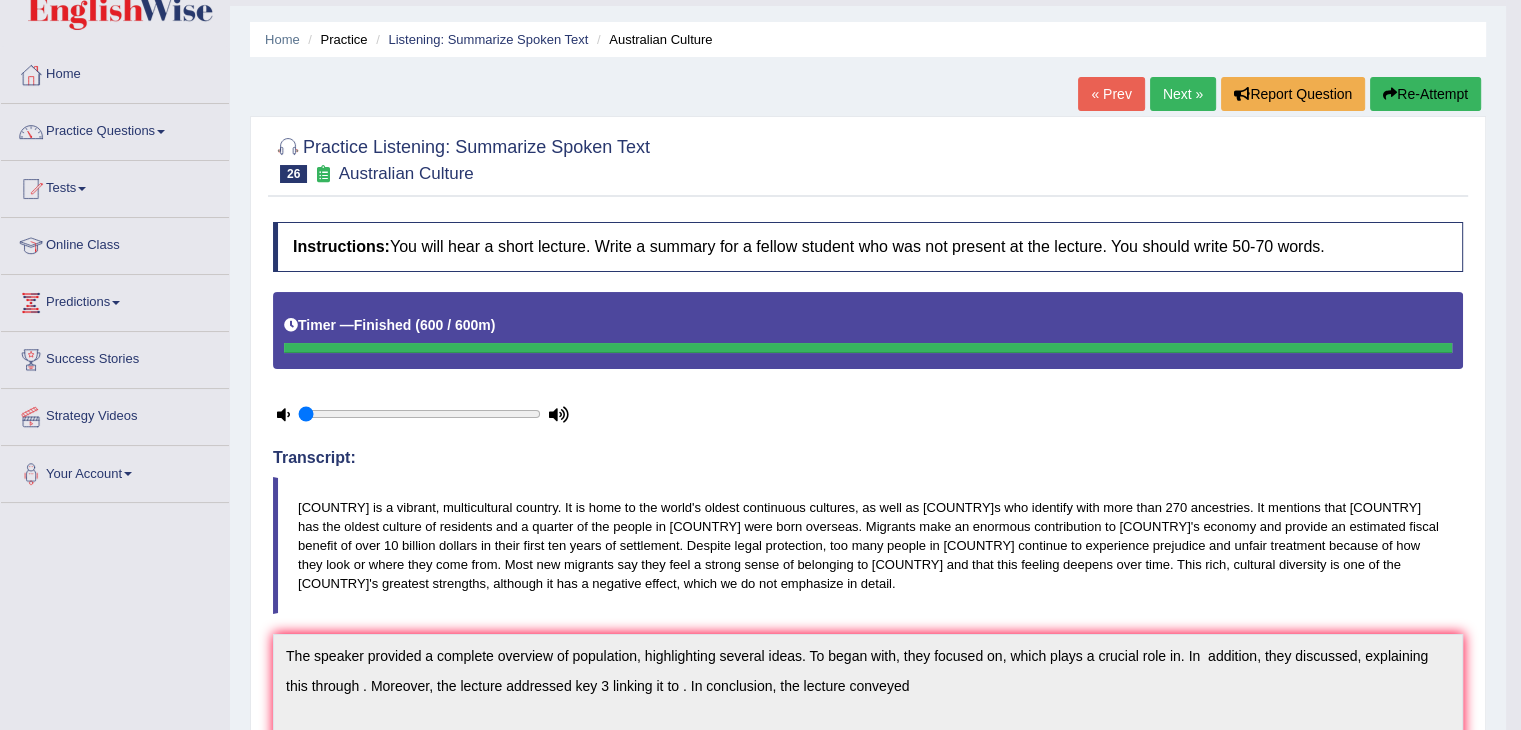 scroll, scrollTop: 0, scrollLeft: 0, axis: both 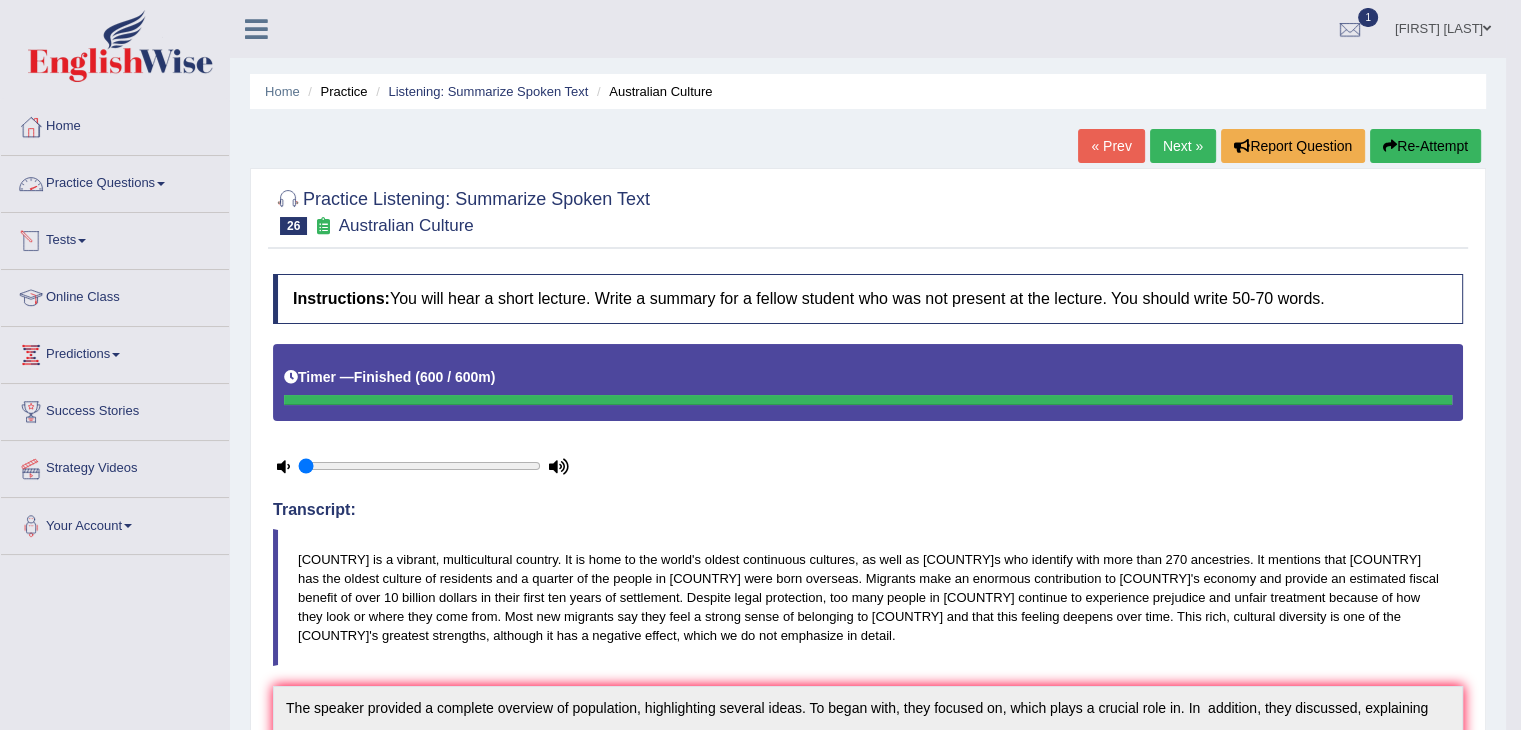 click on "Practice Questions" at bounding box center [115, 181] 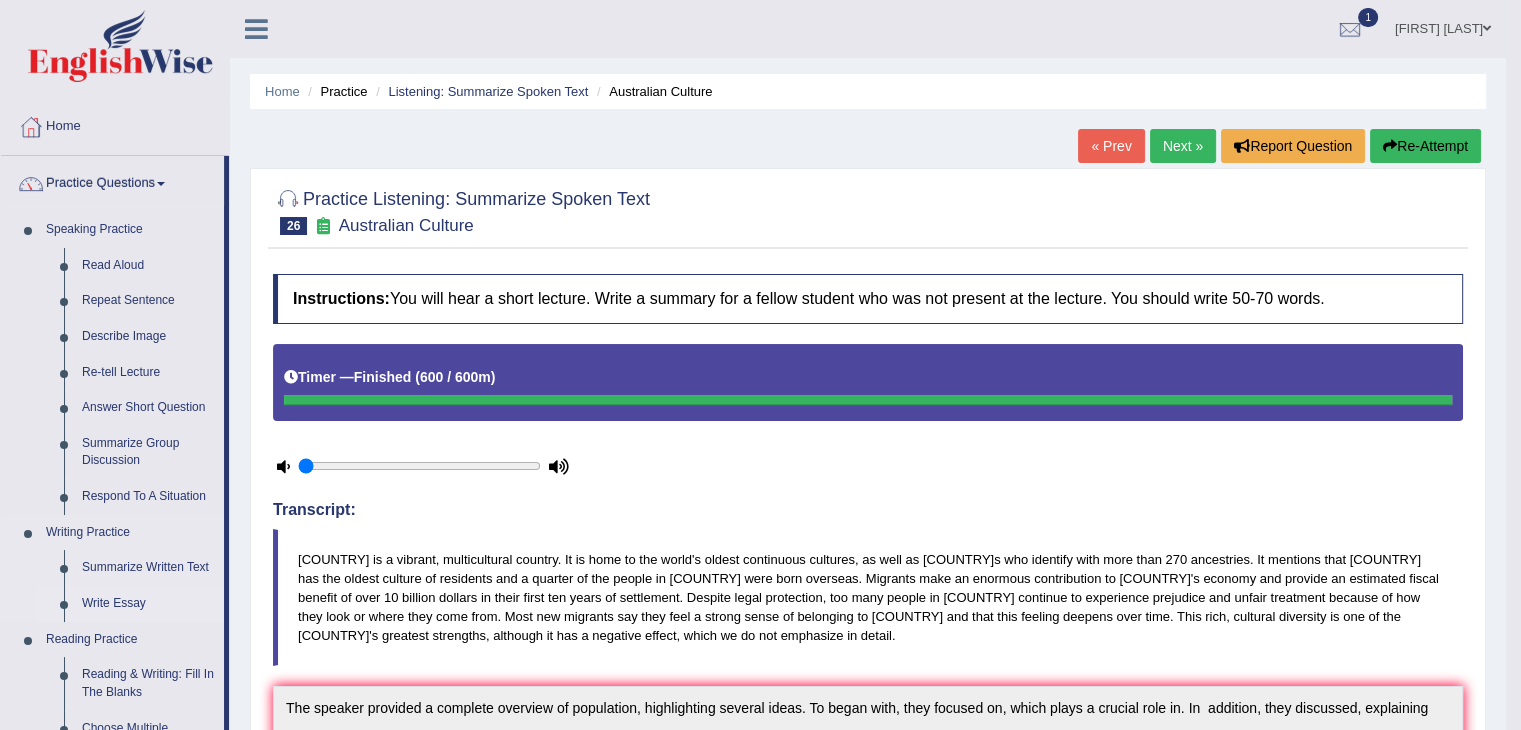 click on "Write Essay" at bounding box center [148, 604] 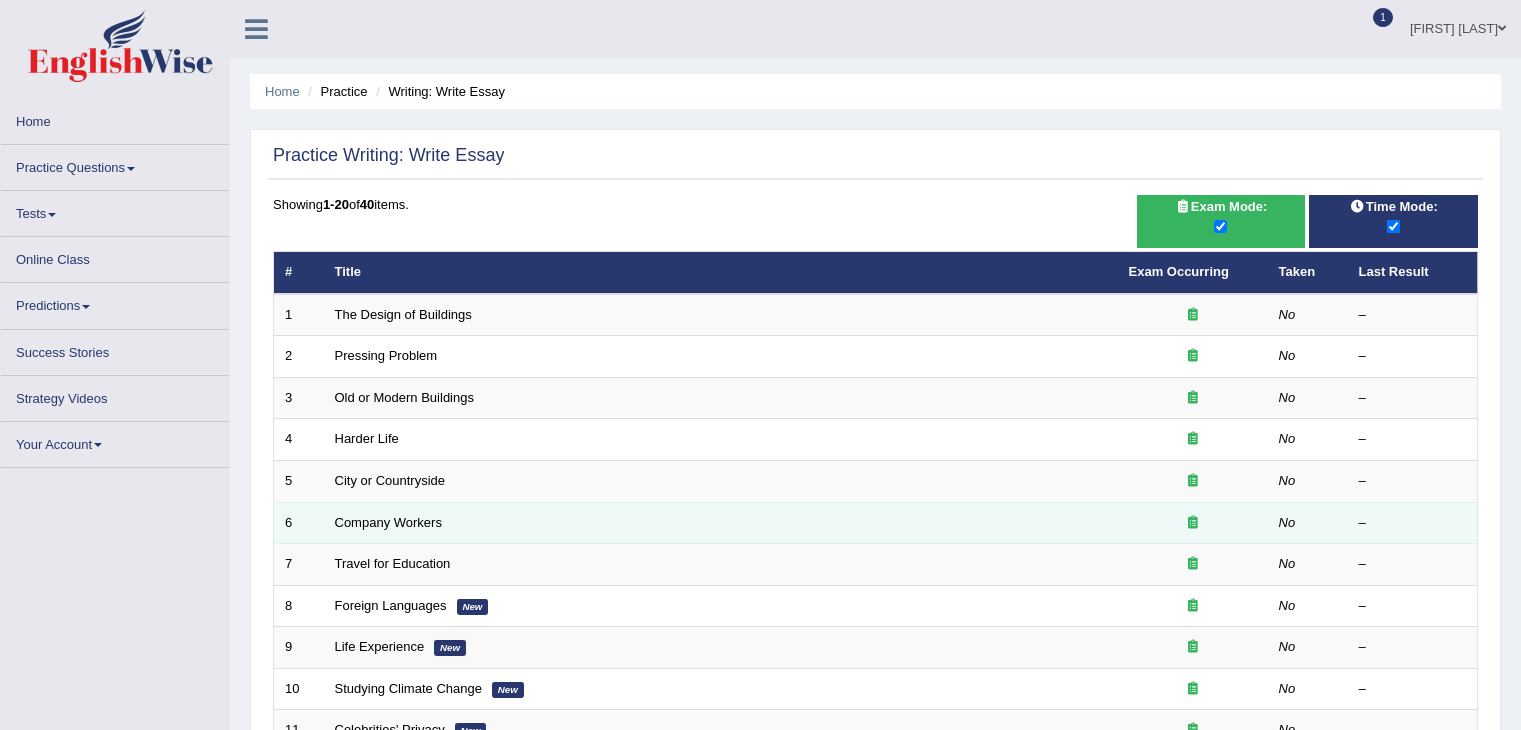 scroll, scrollTop: 0, scrollLeft: 0, axis: both 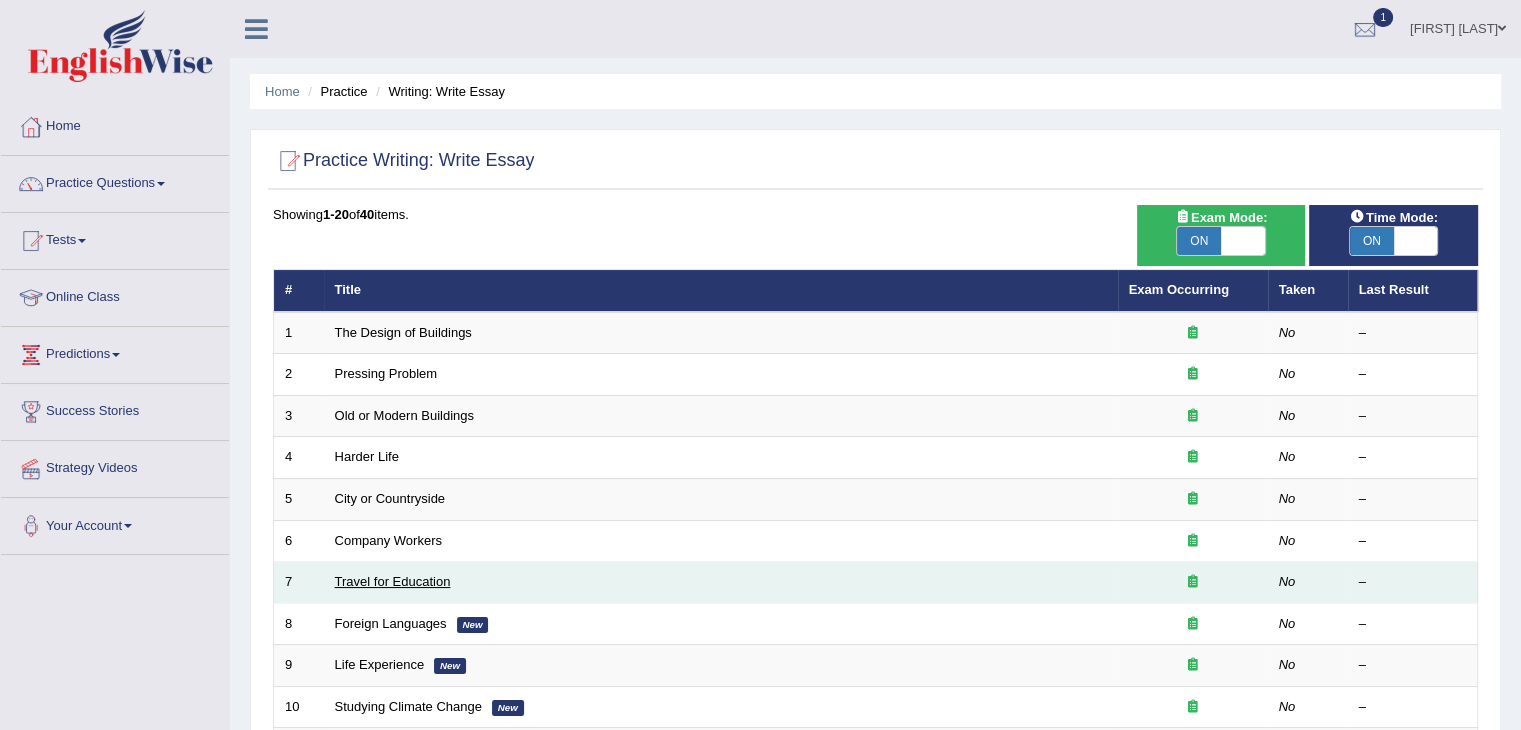 click on "Travel for Education" at bounding box center [393, 581] 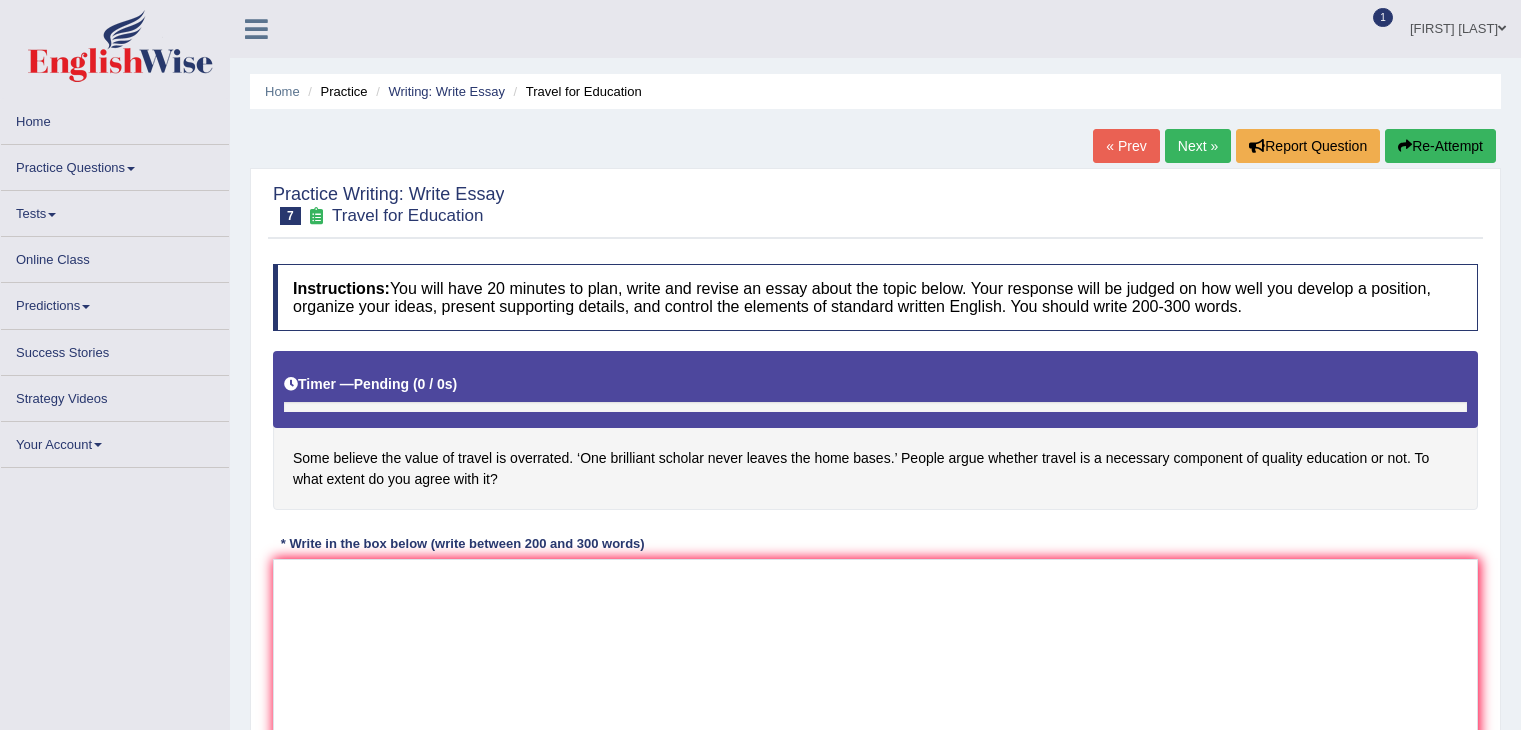 scroll, scrollTop: 0, scrollLeft: 0, axis: both 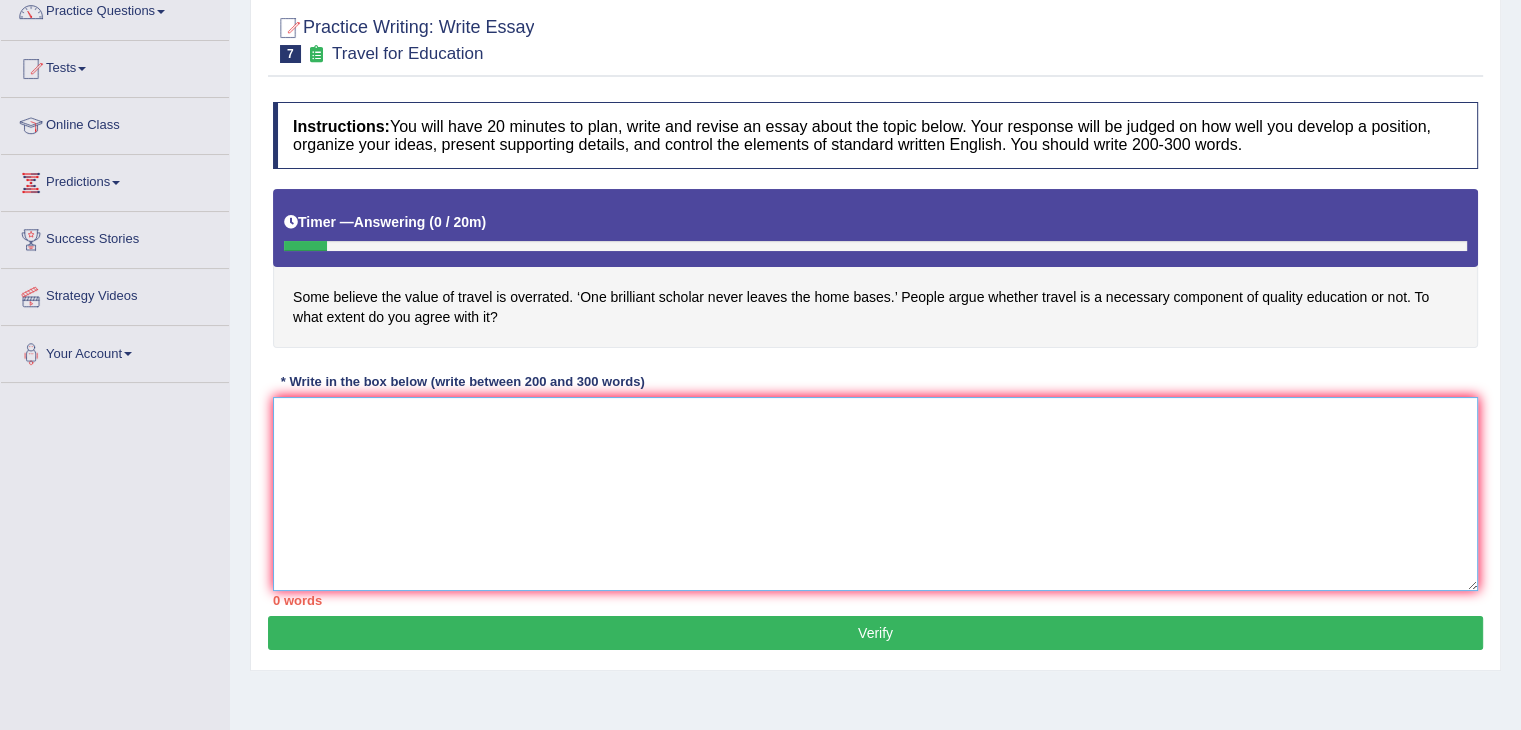 click at bounding box center [875, 494] 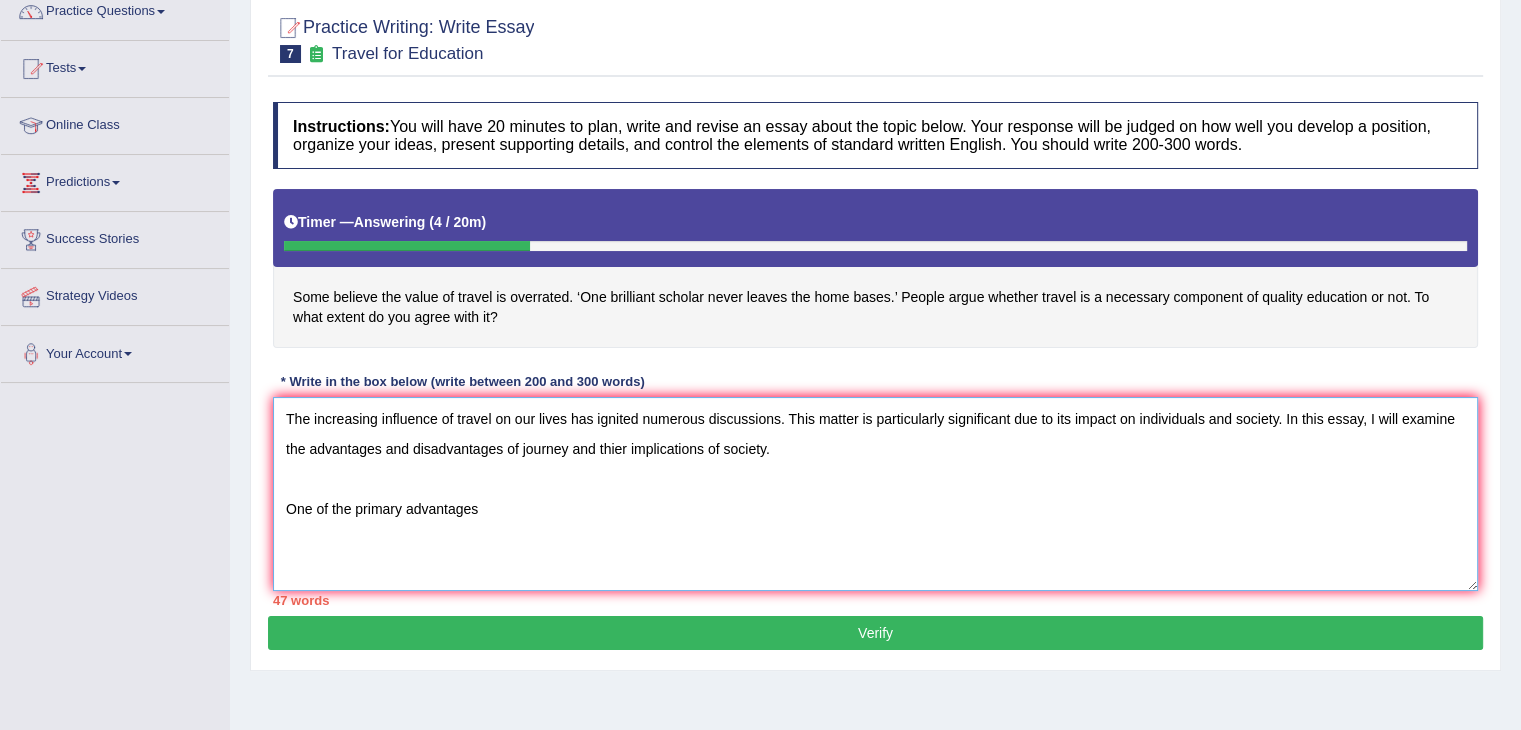 click on "The increasing influence of travel on our lives has ignited numerous discussions. This matter is particularly significant due to its impact on individuals and society. In this essay, I will examine the advantages and disadvantages of journey and thier implications of society.
One of the primary advantages" at bounding box center [875, 494] 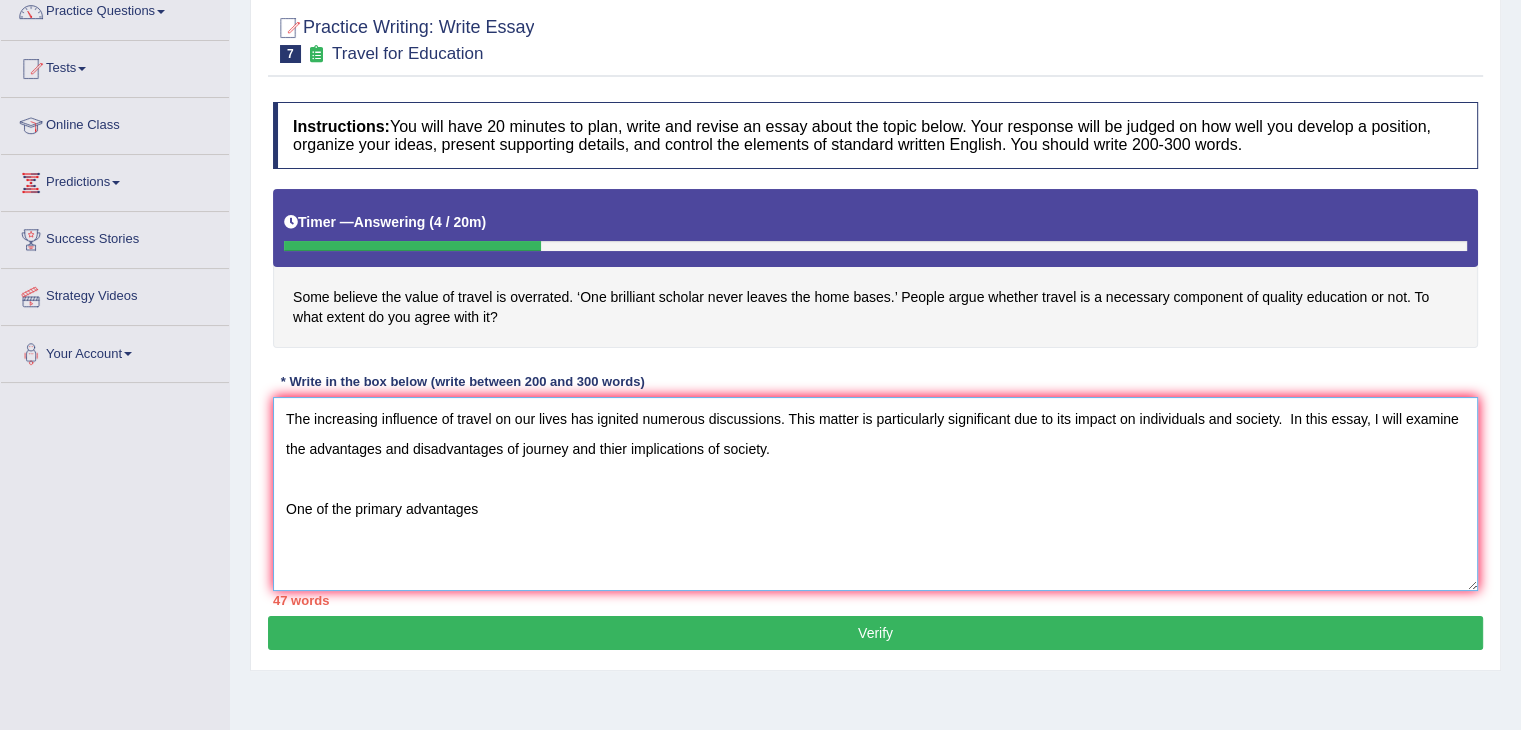 click on "The increasing influence of travel on our lives has ignited numerous discussions. This matter is particularly significant due to its impact on individuals and society.  In this essay, I will examine the advantages and disadvantages of journey and thier implications of society.
One of the primary advantages" at bounding box center [875, 494] 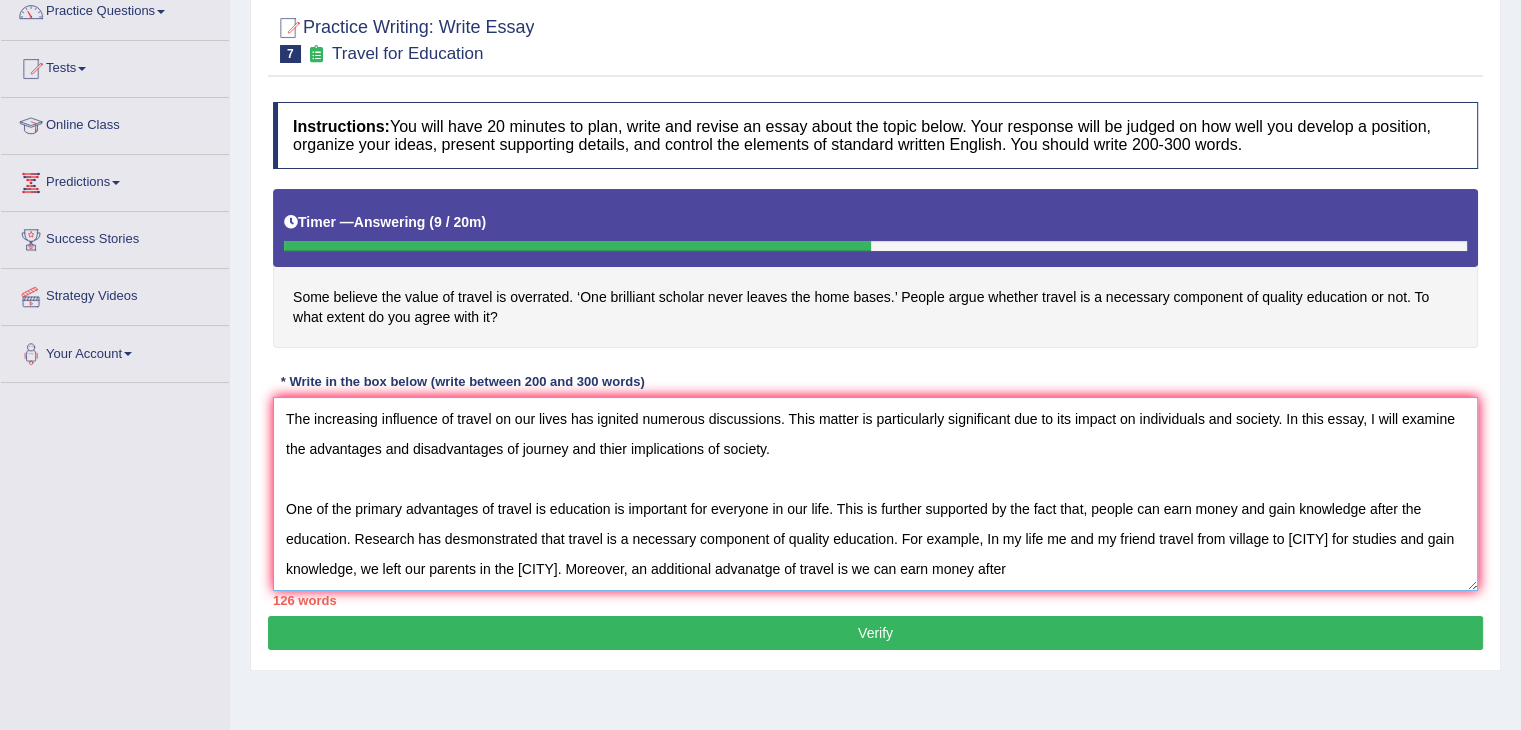 click on "The increasing influence of travel on our lives has ignited numerous discussions. This matter is particularly significant due to its impact on individuals and society. In this essay, I will examine the advantages and disadvantages of journey and thier implications of society.
One of the primary advantages of travel is education is important for everyone in our life. This is further supported by the fact that, people can earn money and gain knowledge after the education. Research has desmonstrated that travel is a necessary component of quality education. For example, In my life me and my friend travel from village to [CITY] for studies and gain knowledge, we left our parents in the [CITY]. Moreover, an additional advanatge of travel is we can earn money after" at bounding box center (875, 494) 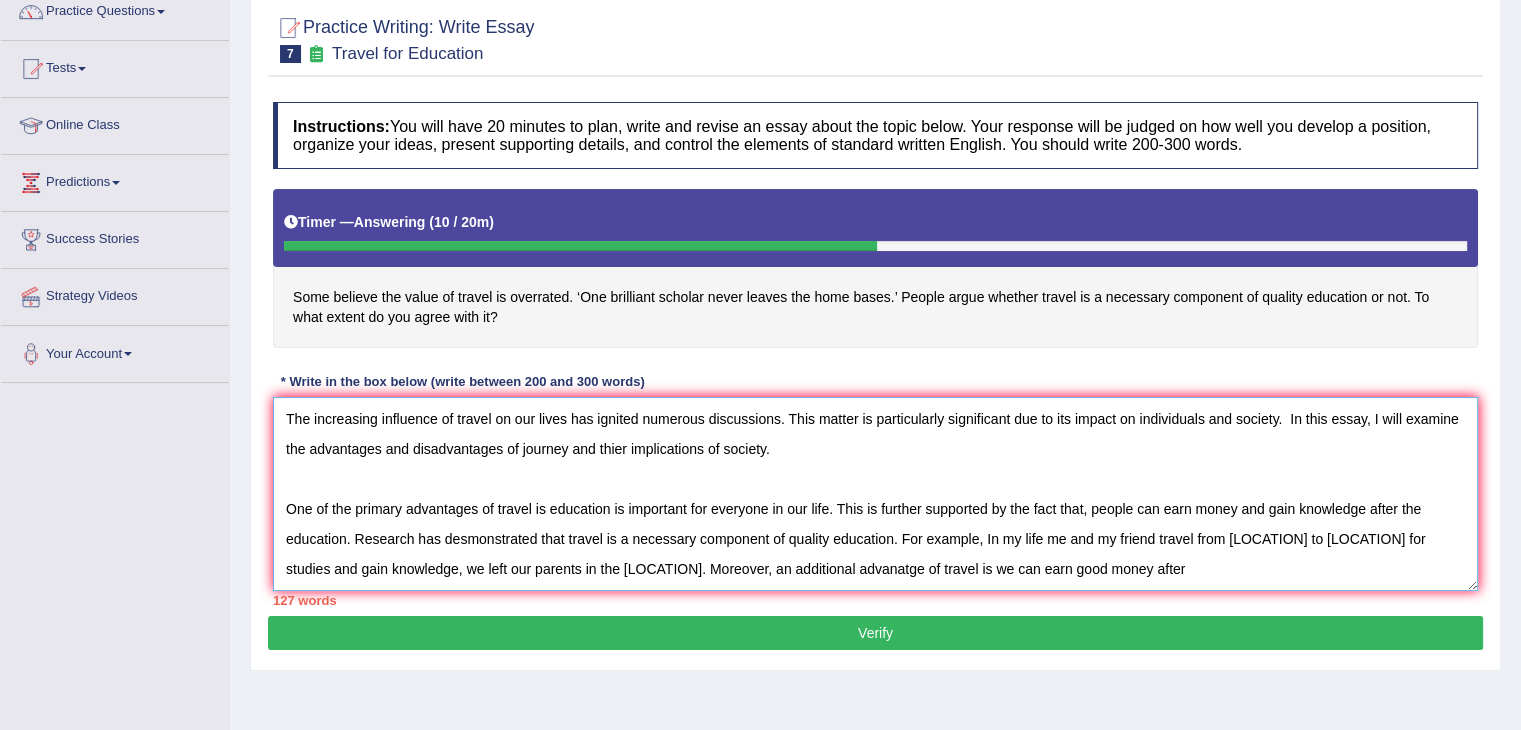 click on "The increasing influence of travel on our lives has ignited numerous discussions. This matter is particularly significant due to its impact on individuals and society.  In this essay, I will examine the advantages and disadvantages of journey and thier implications of society.
One of the primary advantages of travel is education is important for everyone in our life. This is further supported by the fact that, people can earn money and gain knowledge after the education. Research has desmonstrated that travel is a necessary component of quality education. For example, In my life me and my friend travel from [LOCATION] to [LOCATION] for studies and gain knowledge, we left our parents in the [LOCATION]. Moreover, an additional advanatge of travel is we can earn good money after" at bounding box center [875, 494] 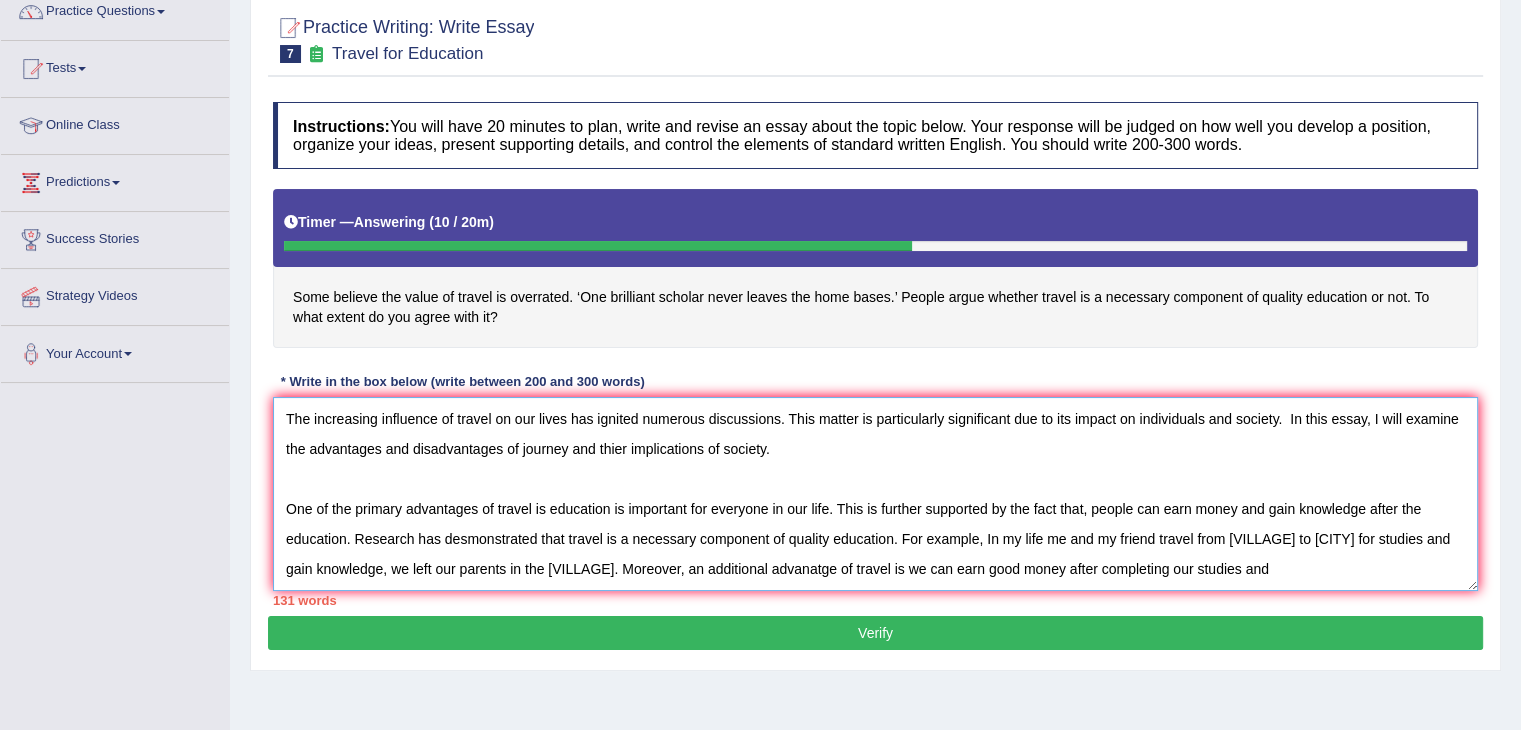 click on "The increasing influence of travel on our lives has ignited numerous discussions. This matter is particularly significant due to its impact on individuals and society.  In this essay, I will examine the advantages and disadvantages of journey and thier implications of society.
One of the primary advantages of travel is education is important for everyone in our life. This is further supported by the fact that, people can earn money and gain knowledge after the education. Research has desmonstrated that travel is a necessary component of quality education. For example, In my life me and my friend travel from [VILLAGE] to [CITY] for studies and gain knowledge, we left our parents in the [VILLAGE]. Moreover, an additional advanatge of travel is we can earn good money after completing our studies and" at bounding box center [875, 494] 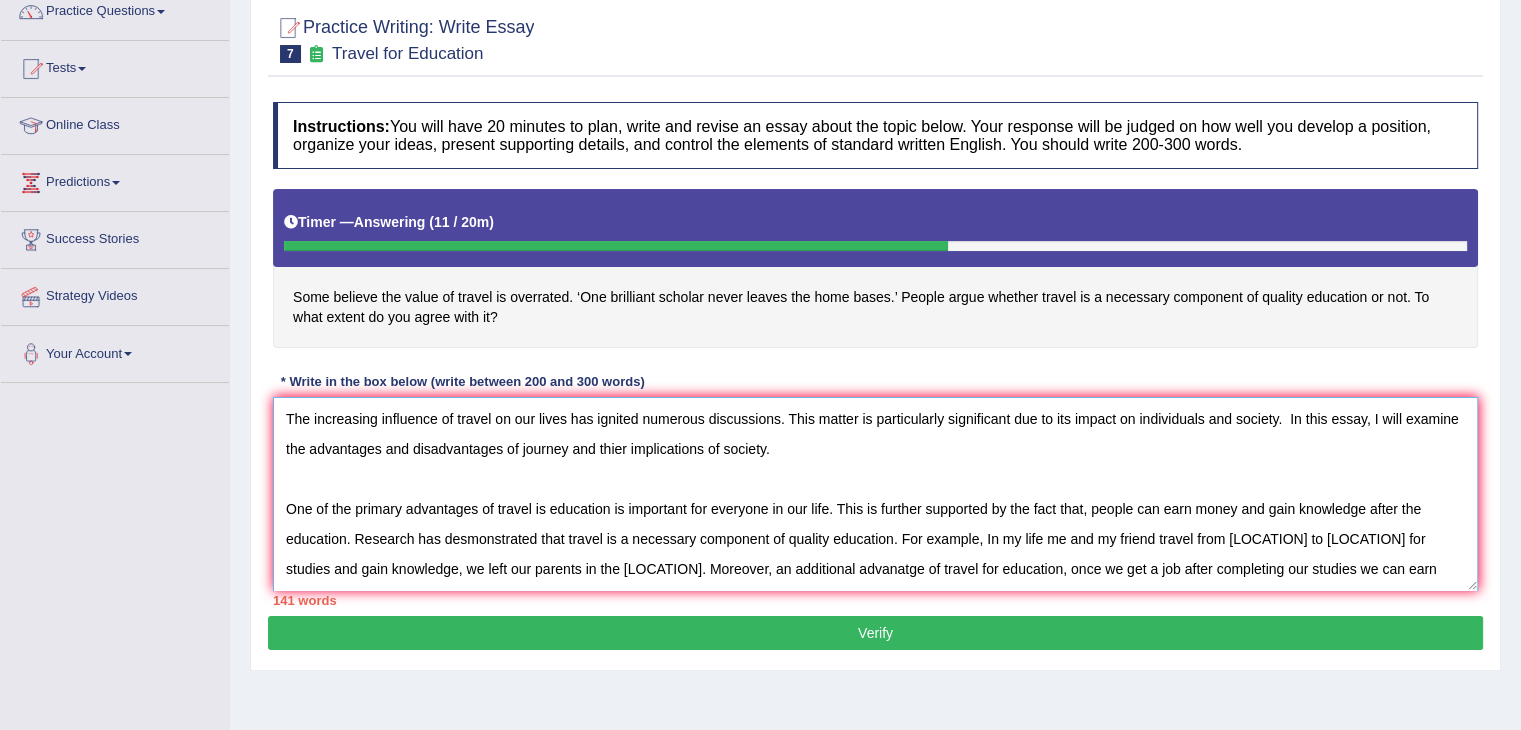 click on "The increasing influence of travel on our lives has ignited numerous discussions. This matter is particularly significant due to its impact on individuals and society.  In this essay, I will examine the advantages and disadvantages of journey and thier implications of society.
One of the primary advantages of travel is education is important for everyone in our life. This is further supported by the fact that, people can earn money and gain knowledge after the education. Research has desmonstrated that travel is a necessary component of quality education. For example, In my life me and my friend travel from [LOCATION] to [LOCATION] for studies and gain knowledge, we left our parents in the [LOCATION]. Moreover, an additional advanatge of travel for education, once we get a job after completing our studies we can earn good money after completing our studies and" at bounding box center (875, 494) 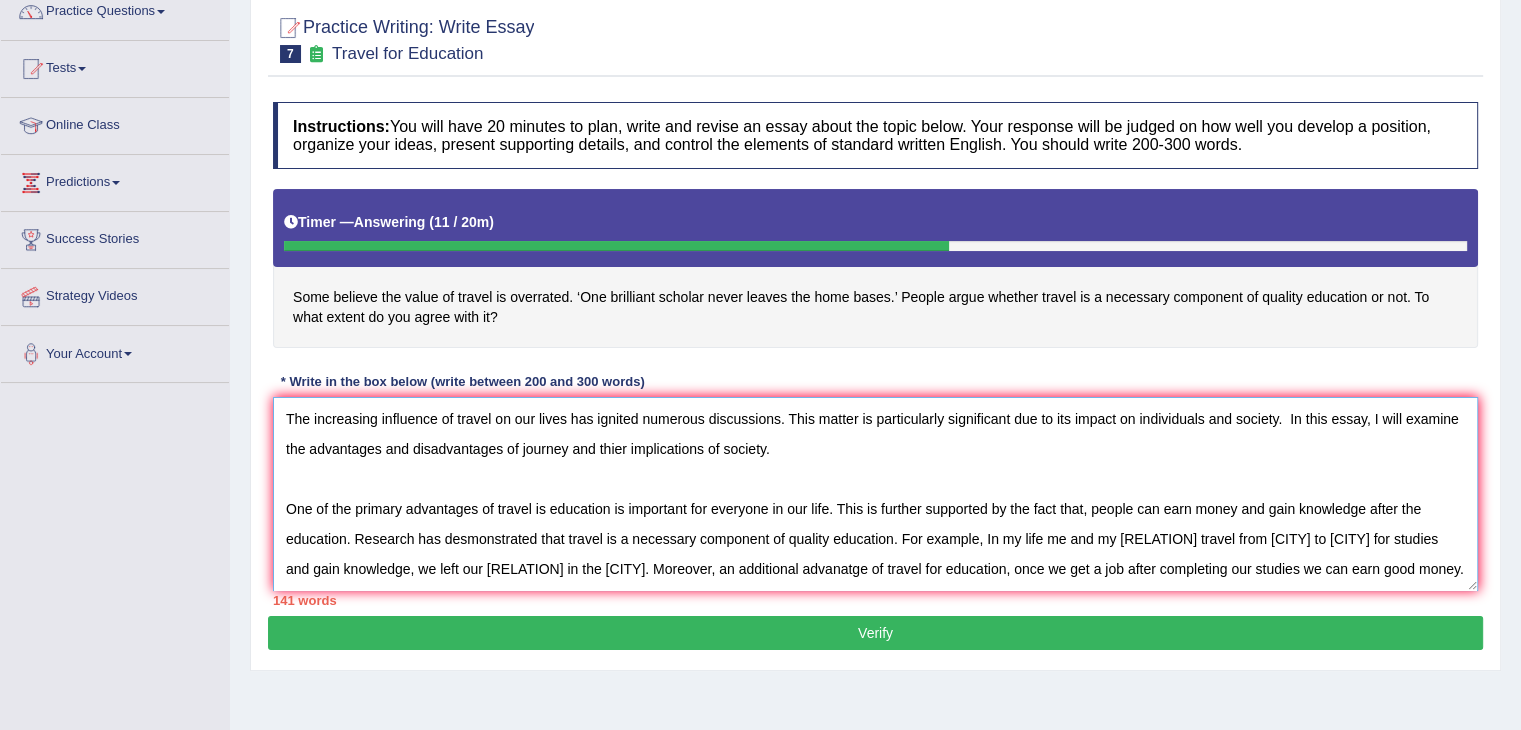 scroll, scrollTop: 16, scrollLeft: 0, axis: vertical 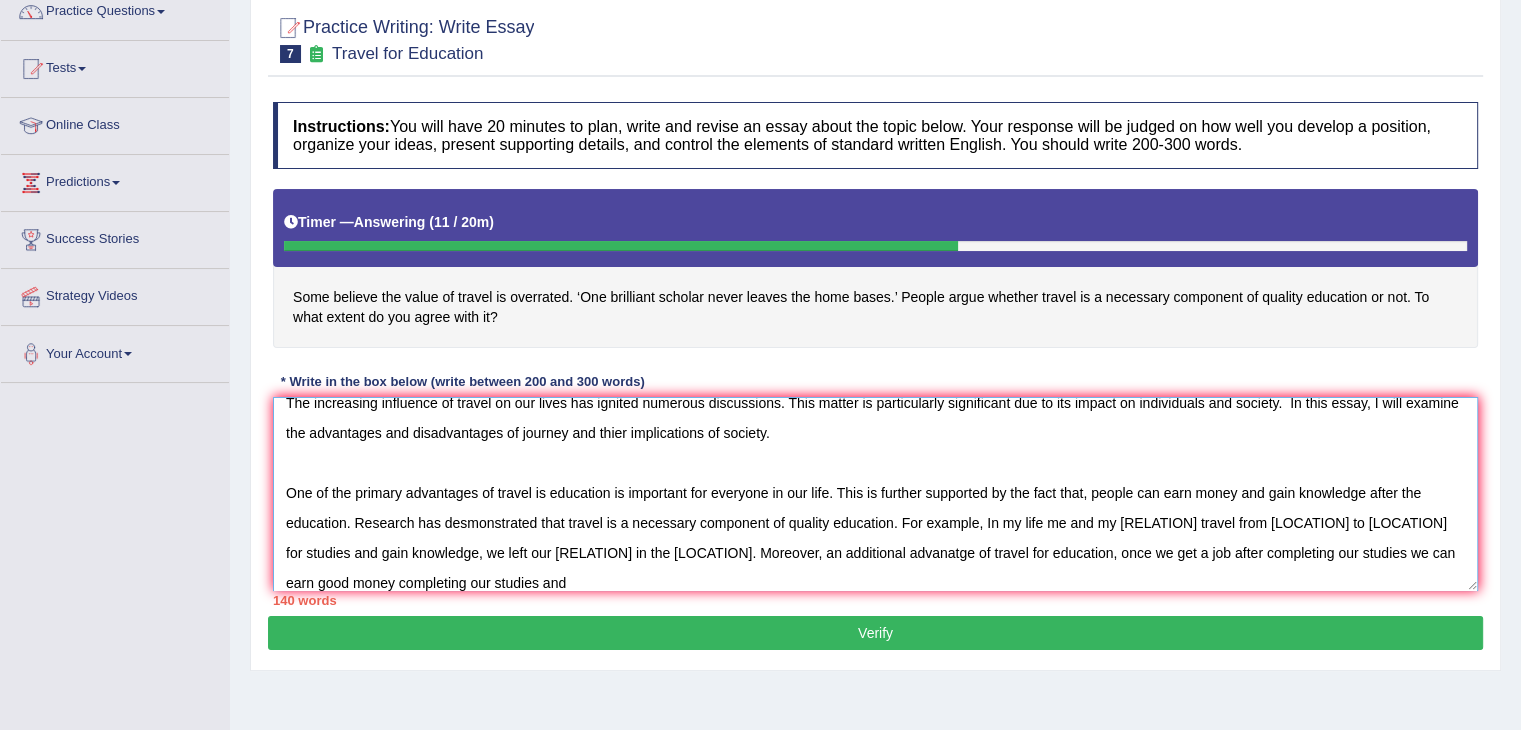 click on "The increasing influence of travel on our lives has ignited numerous discussions. This matter is particularly significant due to its impact on individuals and society.  In this essay, I will examine the advantages and disadvantages of journey and thier implications of society.
One of the primary advantages of travel is education is important for everyone in our life. This is further supported by the fact that, people can earn money and gain knowledge after the education. Research has desmonstrated that travel is a necessary component of quality education. For example, In my life me and my [RELATION] travel from [LOCATION] to [LOCATION] for studies and gain knowledge, we left our [RELATION] in the [LOCATION]. Moreover, an additional advanatge of travel for education, once we get a job after completing our studies we can earn good money completing our studies and" at bounding box center [875, 494] 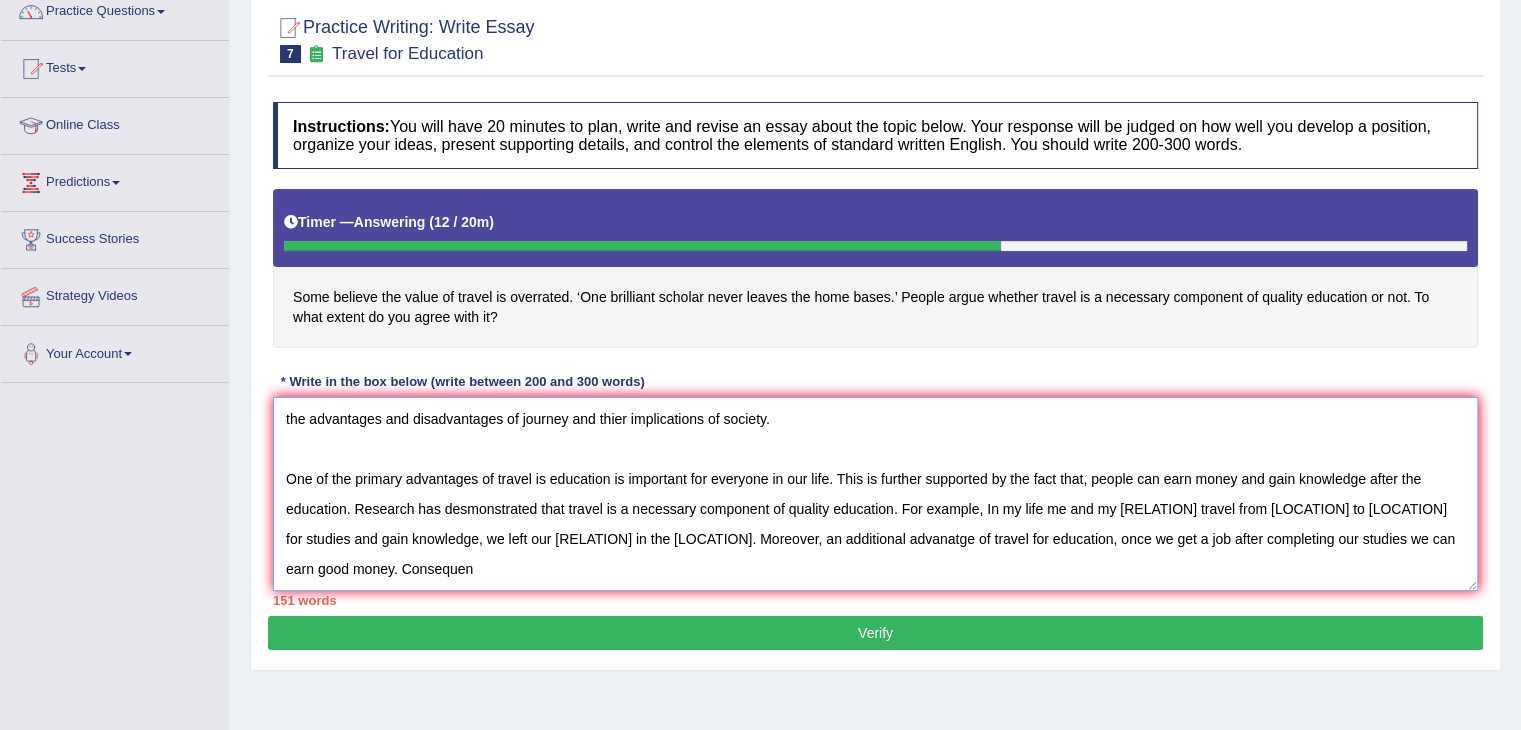 scroll, scrollTop: 76, scrollLeft: 0, axis: vertical 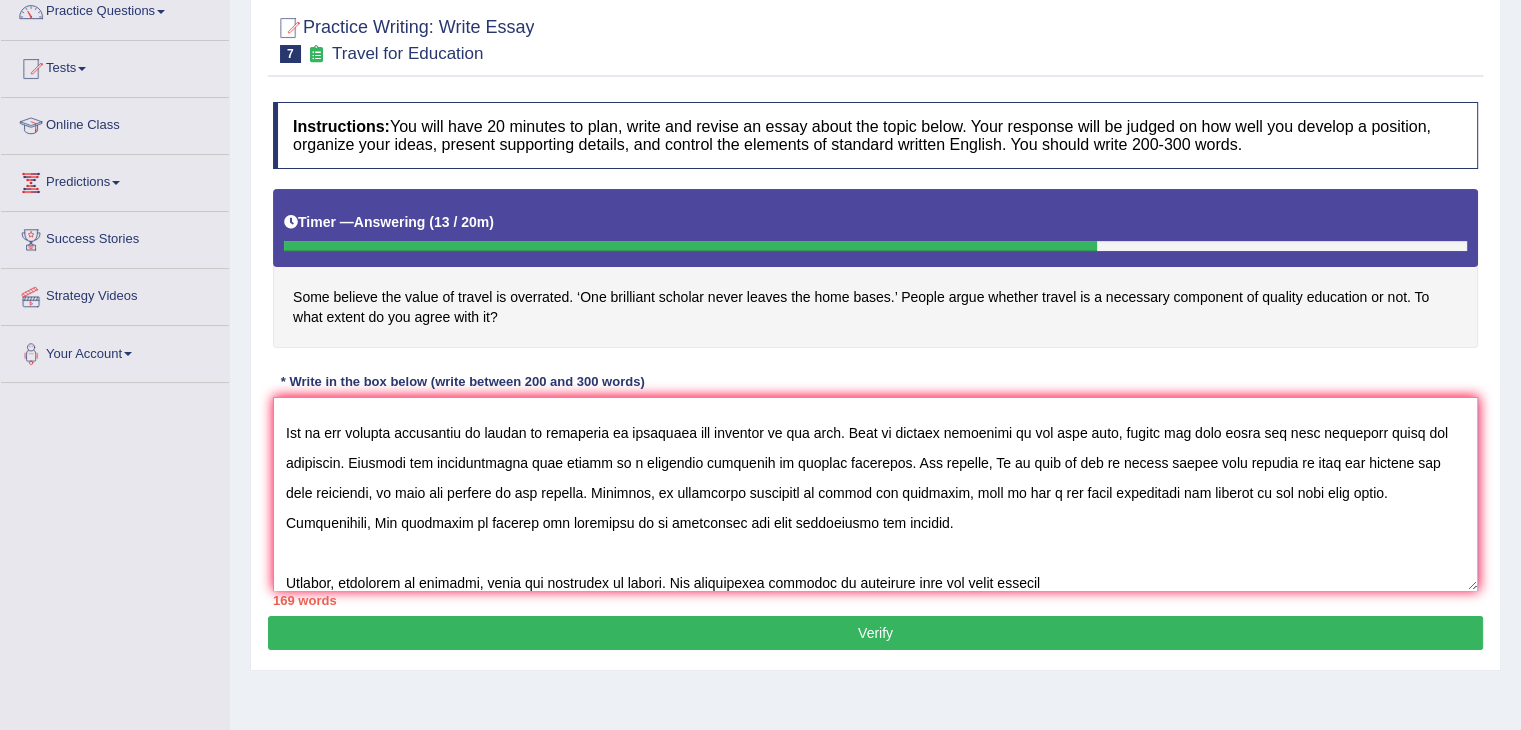 click at bounding box center [875, 494] 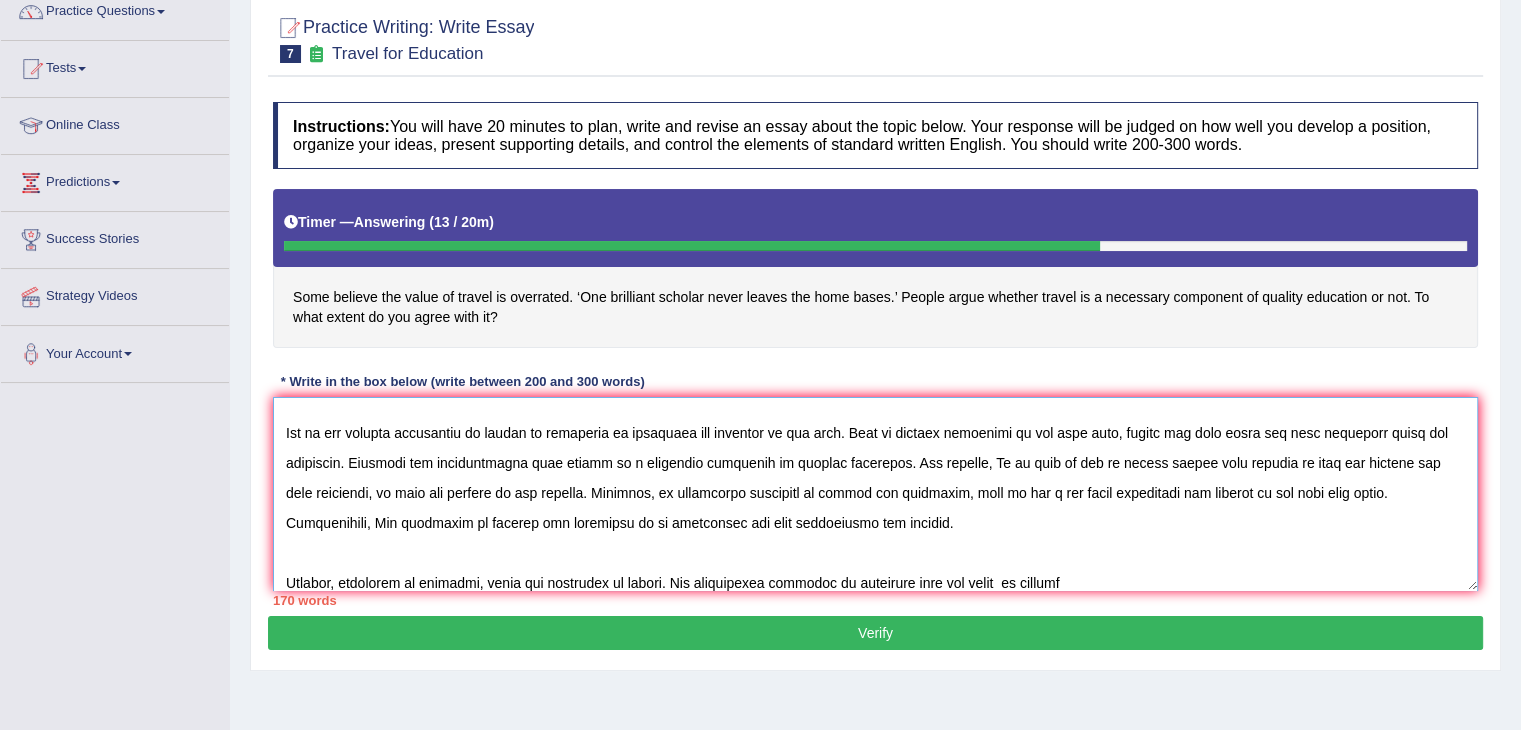 click at bounding box center (875, 494) 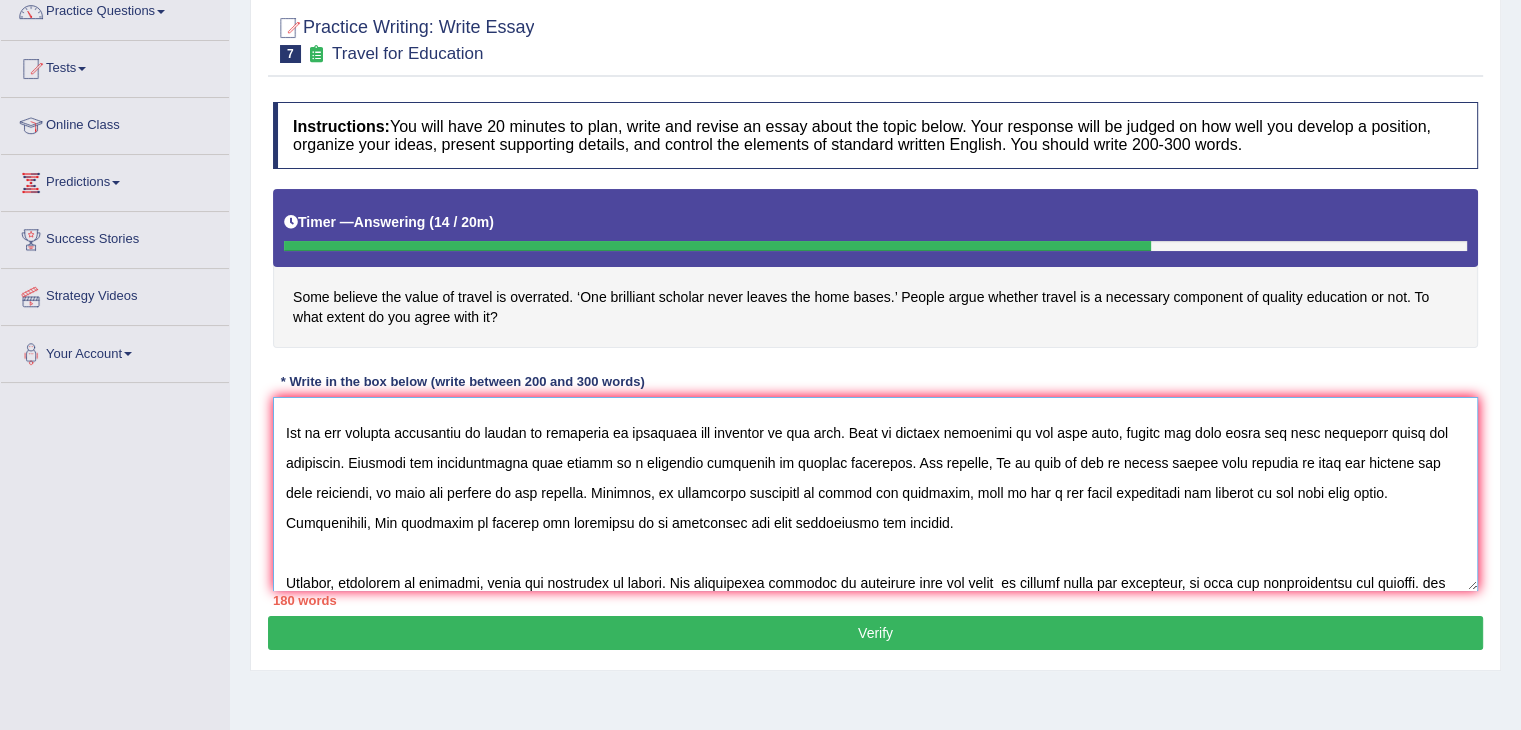 scroll, scrollTop: 106, scrollLeft: 0, axis: vertical 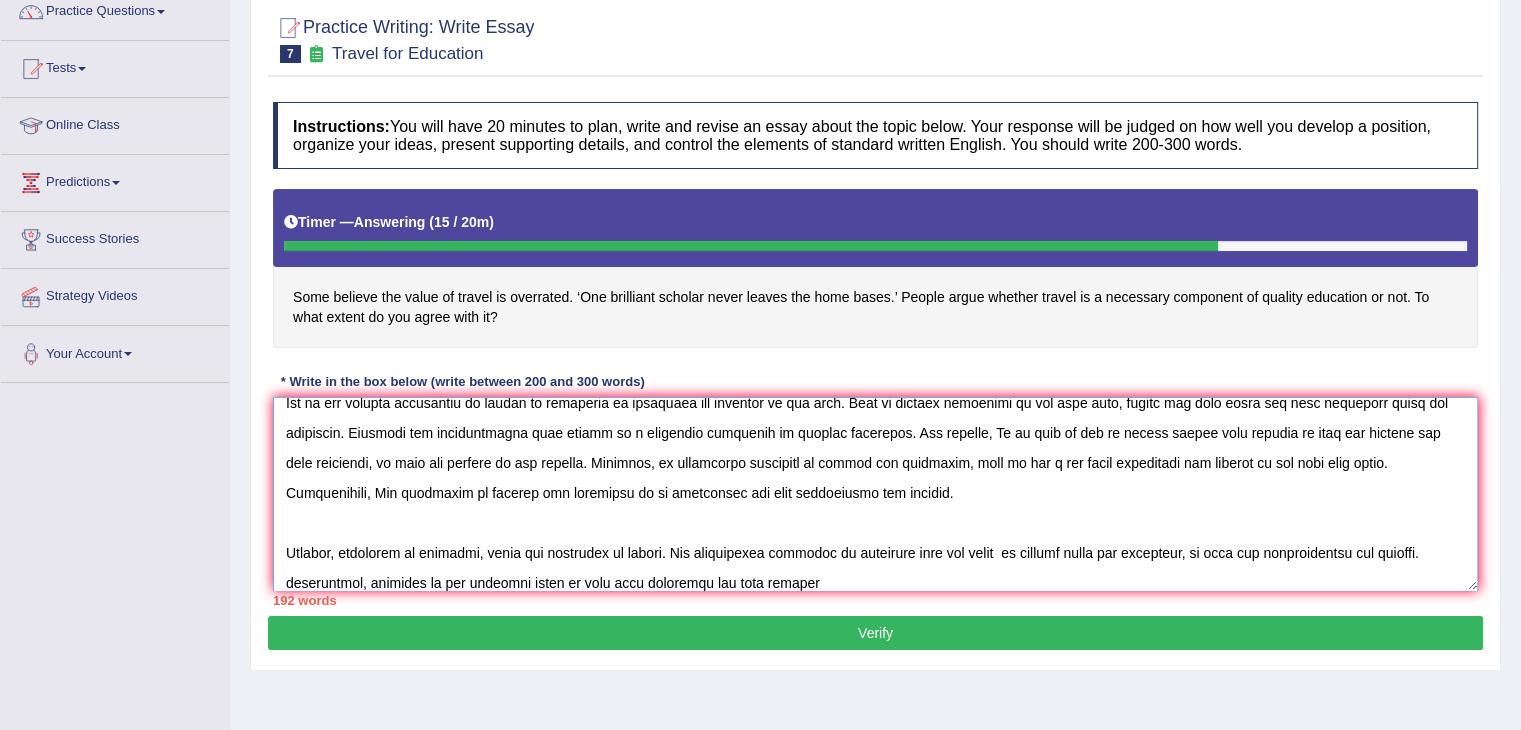 click at bounding box center (875, 494) 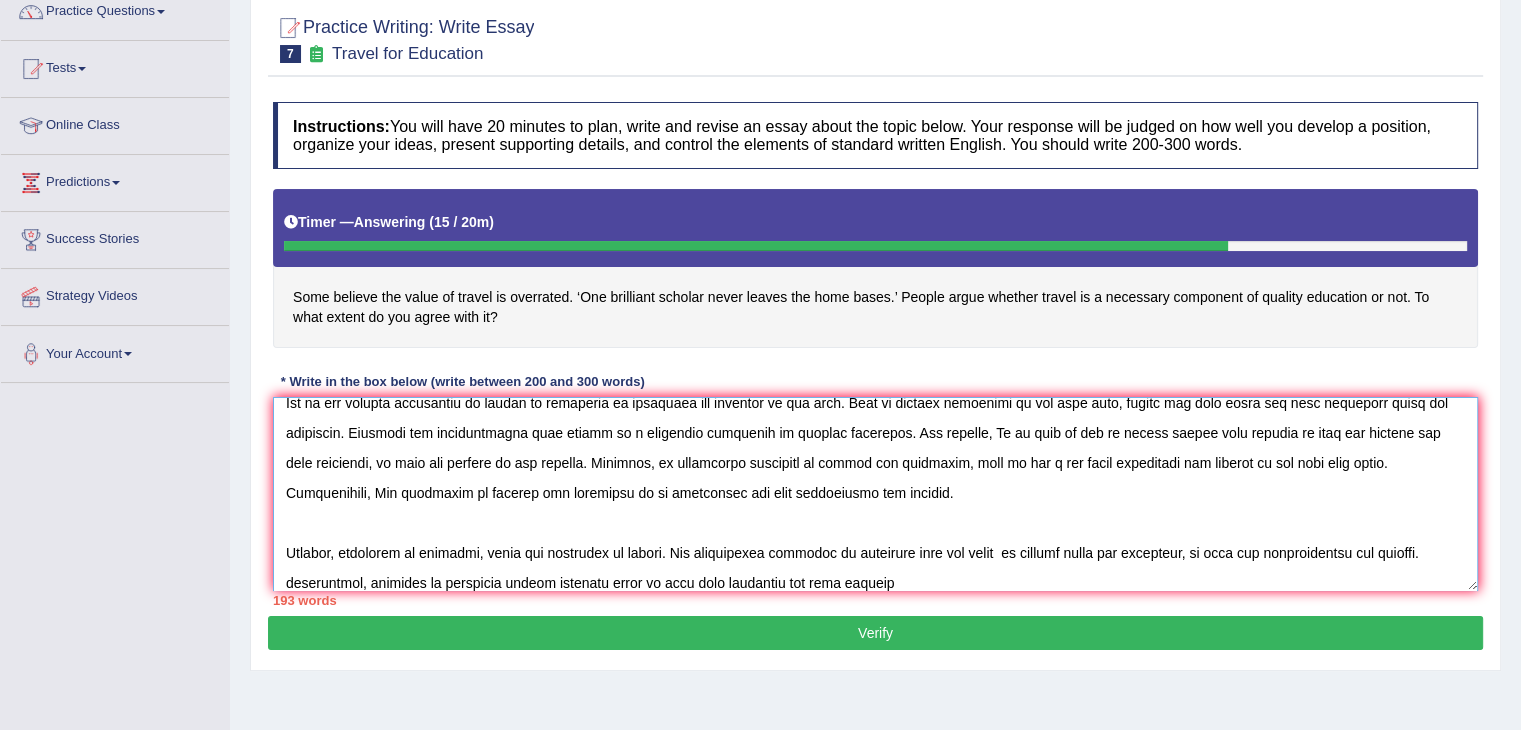 click at bounding box center (875, 494) 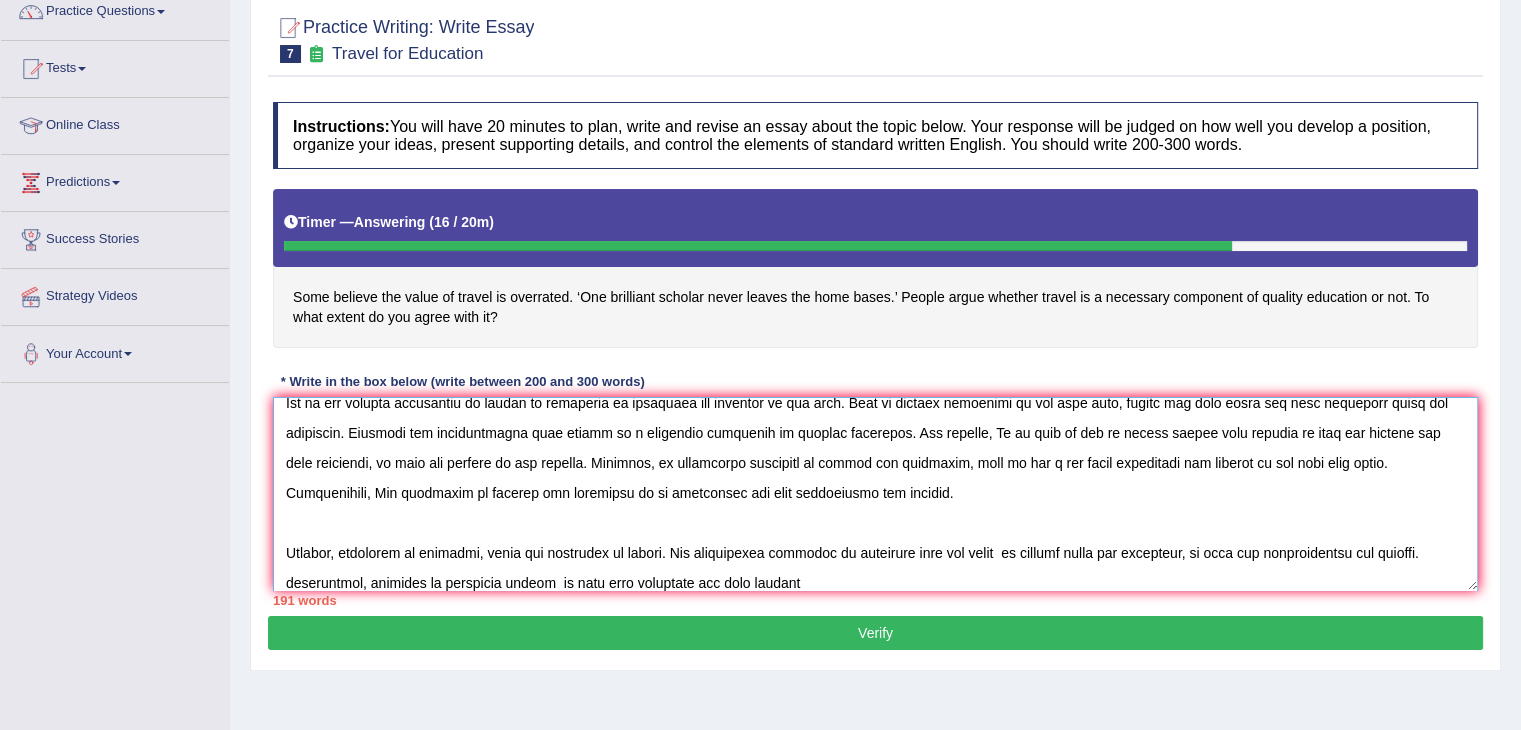 click at bounding box center [875, 494] 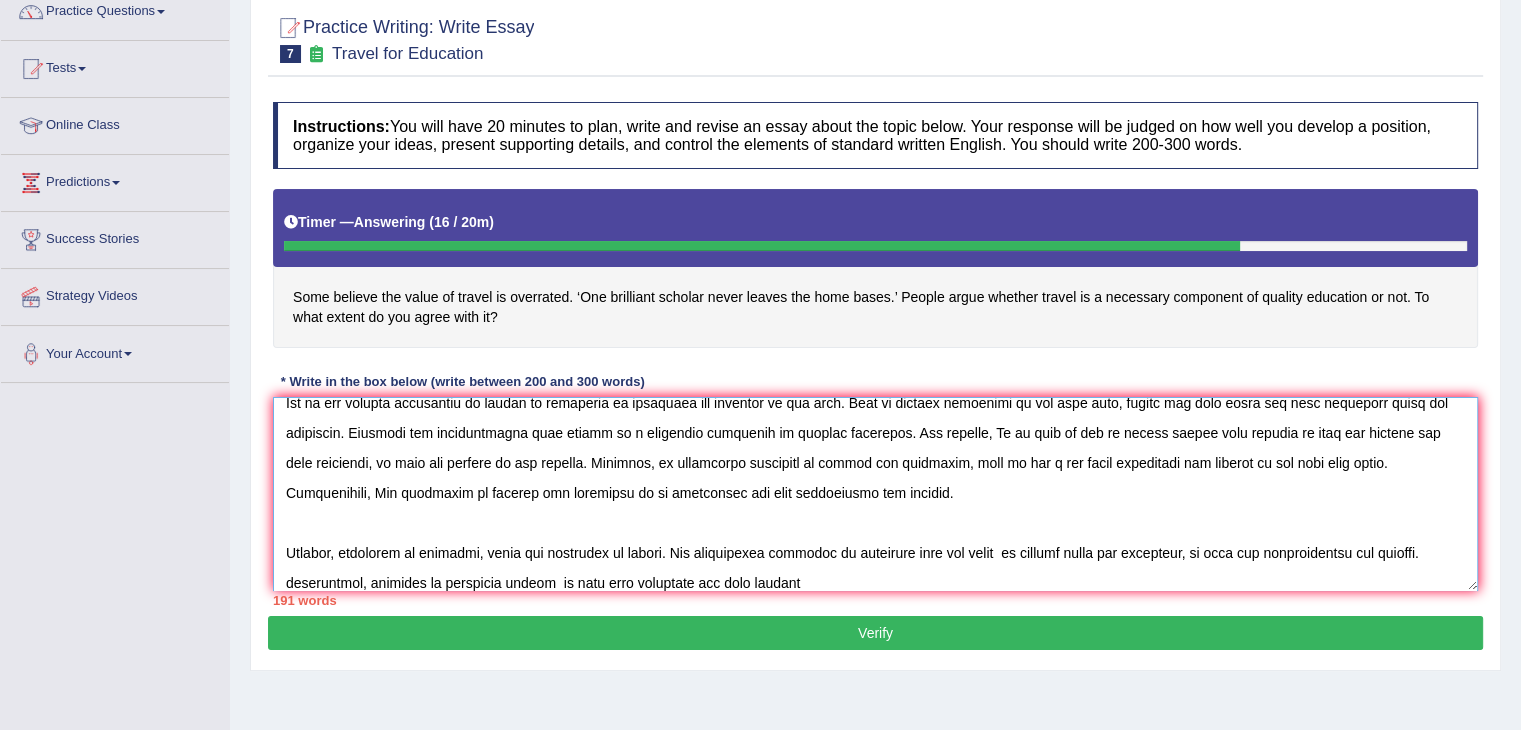 click at bounding box center [875, 494] 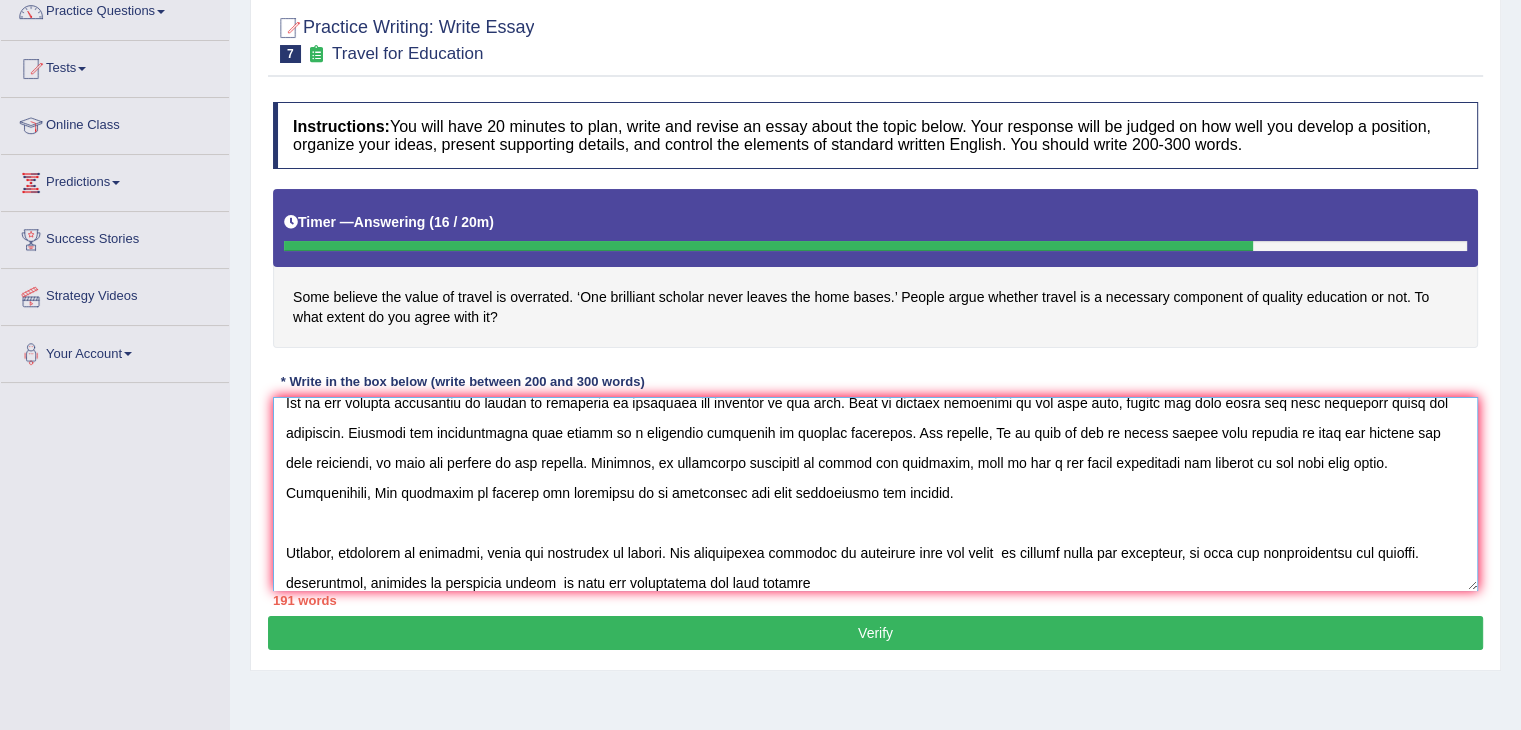 click at bounding box center (875, 494) 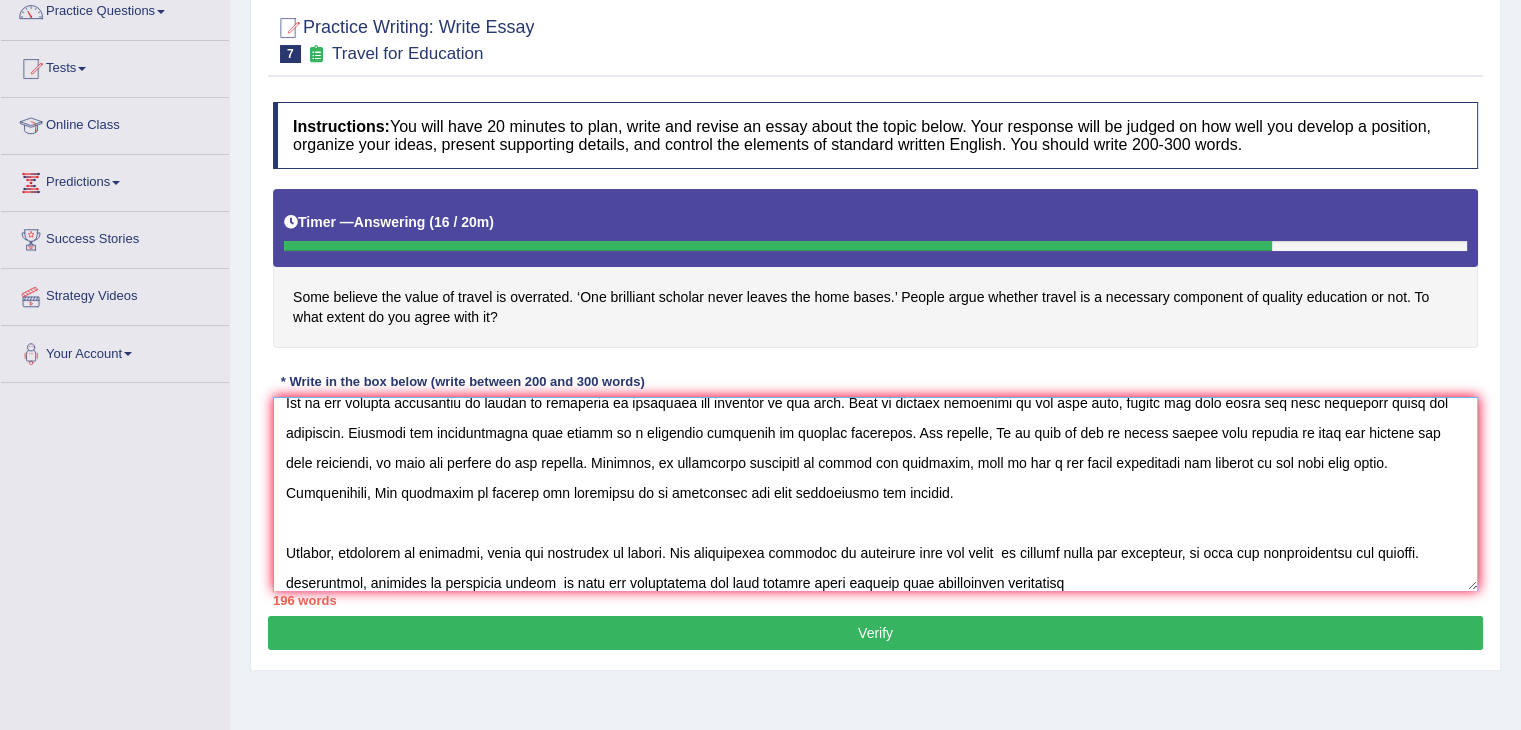 click at bounding box center (875, 494) 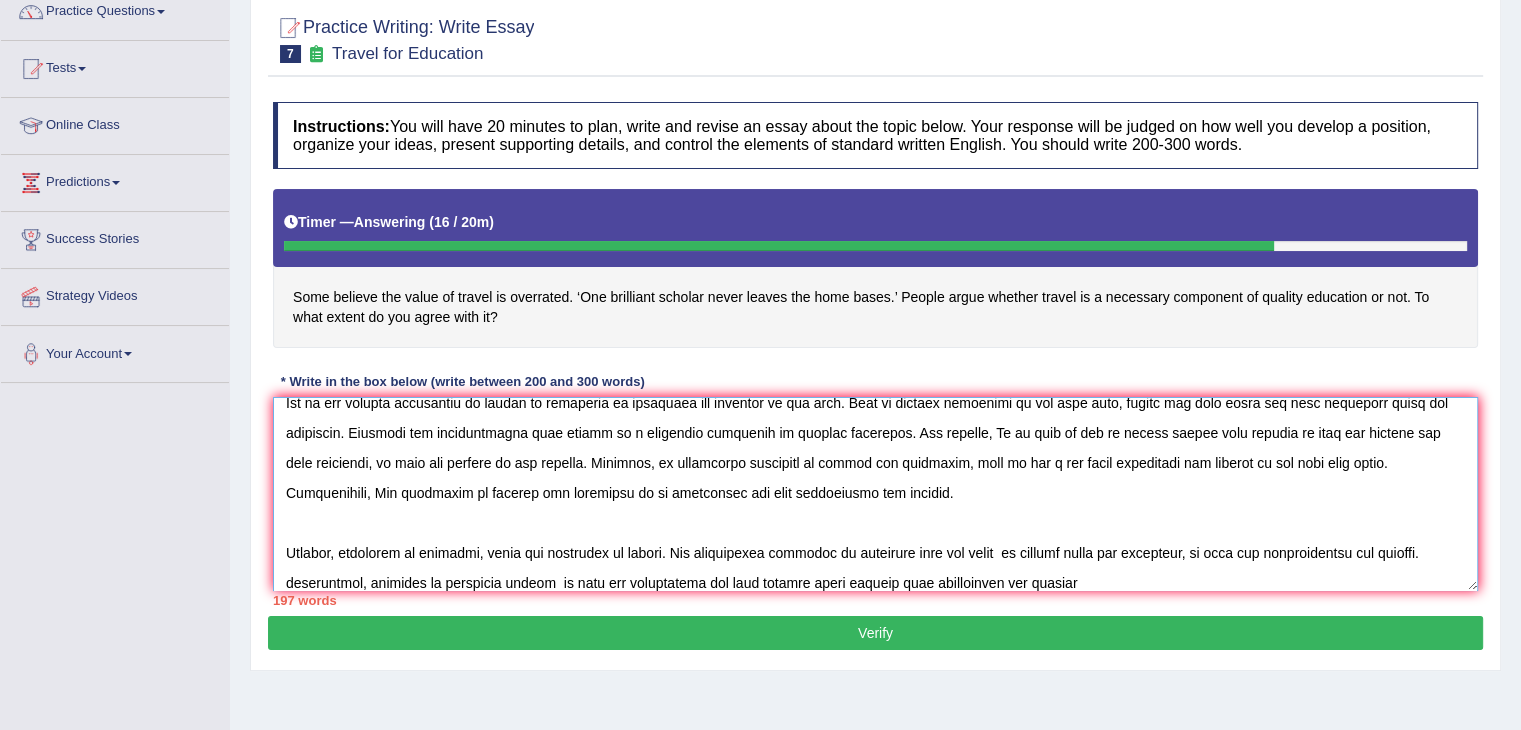 click at bounding box center (875, 494) 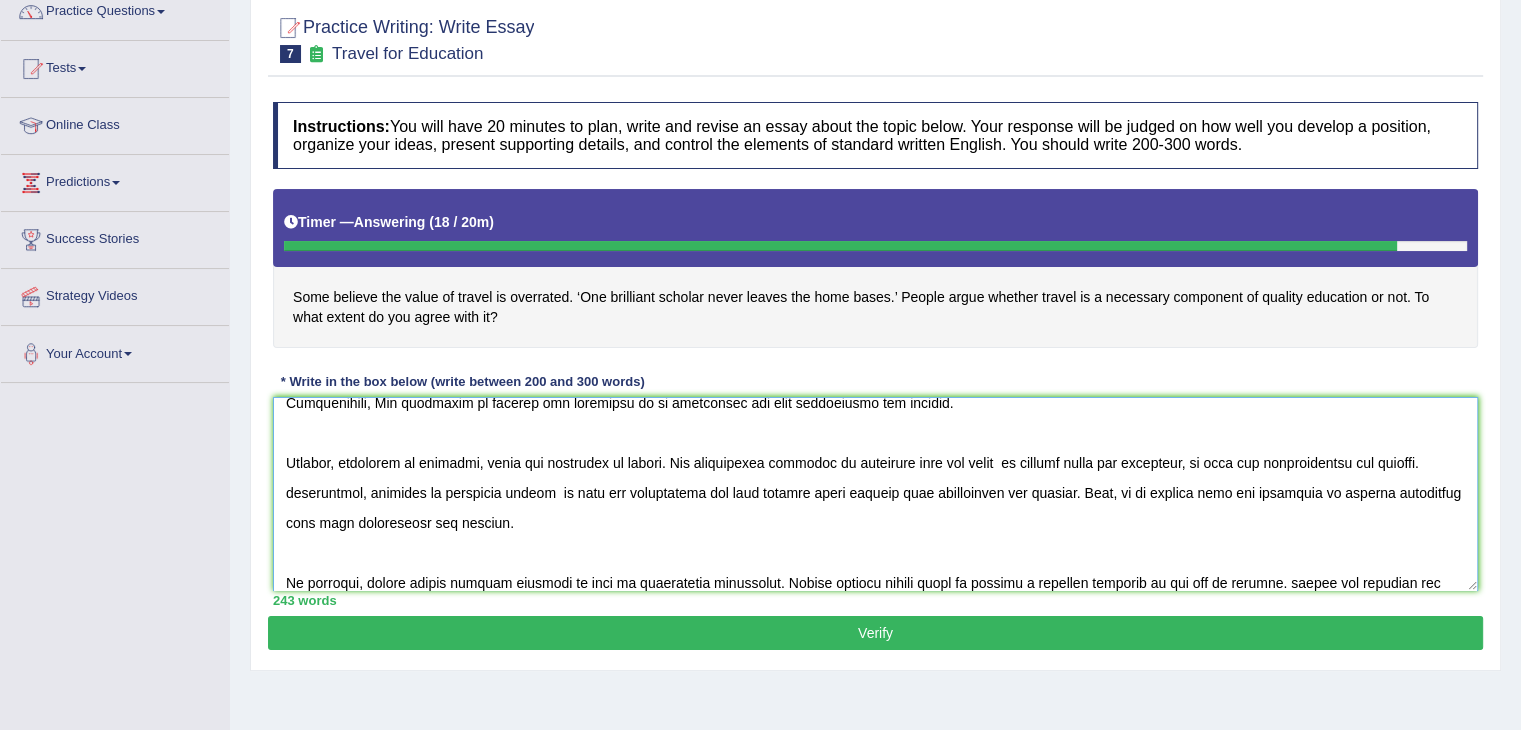 scroll, scrollTop: 226, scrollLeft: 0, axis: vertical 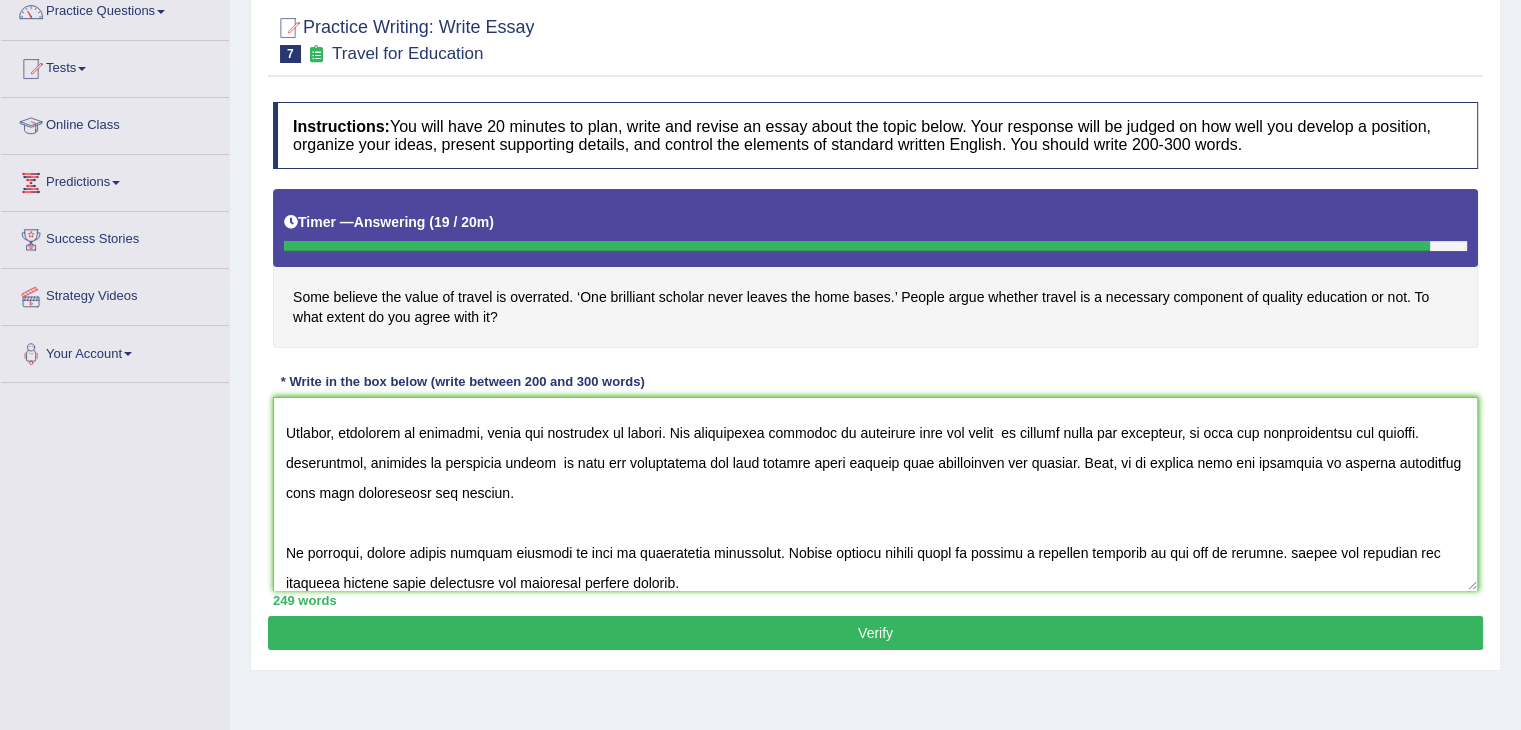 click at bounding box center [875, 494] 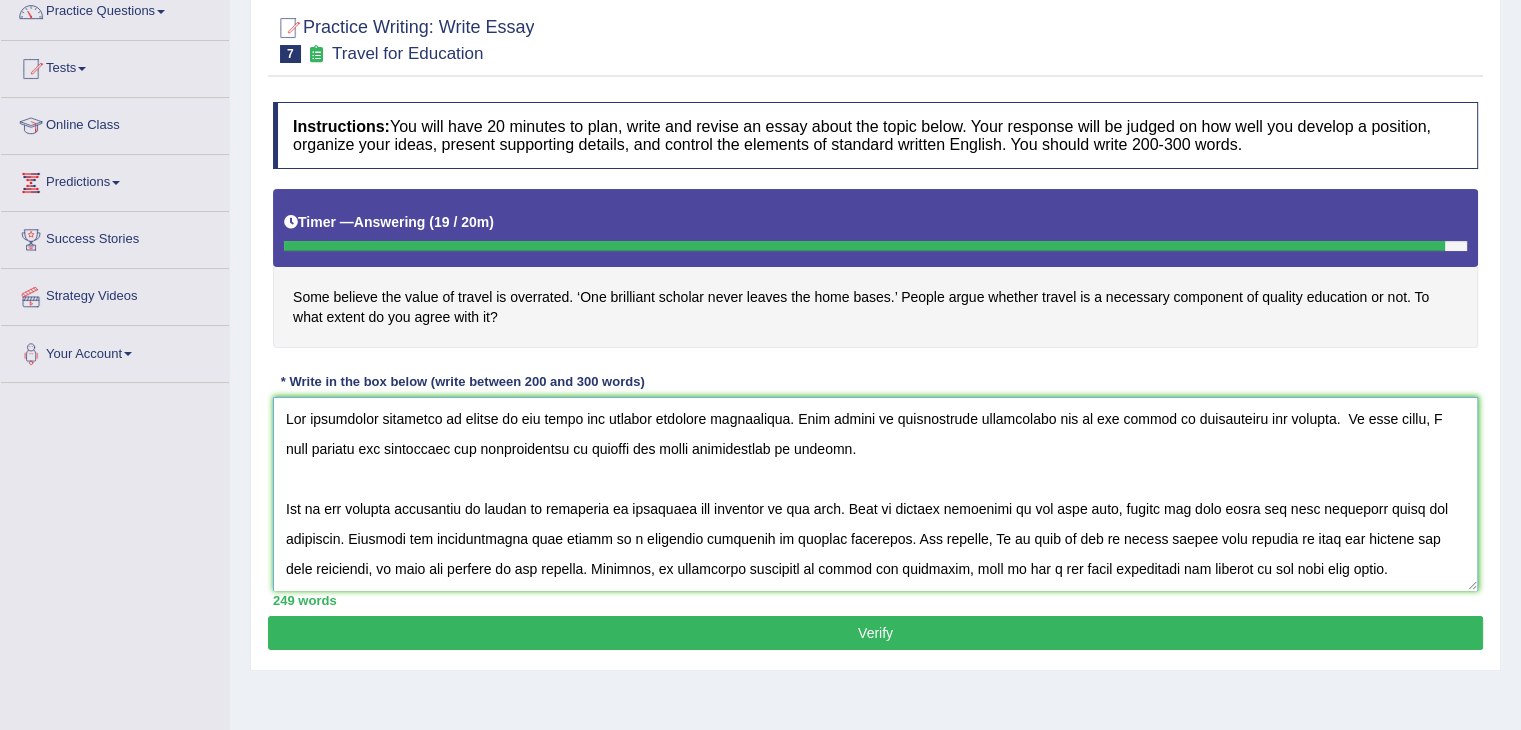 scroll, scrollTop: 0, scrollLeft: 0, axis: both 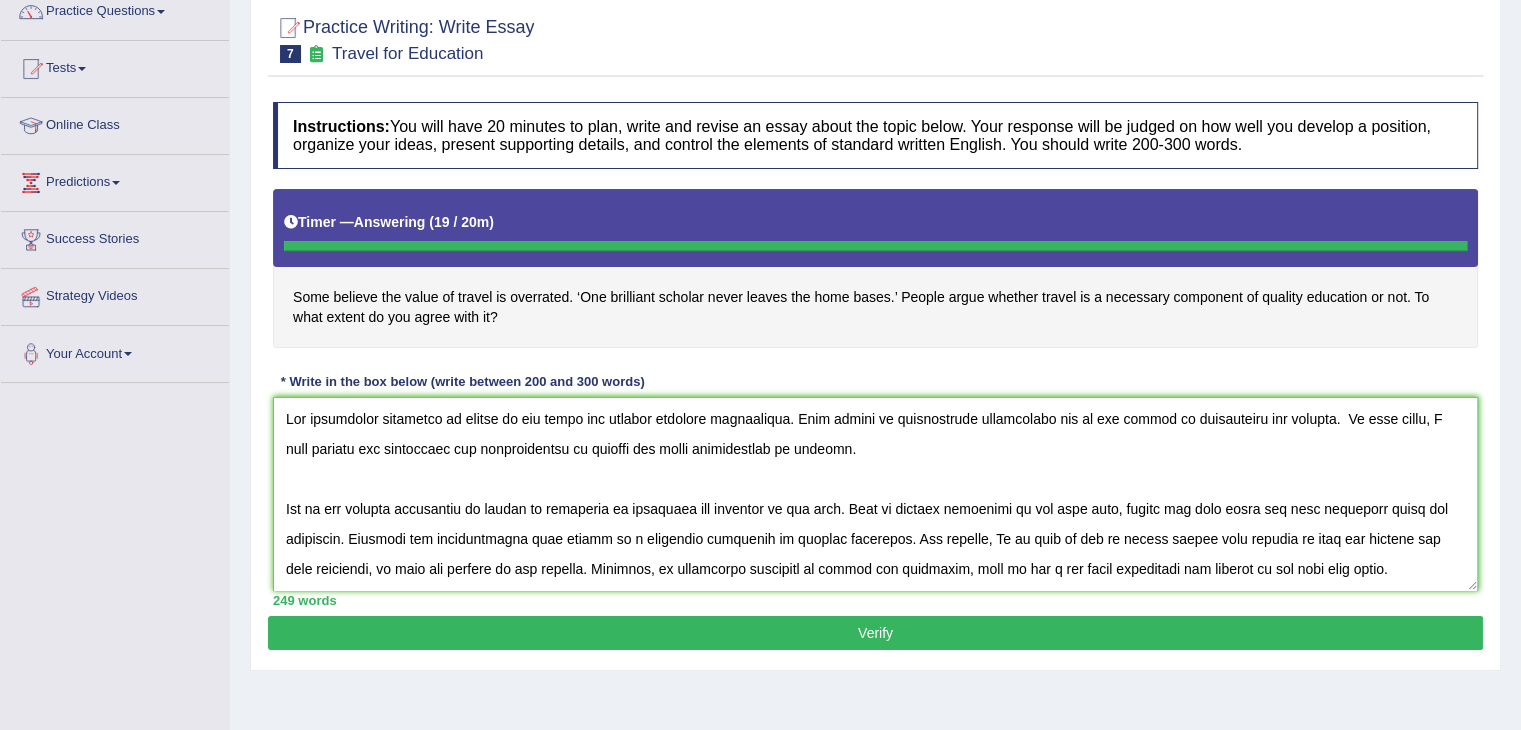 type on "The increasing influence of travel on our lives has ignited numerous discussions. This matter is particularly significant due to its impact on individuals and society.  In this essay, I will examine the advantages and disadvantages of journey and thier implications of society.
One of the primary advantages of travel is education is important for everyone in our life. This is further supported by the fact that, people can earn money and gain knowledge after the education. Research has desmonstrated that travel is a necessary component of quality education. For example, In my life me and my friend travel from [GEOGRAPHIC_LOCATION] to [GEOGRAPHIC_LOCATION] for studies and gain knowledge, we left our parents in the [GEOGRAPHIC_LOCATION]. Moreover, an additional advanatge of travel for education, once we get a job after completing our studies we can earn good money. Consequently, The advantage of journey are essential to be considered for both individuals and society.
However, alongside of benefits, there are drawbacks of travel. One significant drawbac..." 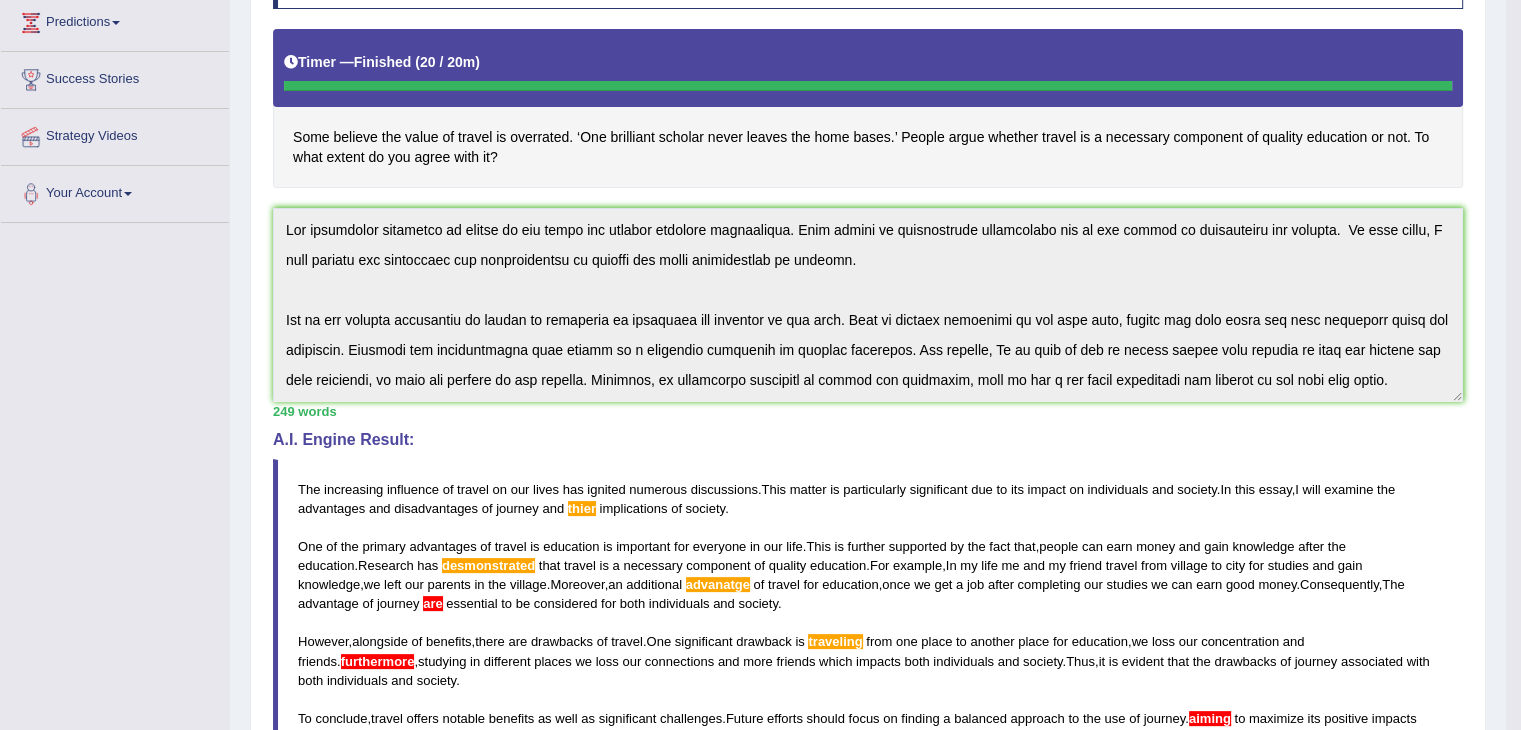 scroll, scrollTop: 440, scrollLeft: 0, axis: vertical 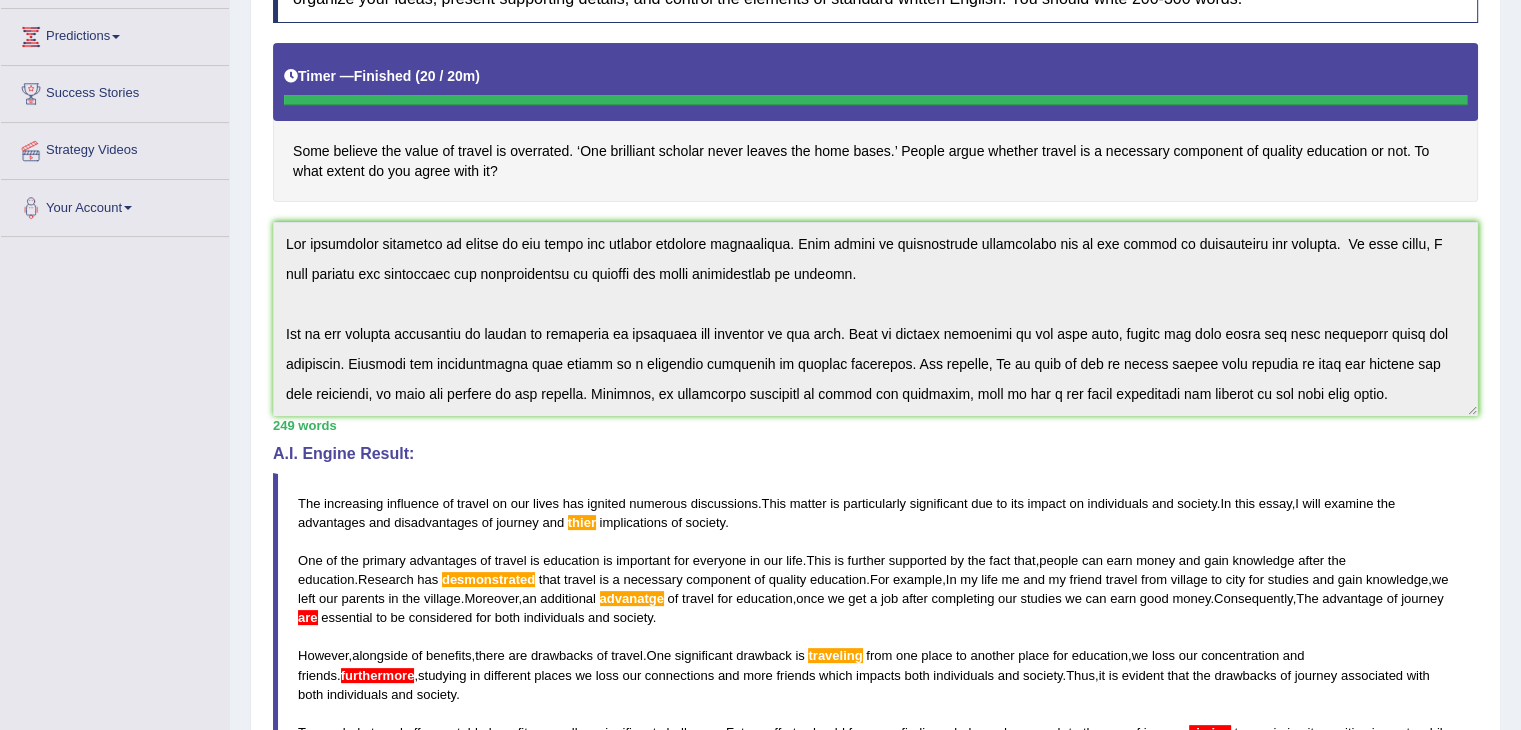 click on "implications" at bounding box center [634, 522] 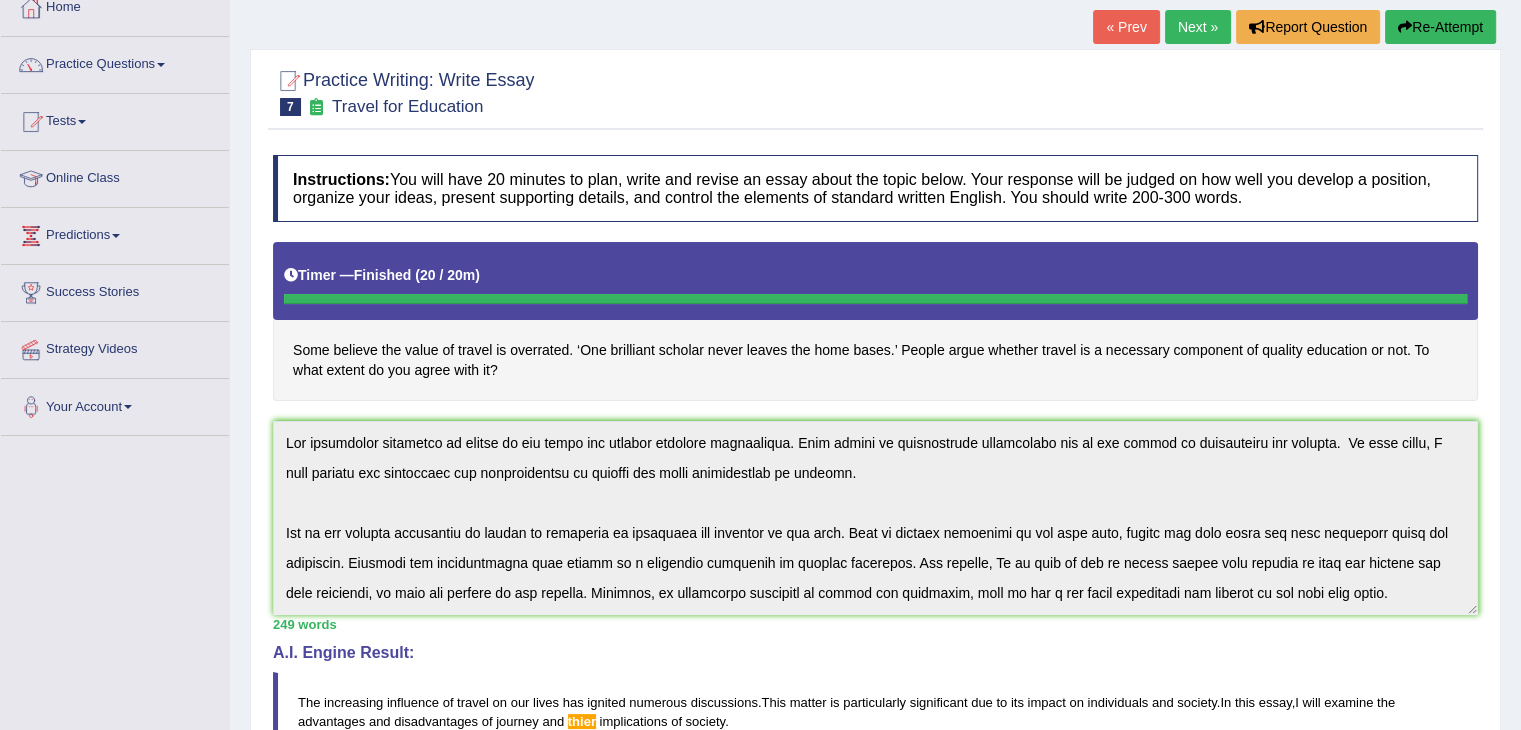 scroll, scrollTop: 118, scrollLeft: 0, axis: vertical 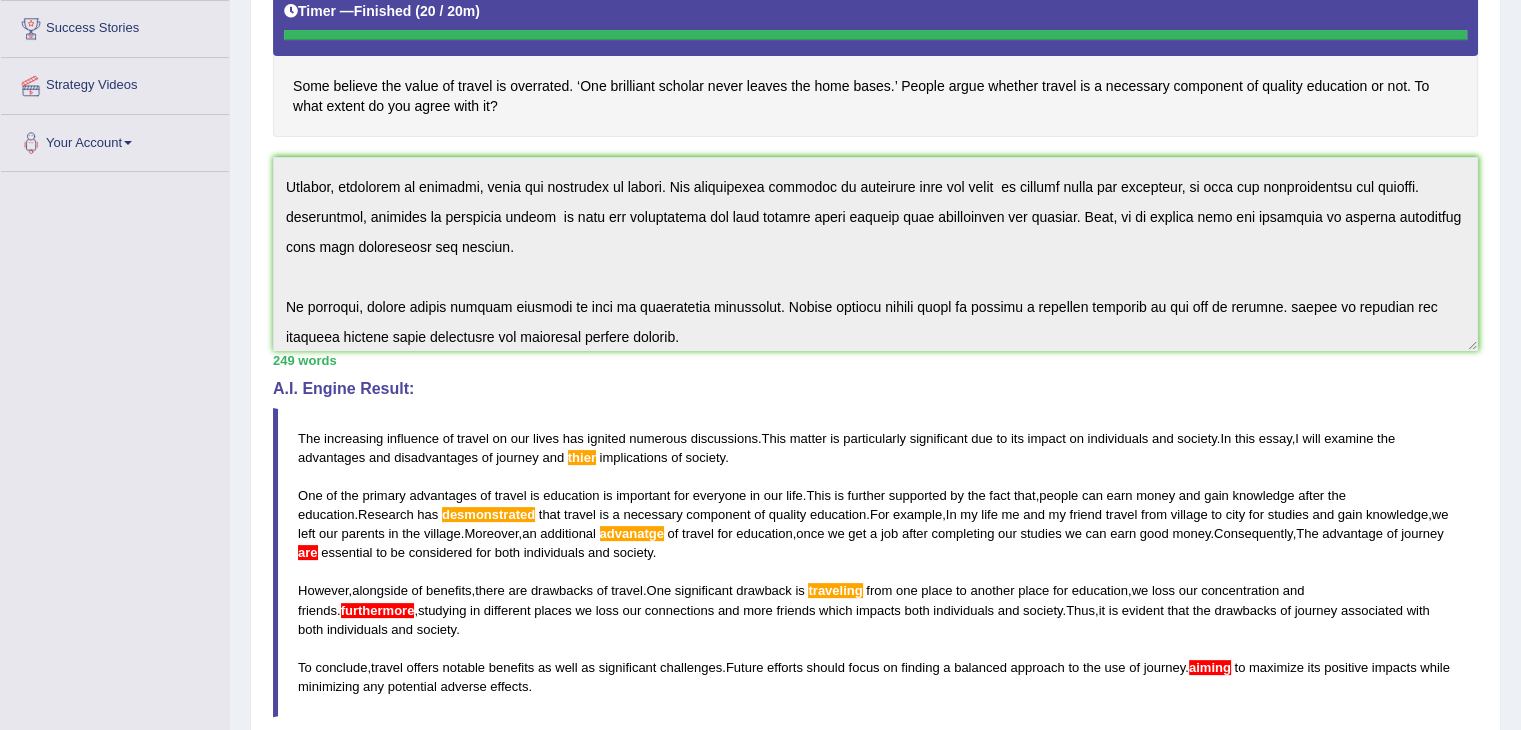 drag, startPoint x: 512, startPoint y: 106, endPoint x: 300, endPoint y: 78, distance: 213.84106 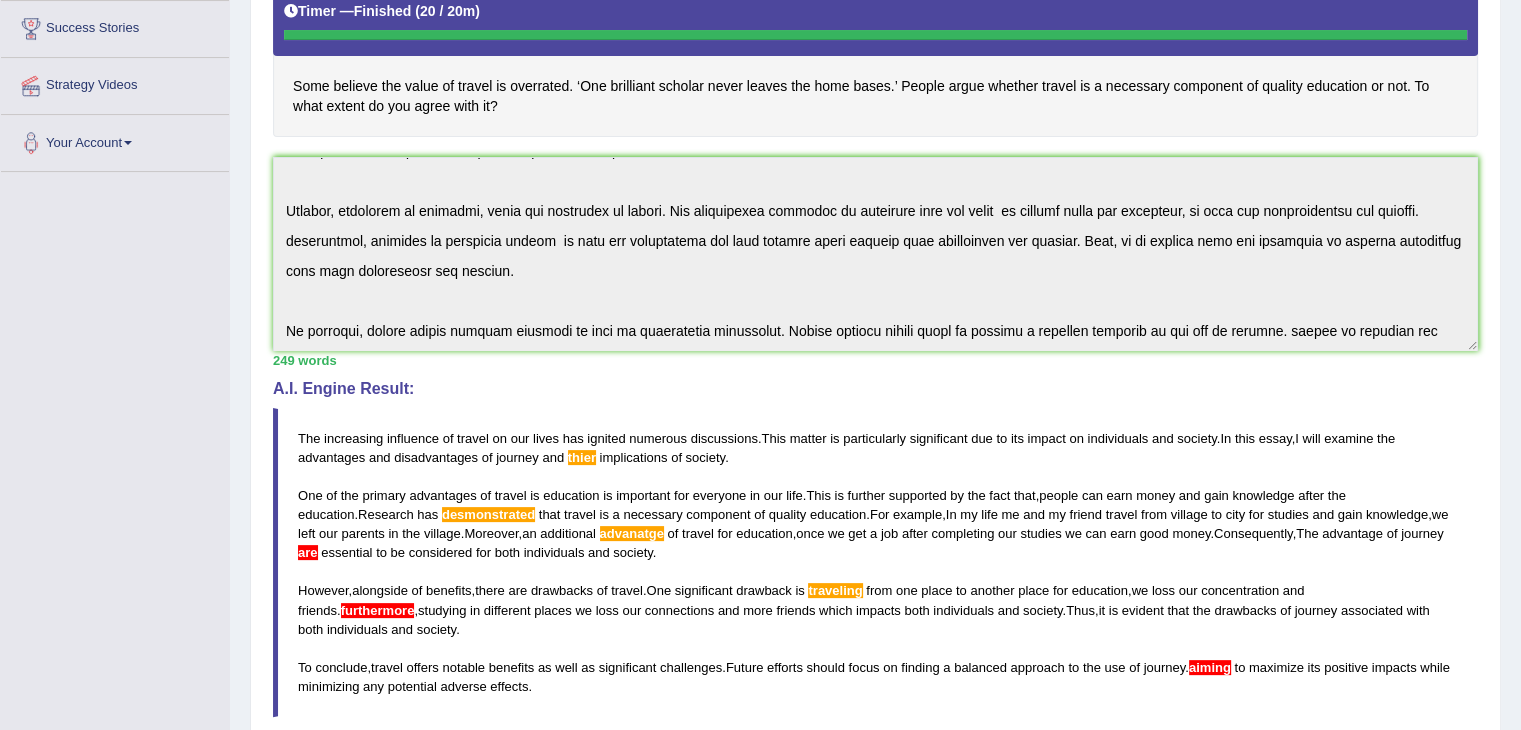 scroll, scrollTop: 207, scrollLeft: 0, axis: vertical 